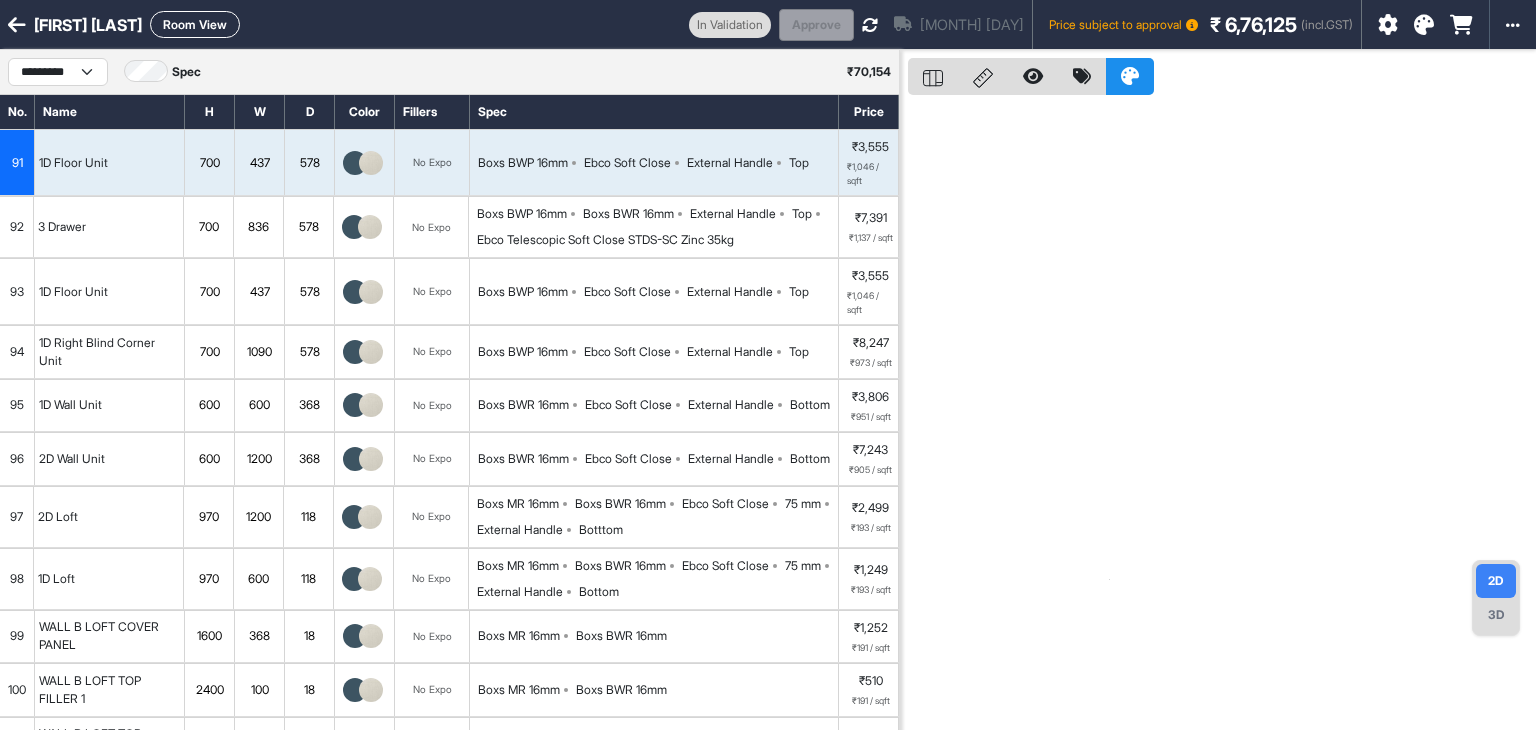 scroll, scrollTop: 0, scrollLeft: 0, axis: both 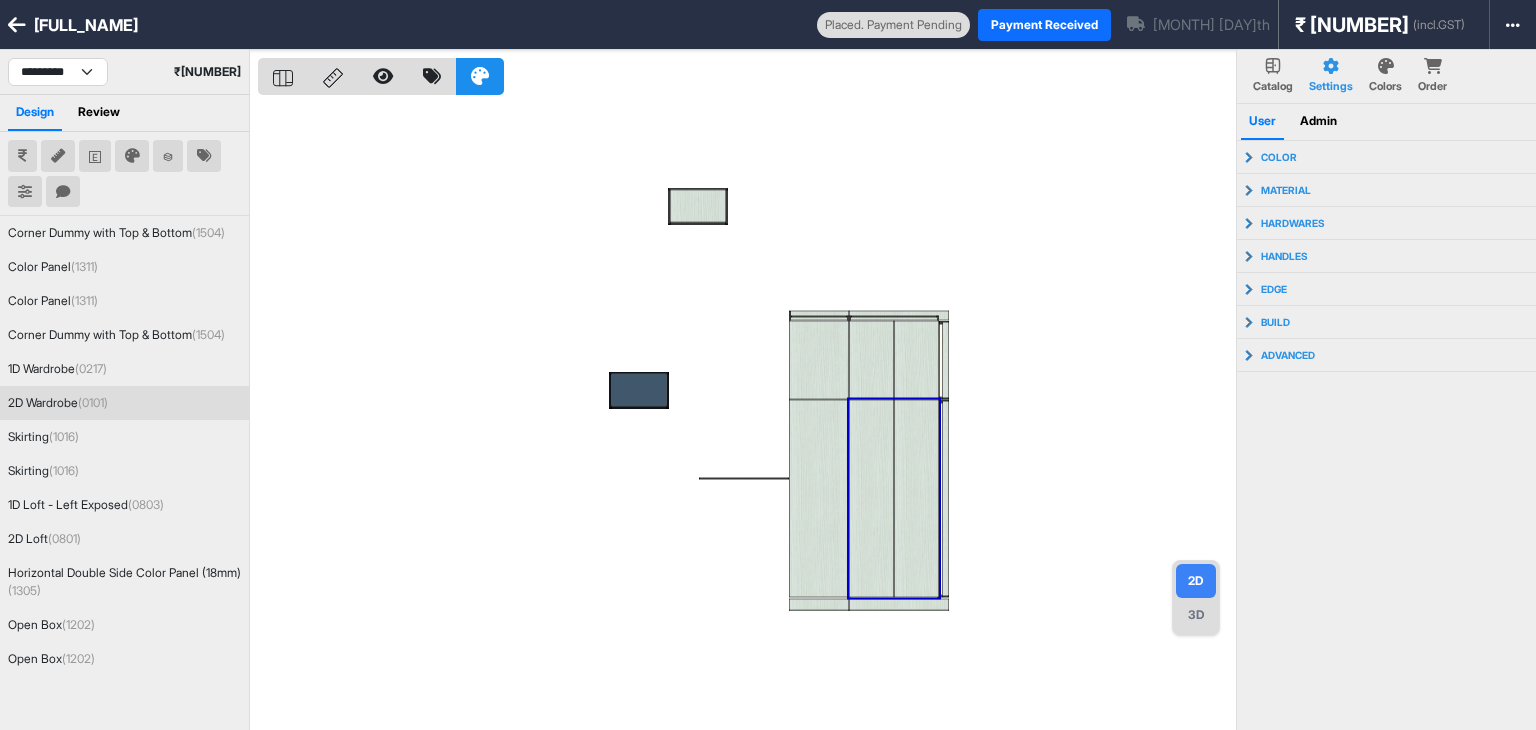 click at bounding box center (747, 415) 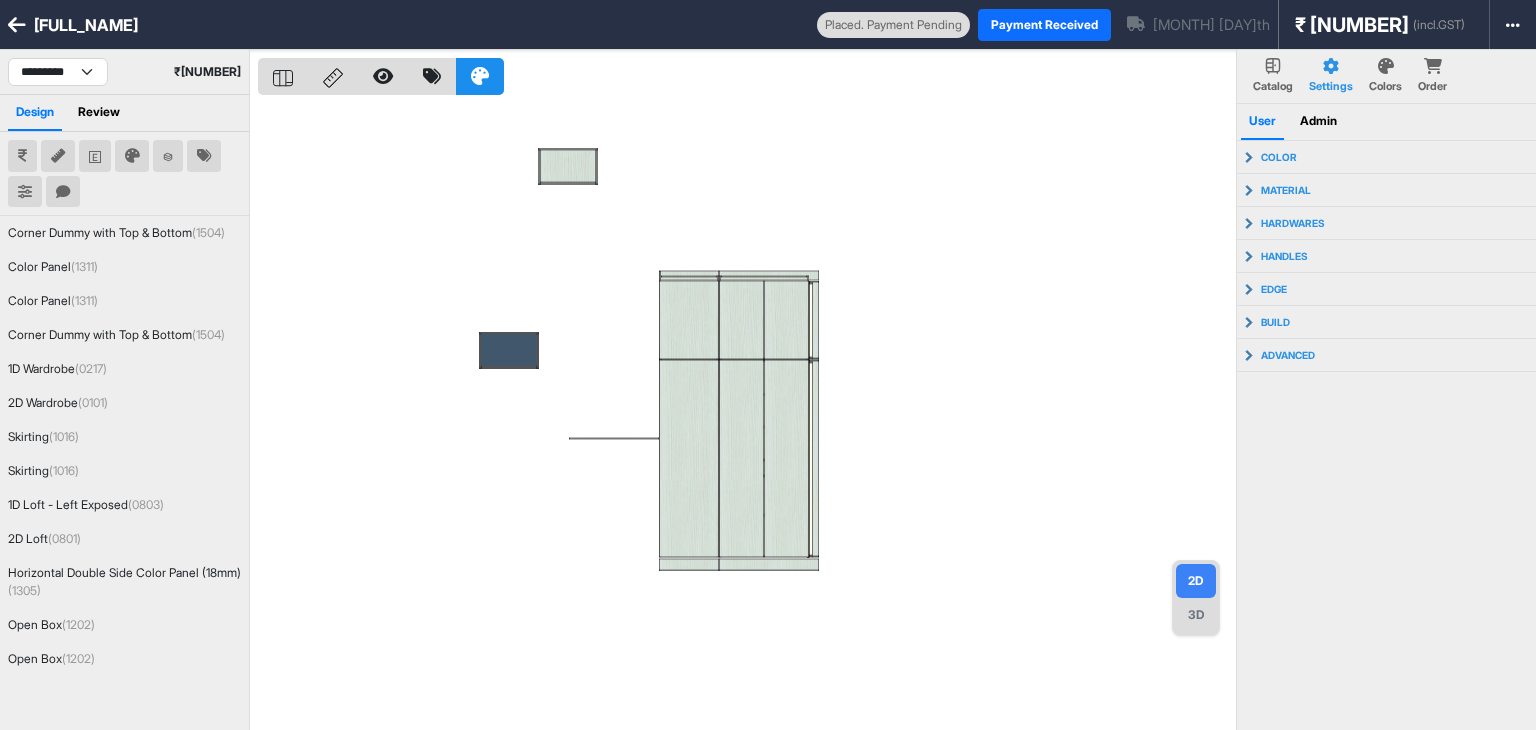 click at bounding box center [747, 415] 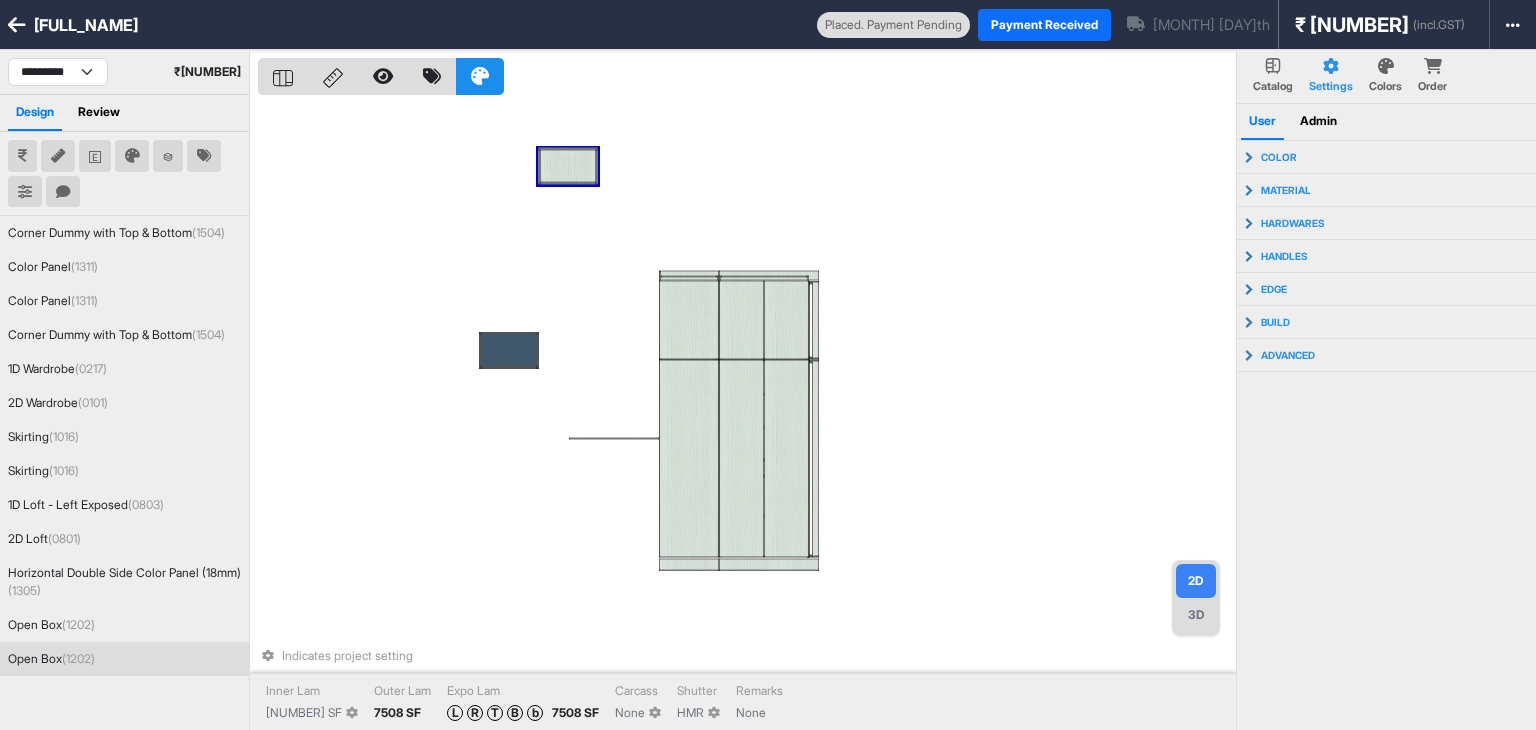 click at bounding box center [568, 165] 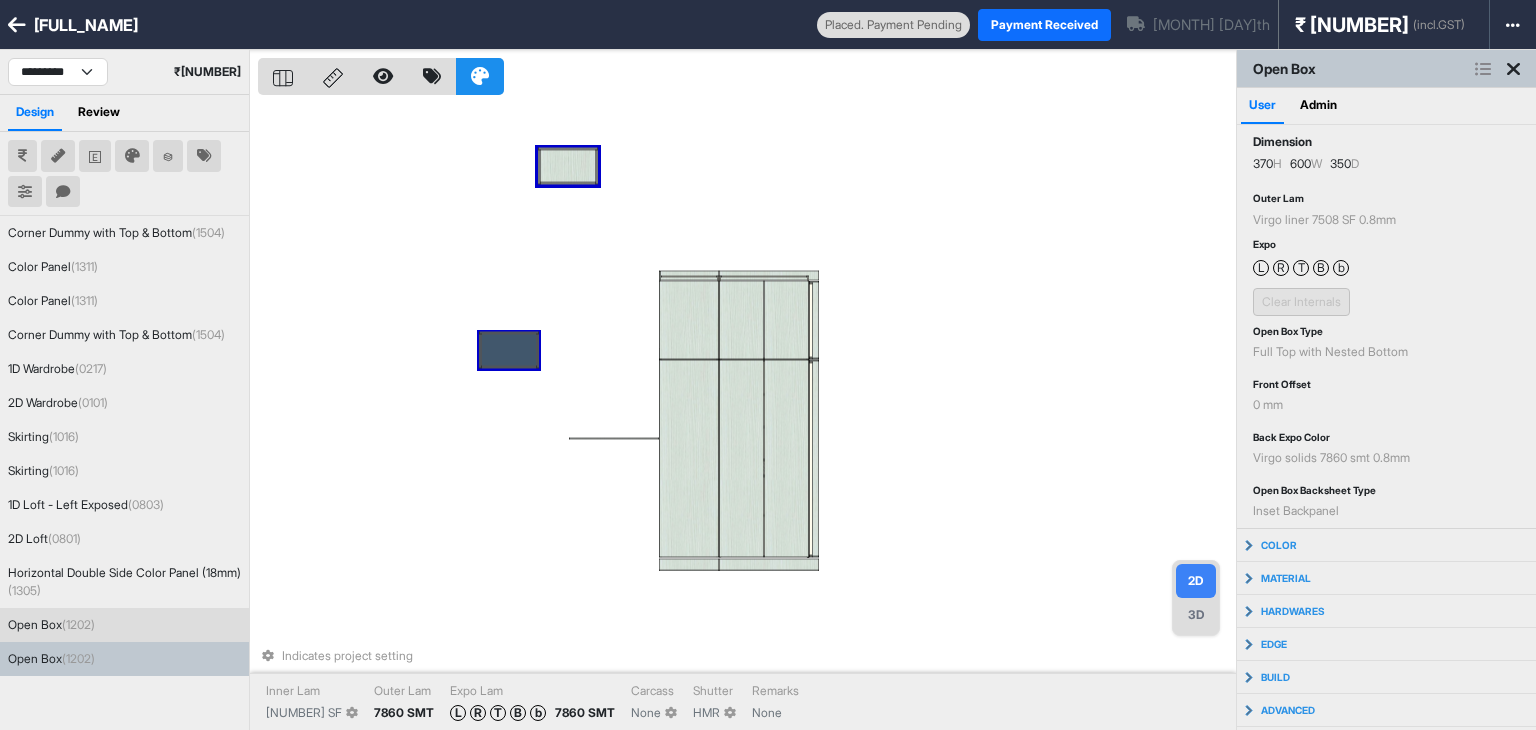 click at bounding box center (509, 349) 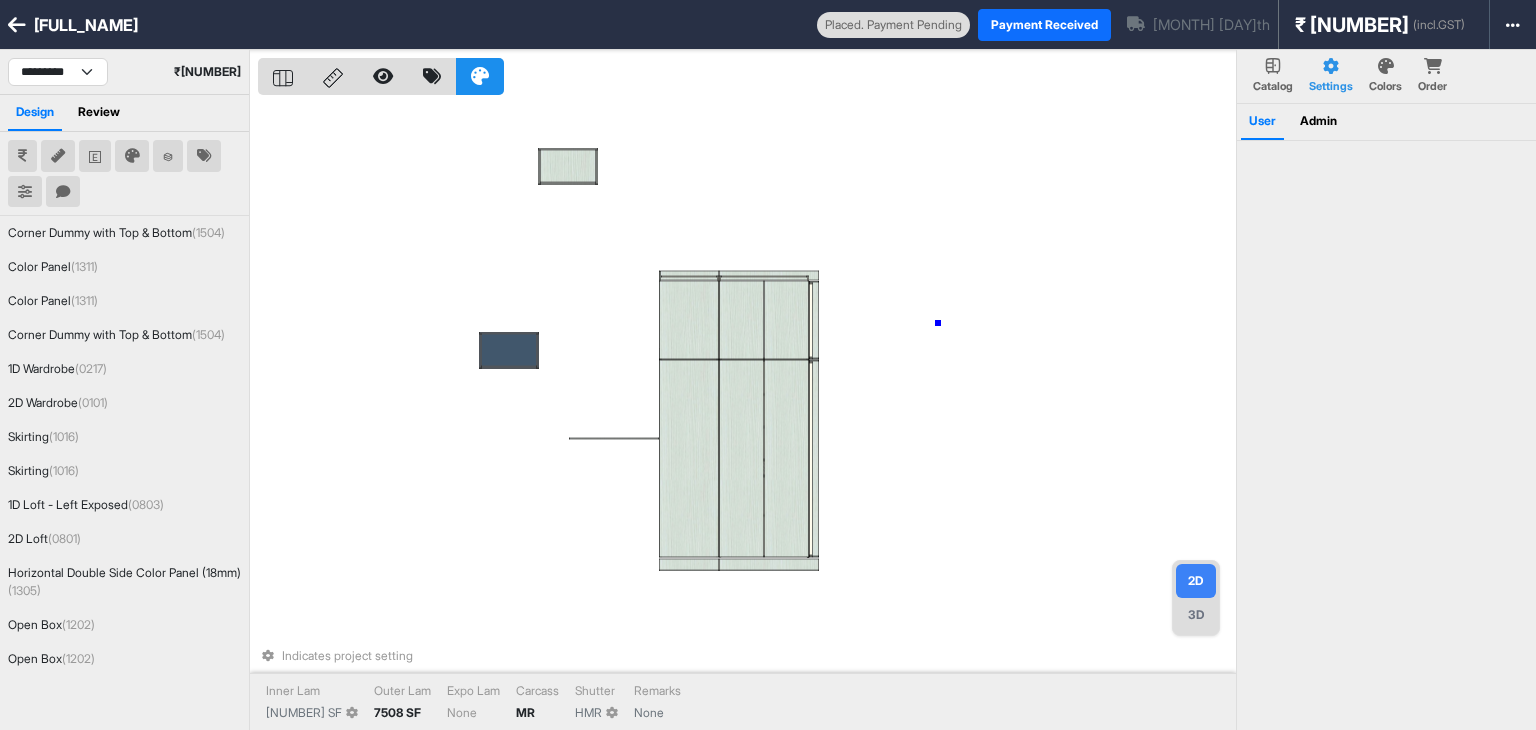 click on "Indicates project setting Inner Lam 1909 SF Outer Lam 7860 SMT Expo Lam None Carcass MR Shutter HMR Remarks None" at bounding box center (747, 415) 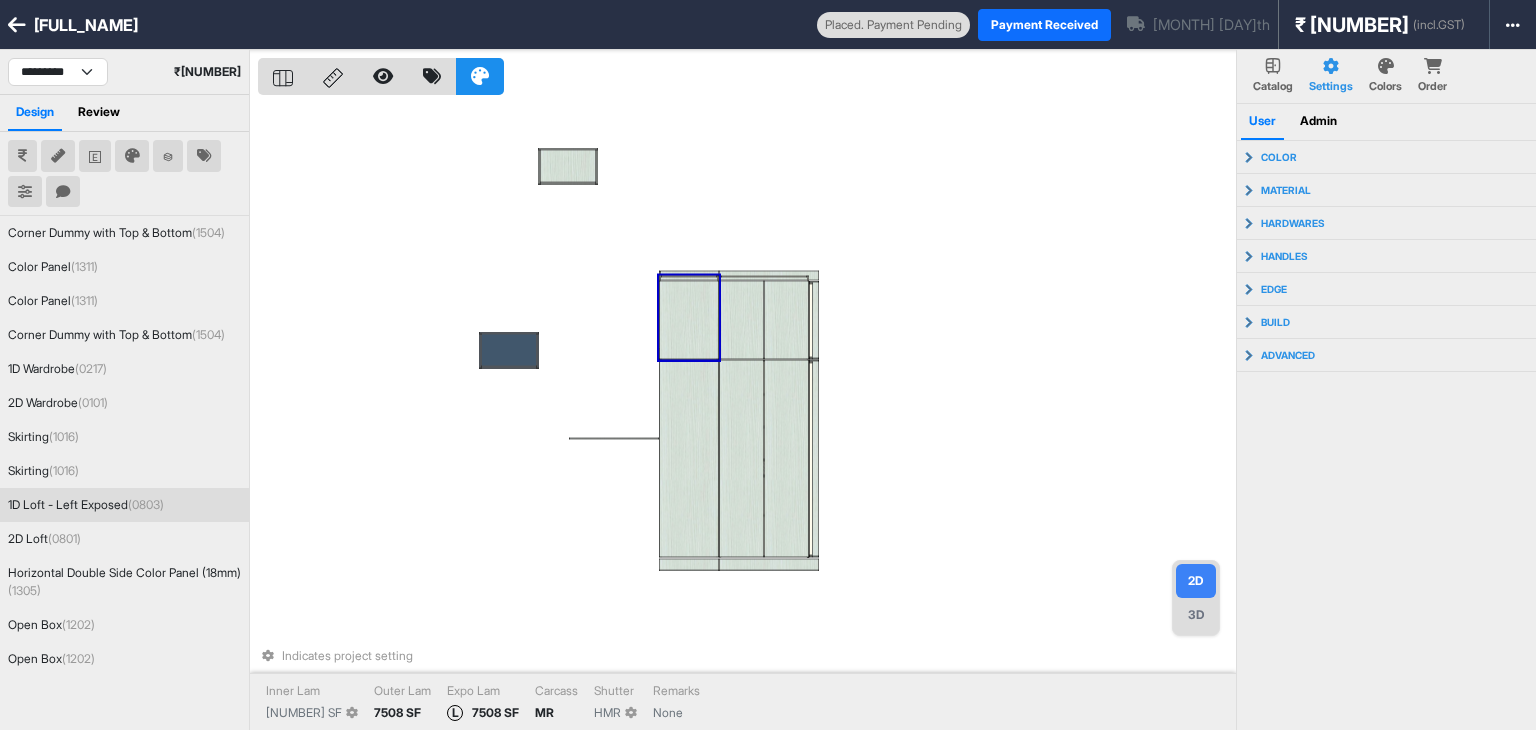click at bounding box center (63, 192) 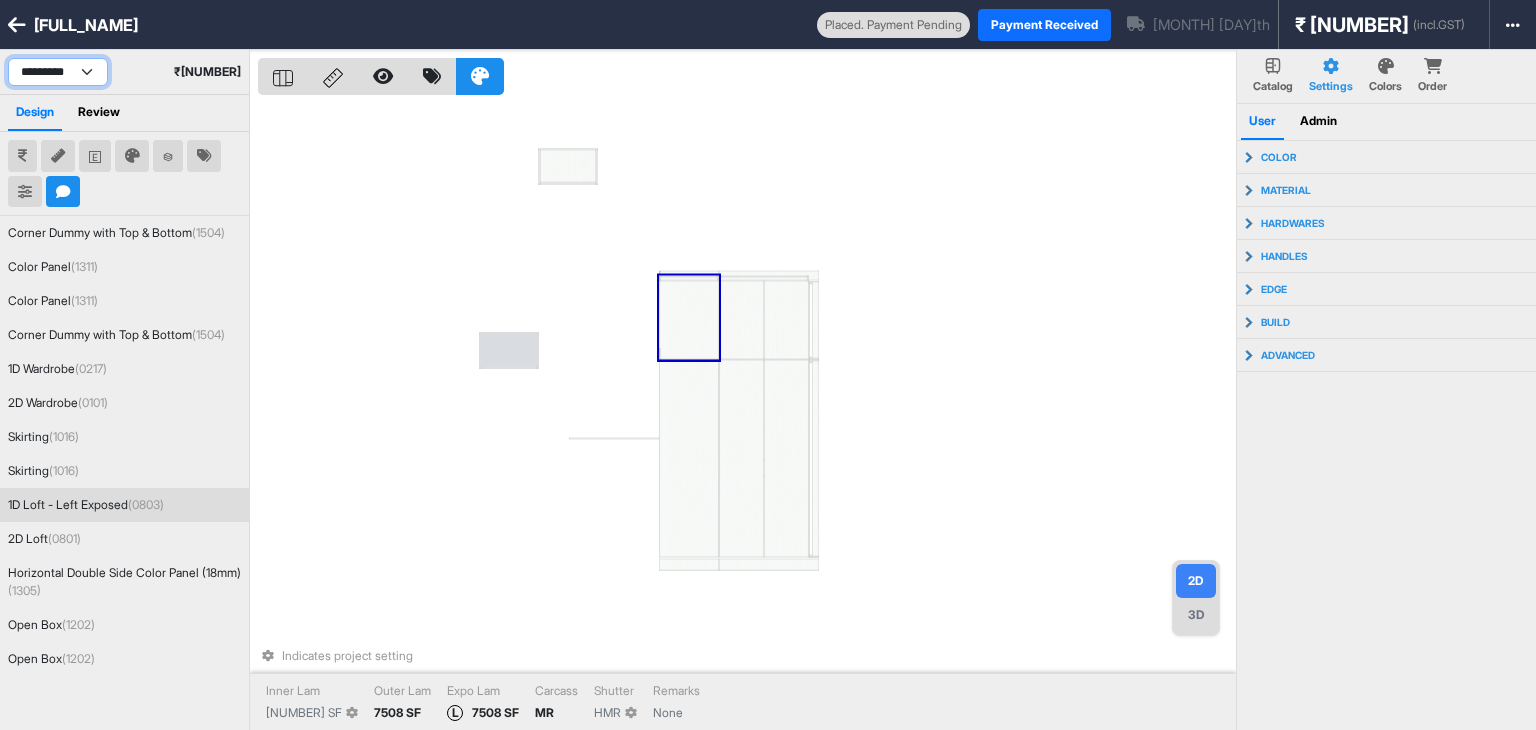 click on "**********" at bounding box center (58, 72) 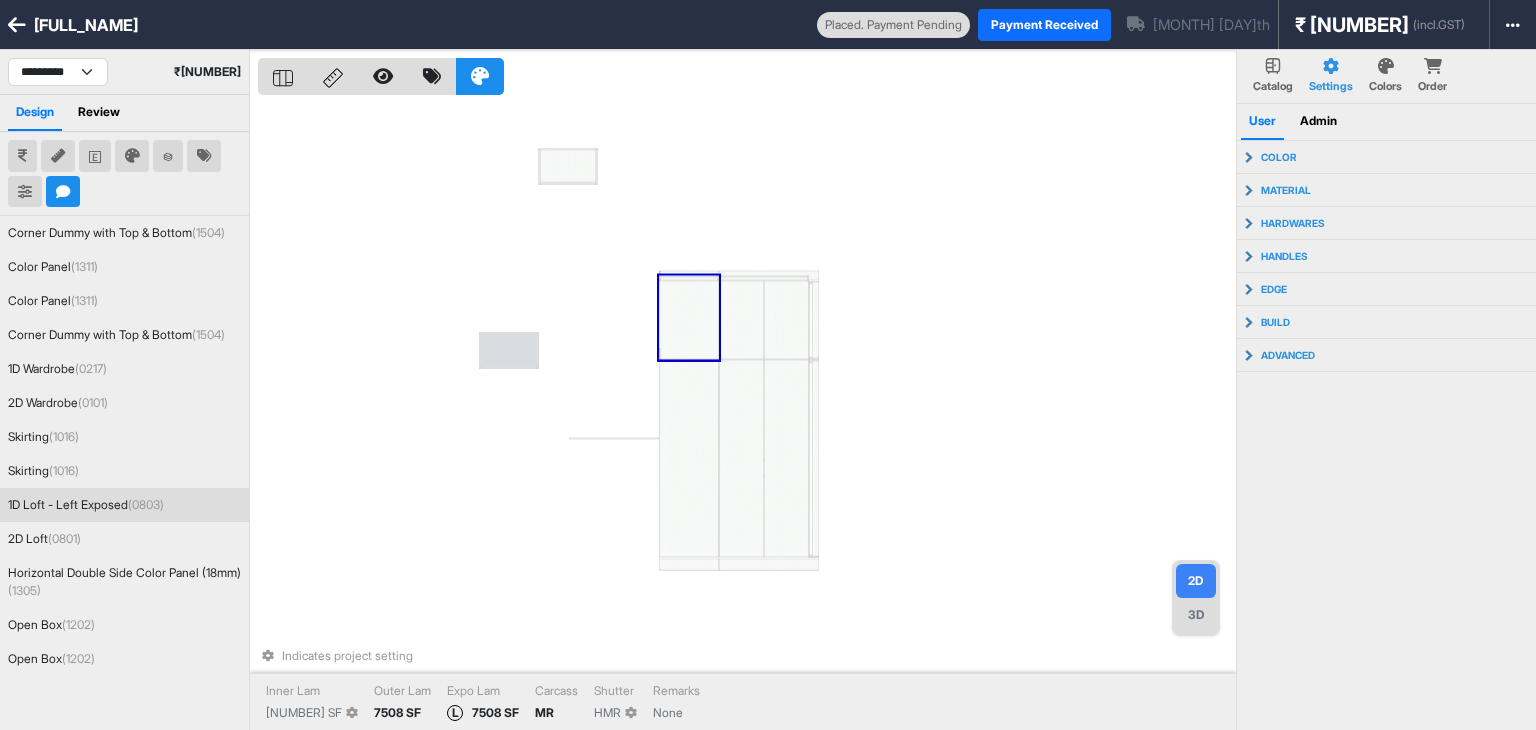 drag, startPoint x: 1012, startPoint y: 384, endPoint x: 968, endPoint y: 401, distance: 47.169907 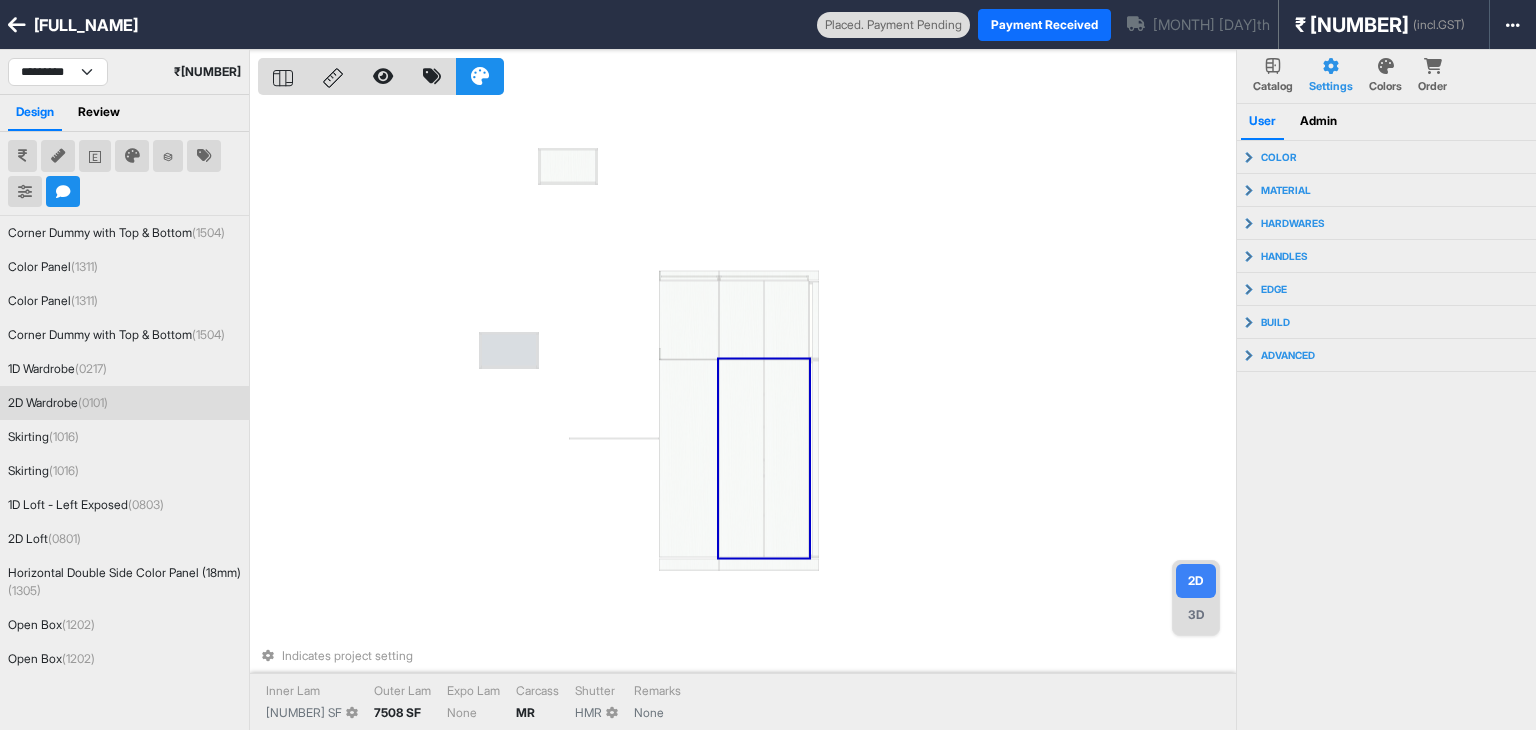 click at bounding box center [741, 459] 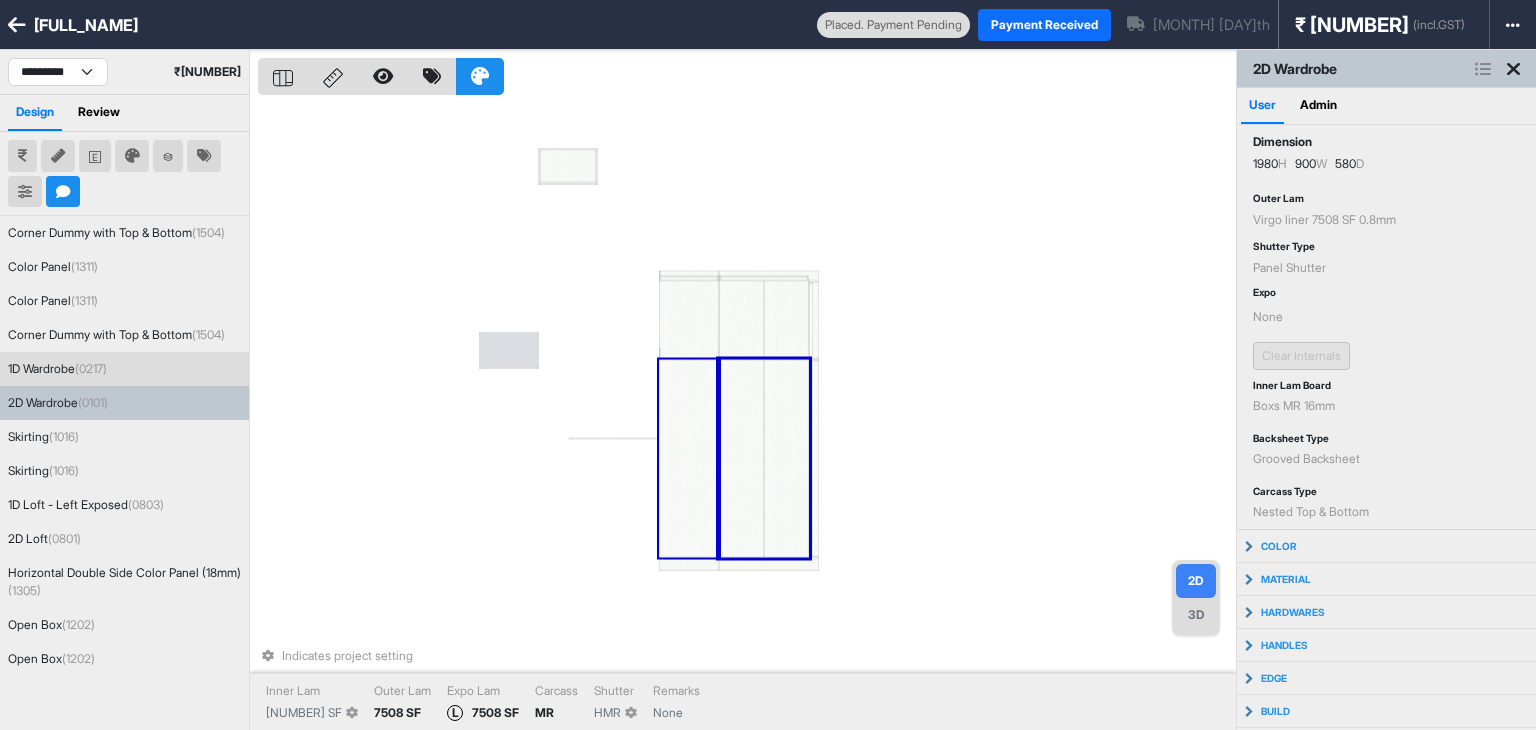 click at bounding box center [689, 459] 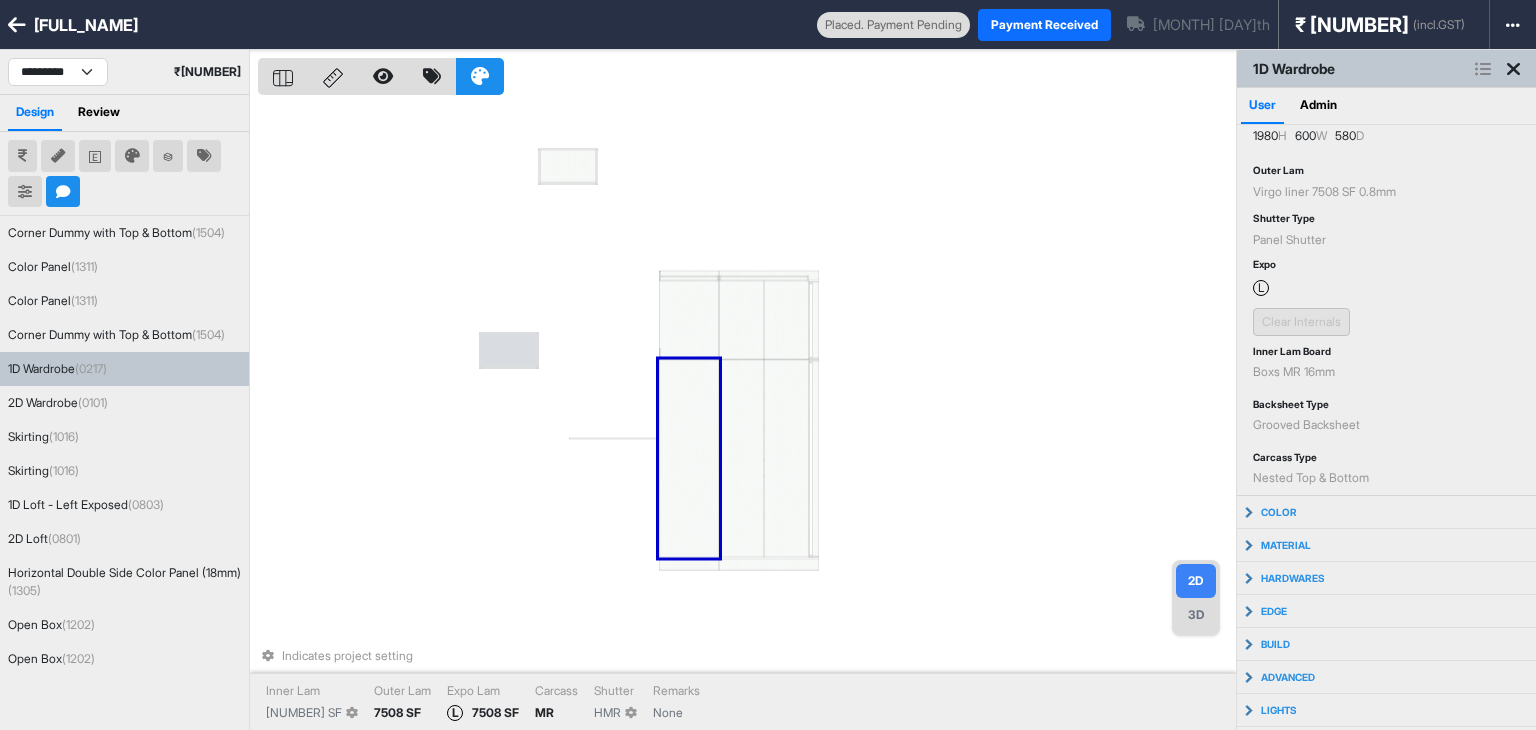 scroll, scrollTop: 54, scrollLeft: 0, axis: vertical 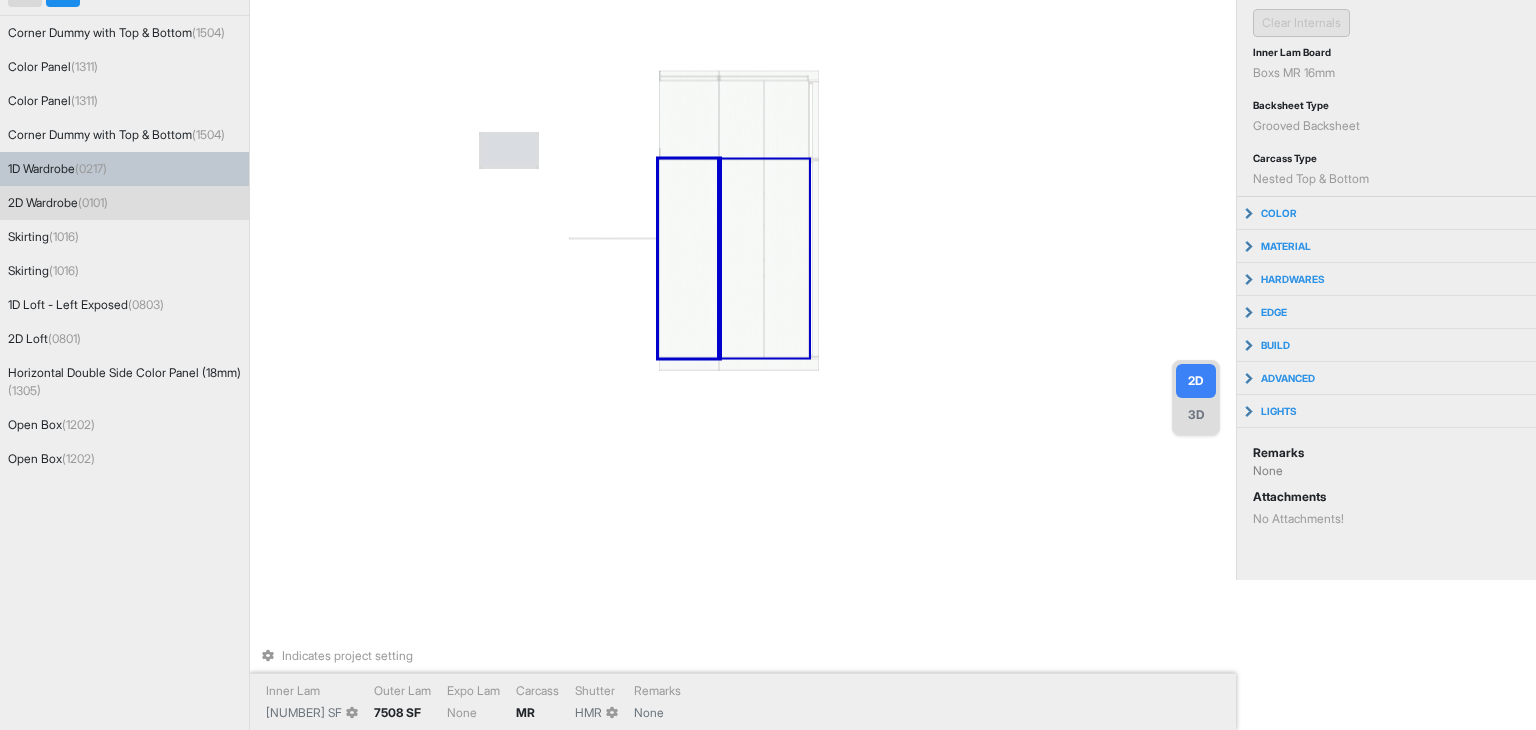 click at bounding box center (741, 259) 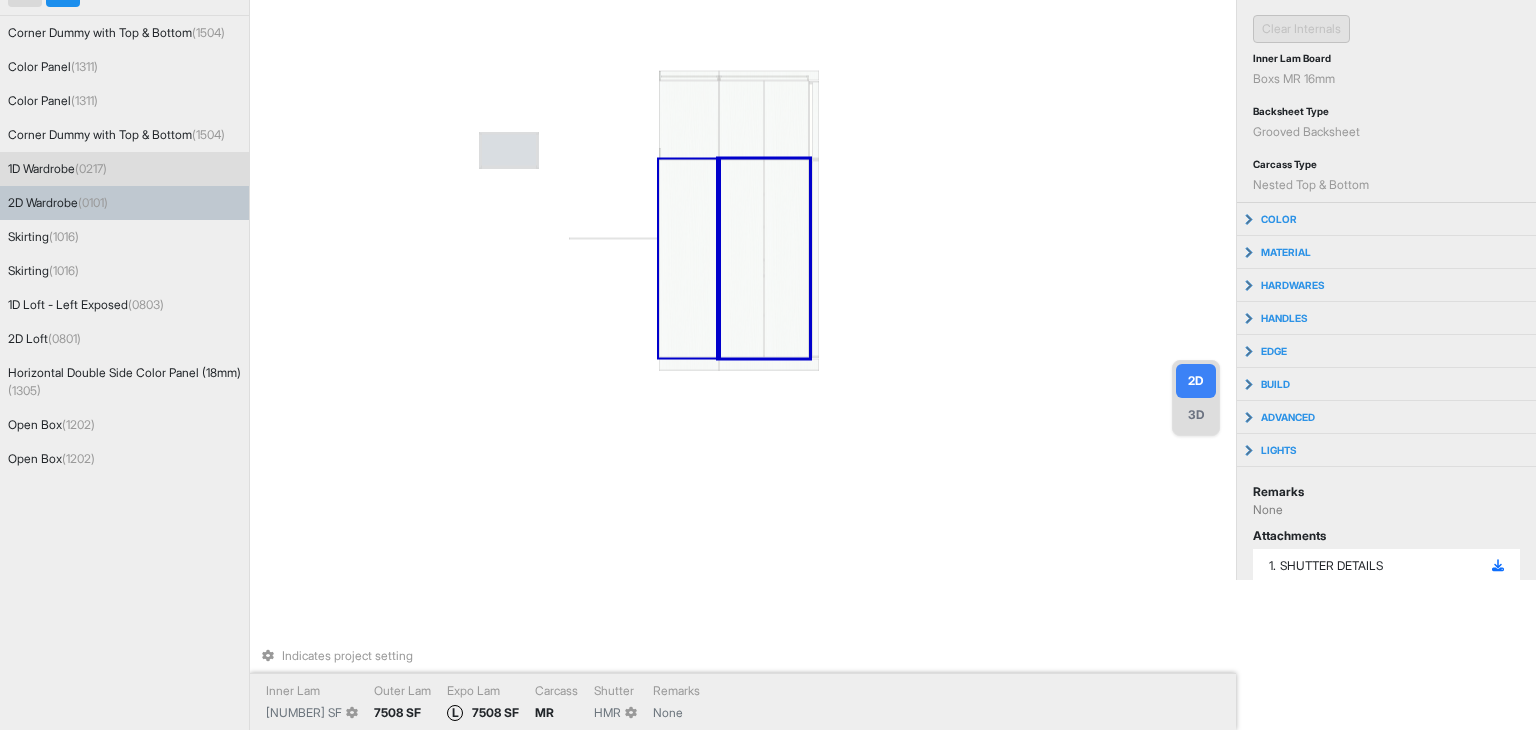click at bounding box center (689, 259) 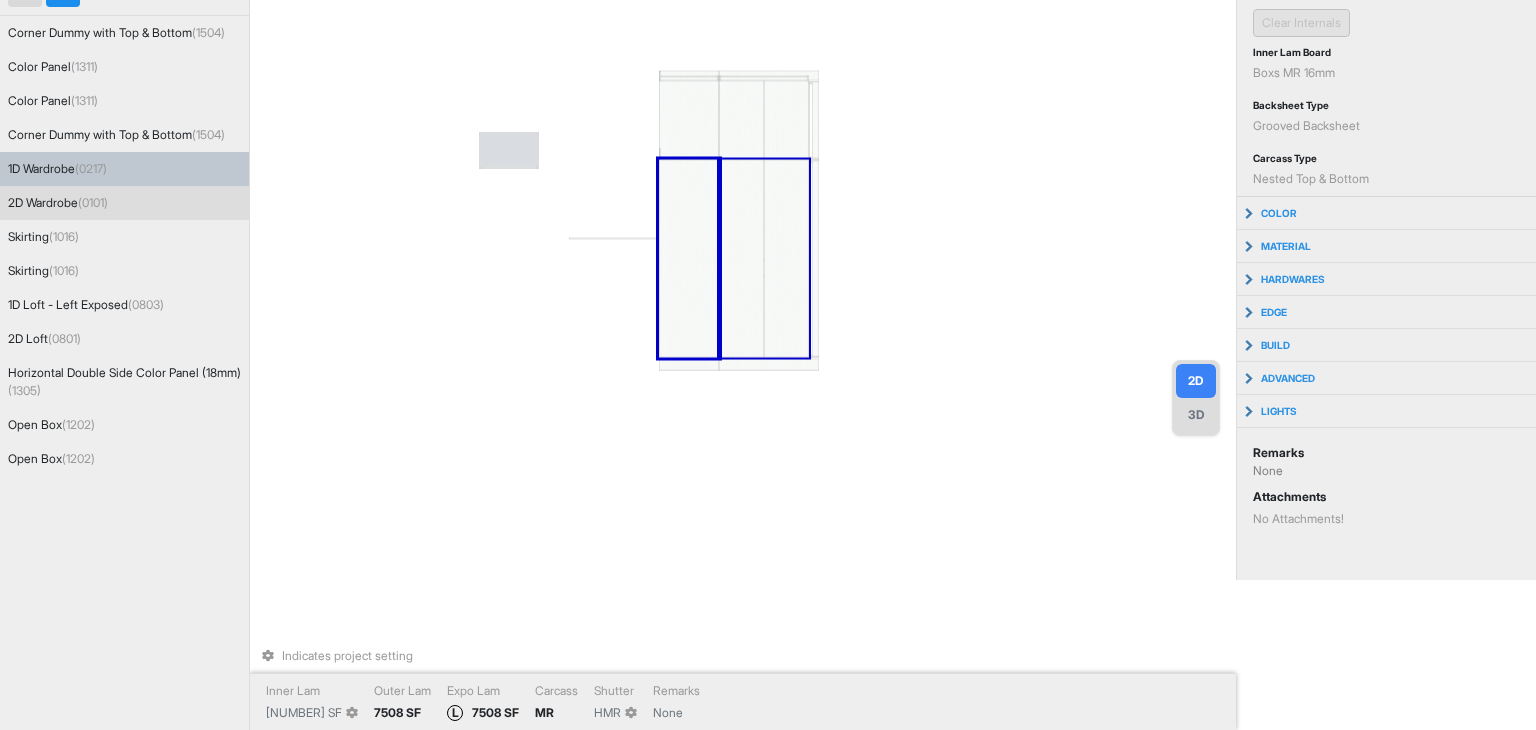 scroll, scrollTop: 0, scrollLeft: 0, axis: both 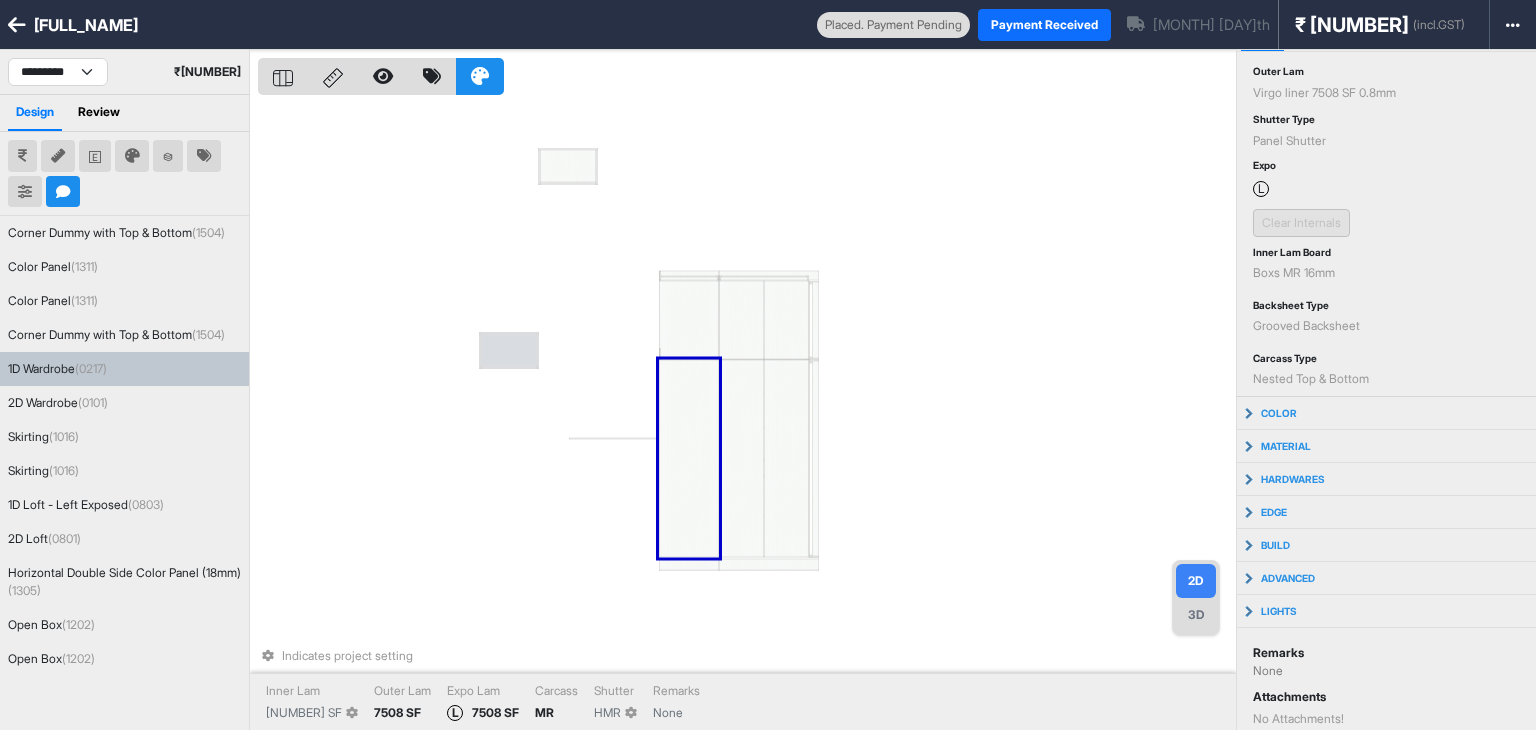 click at bounding box center (689, 459) 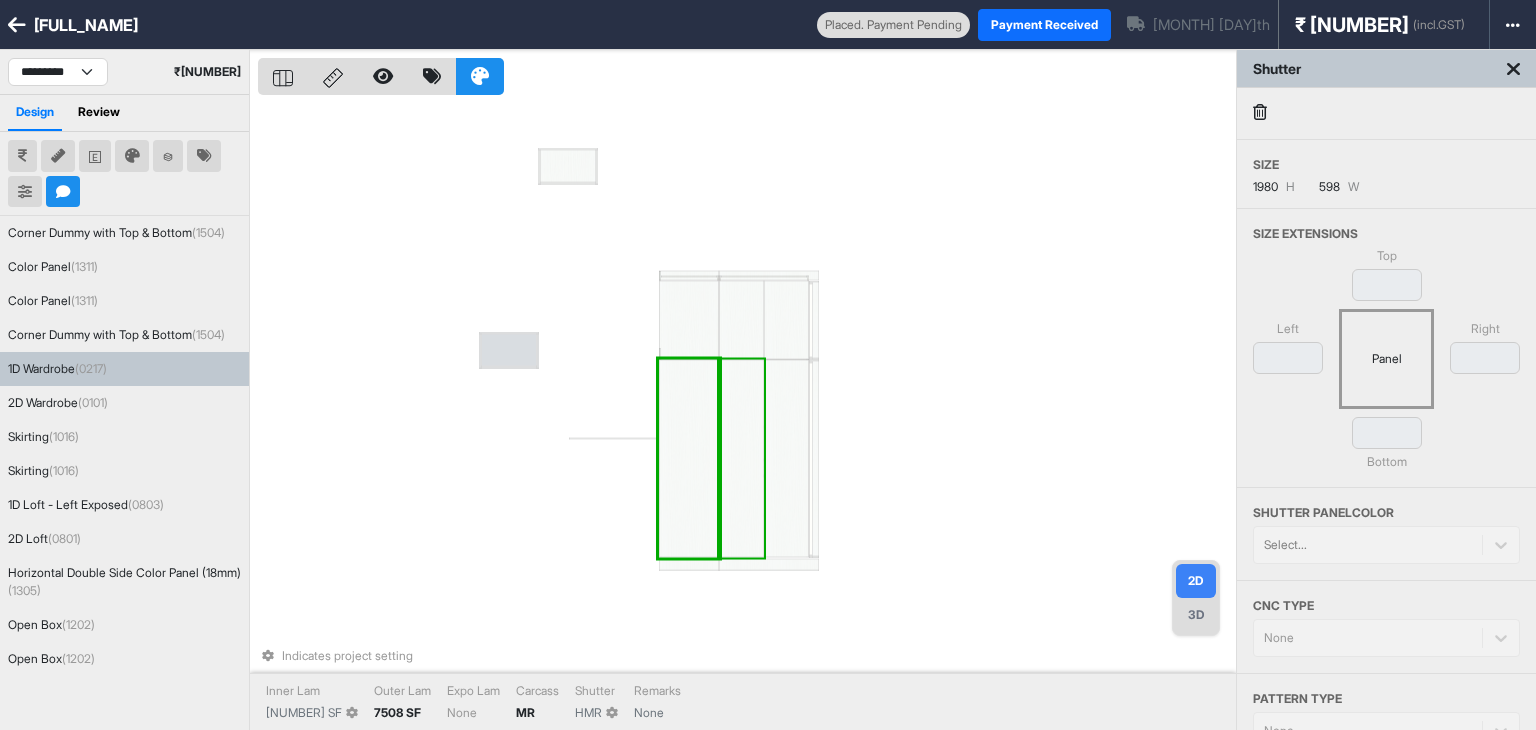 scroll, scrollTop: 0, scrollLeft: 0, axis: both 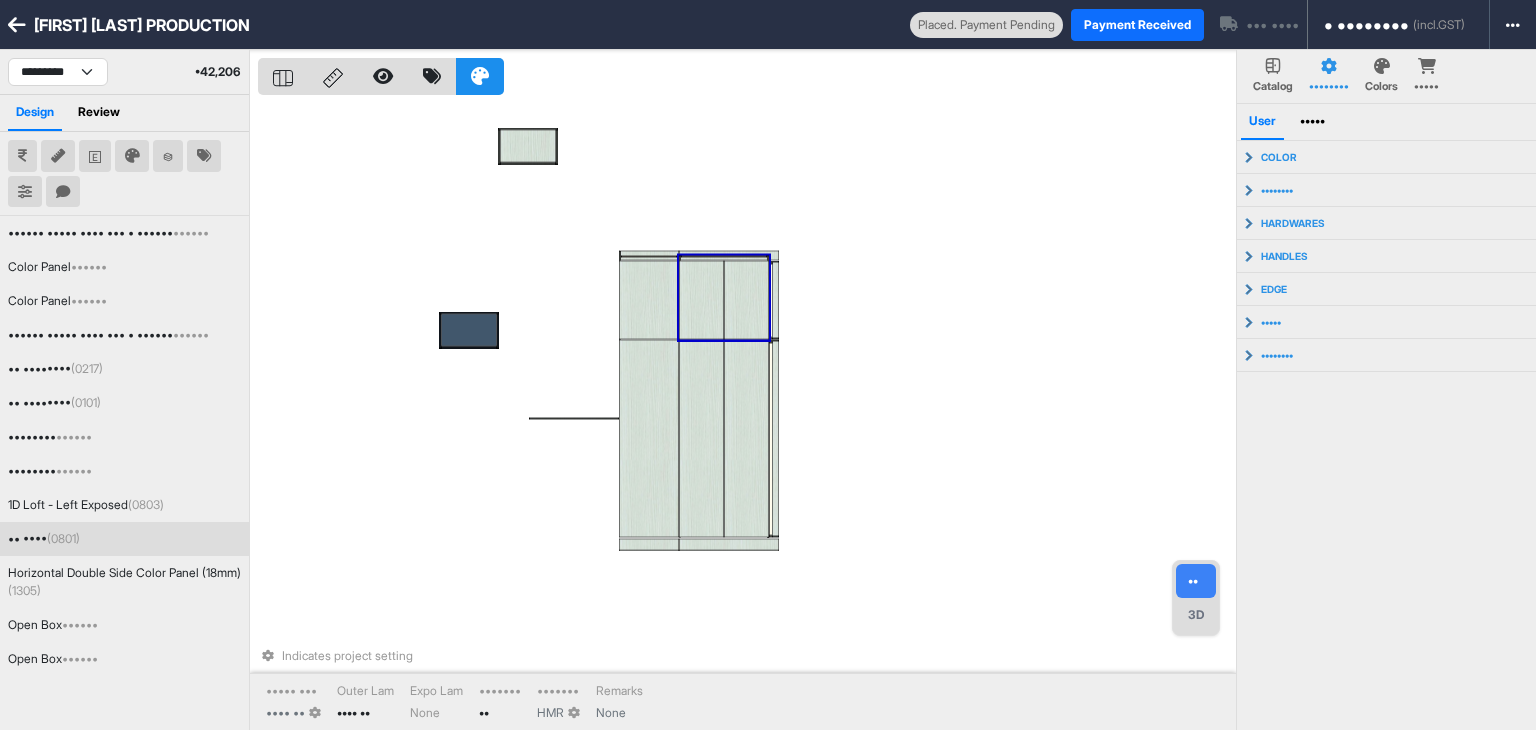 click on "Indicates project setting Inner Lam 1909 SF Outer Lam 7860 SMT Expo Lam None Carcass MR Shutter HMR Remarks None" at bounding box center [747, 415] 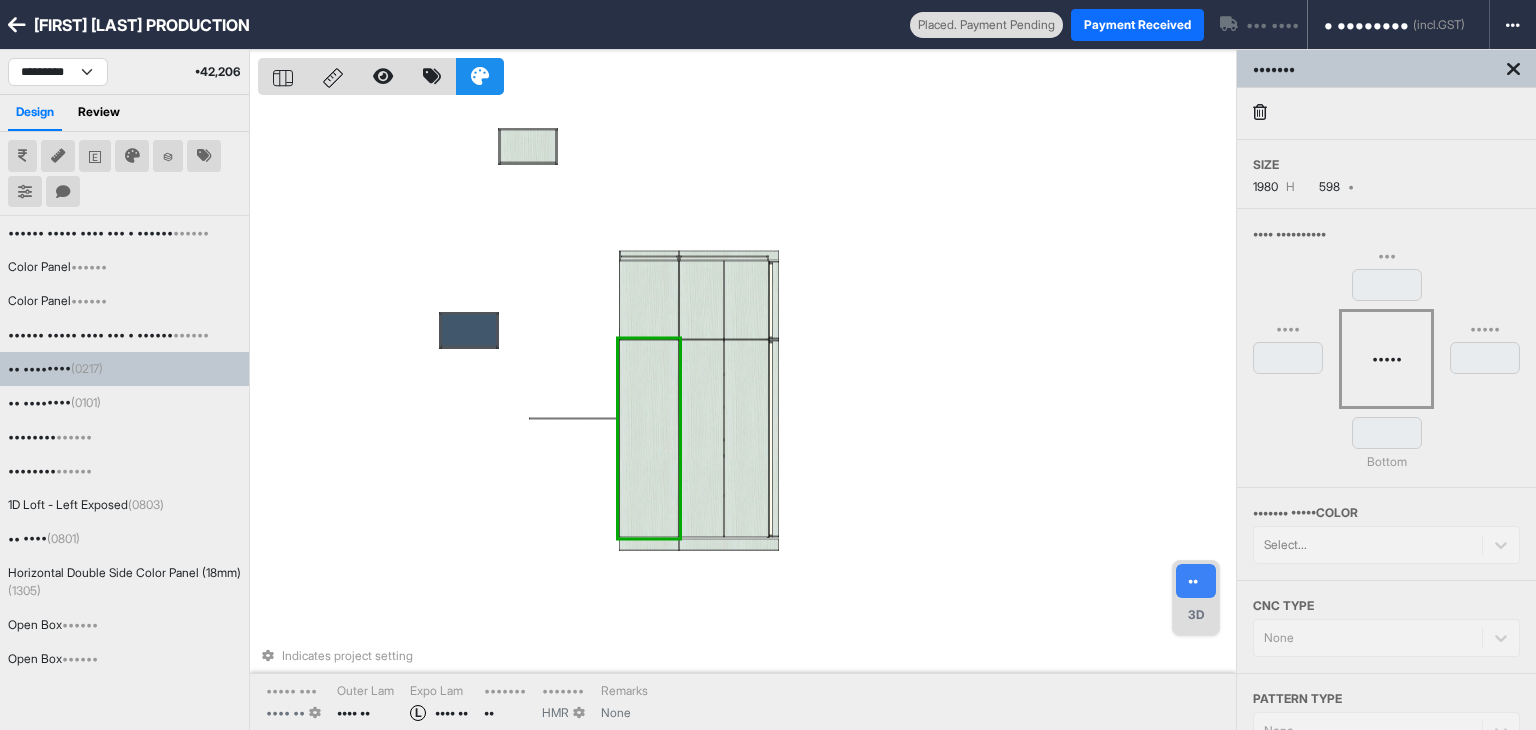 click at bounding box center [649, 439] 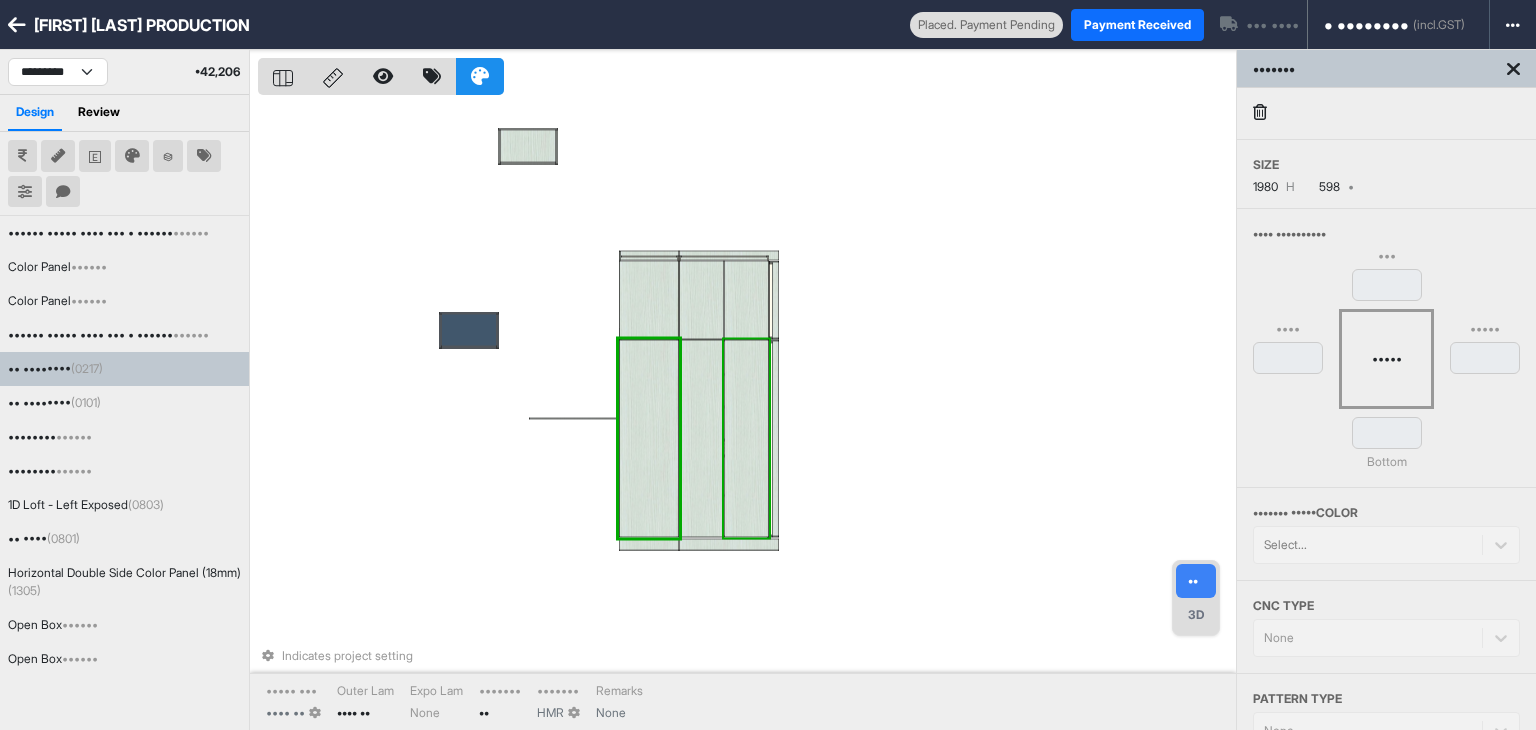 scroll, scrollTop: 100, scrollLeft: 0, axis: vertical 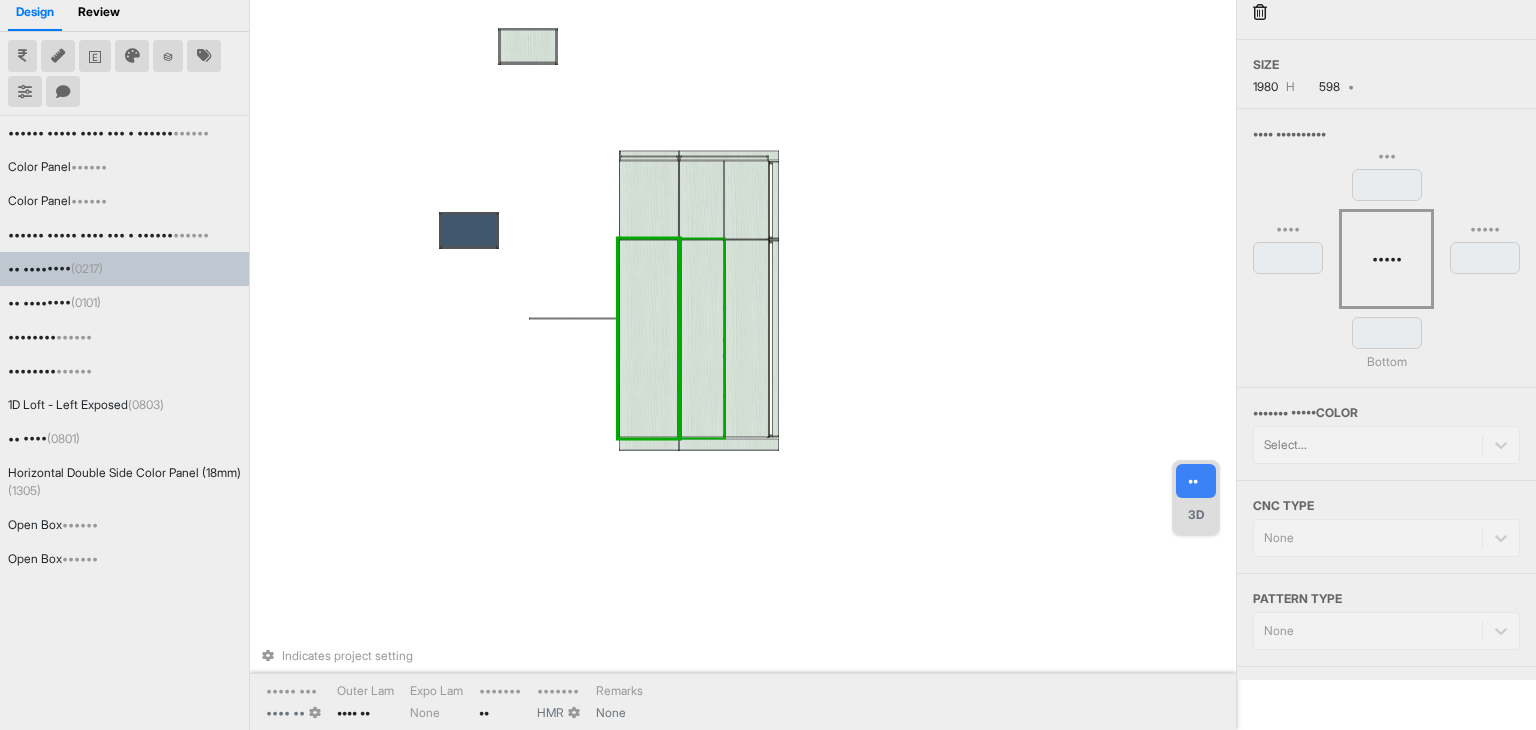 click at bounding box center (701, 339) 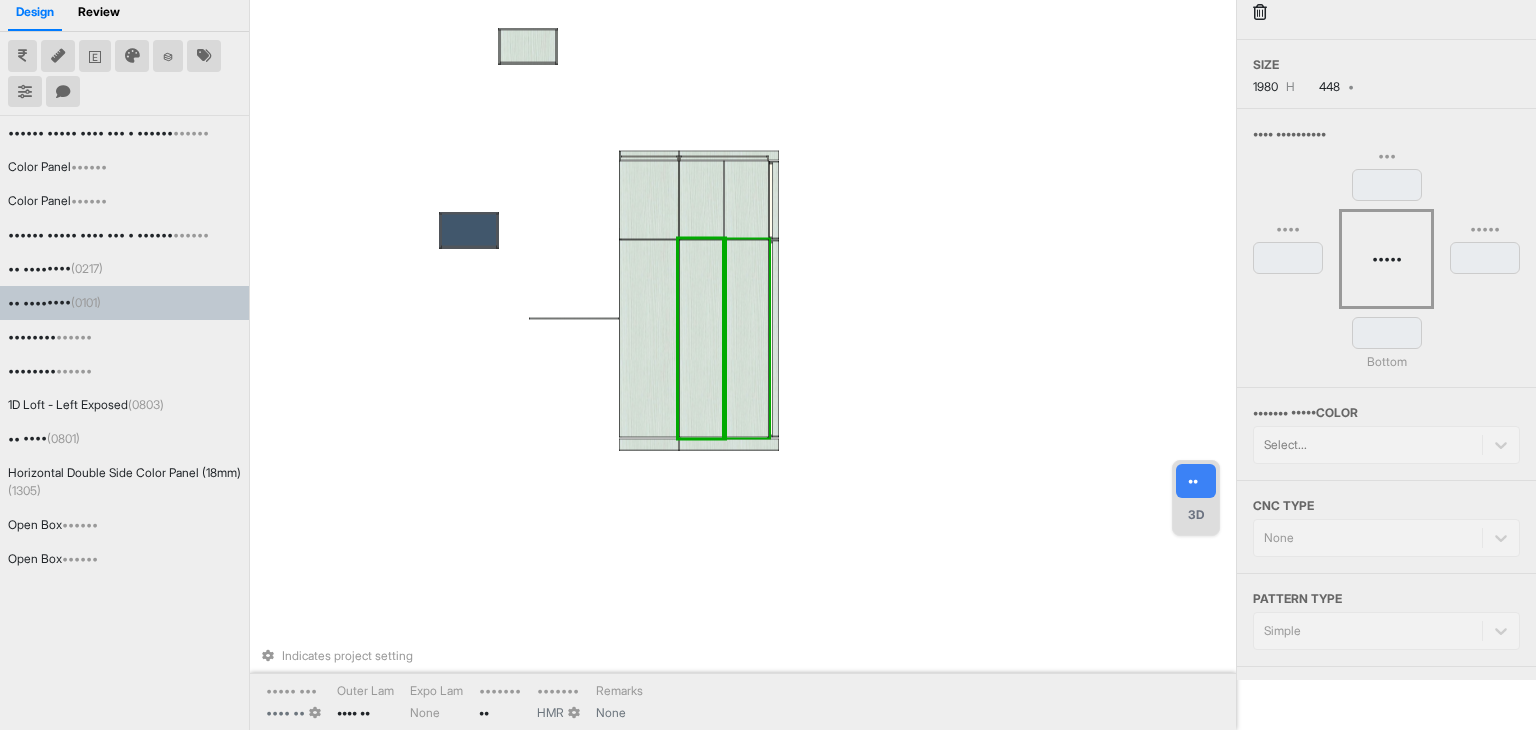 click at bounding box center (746, 339) 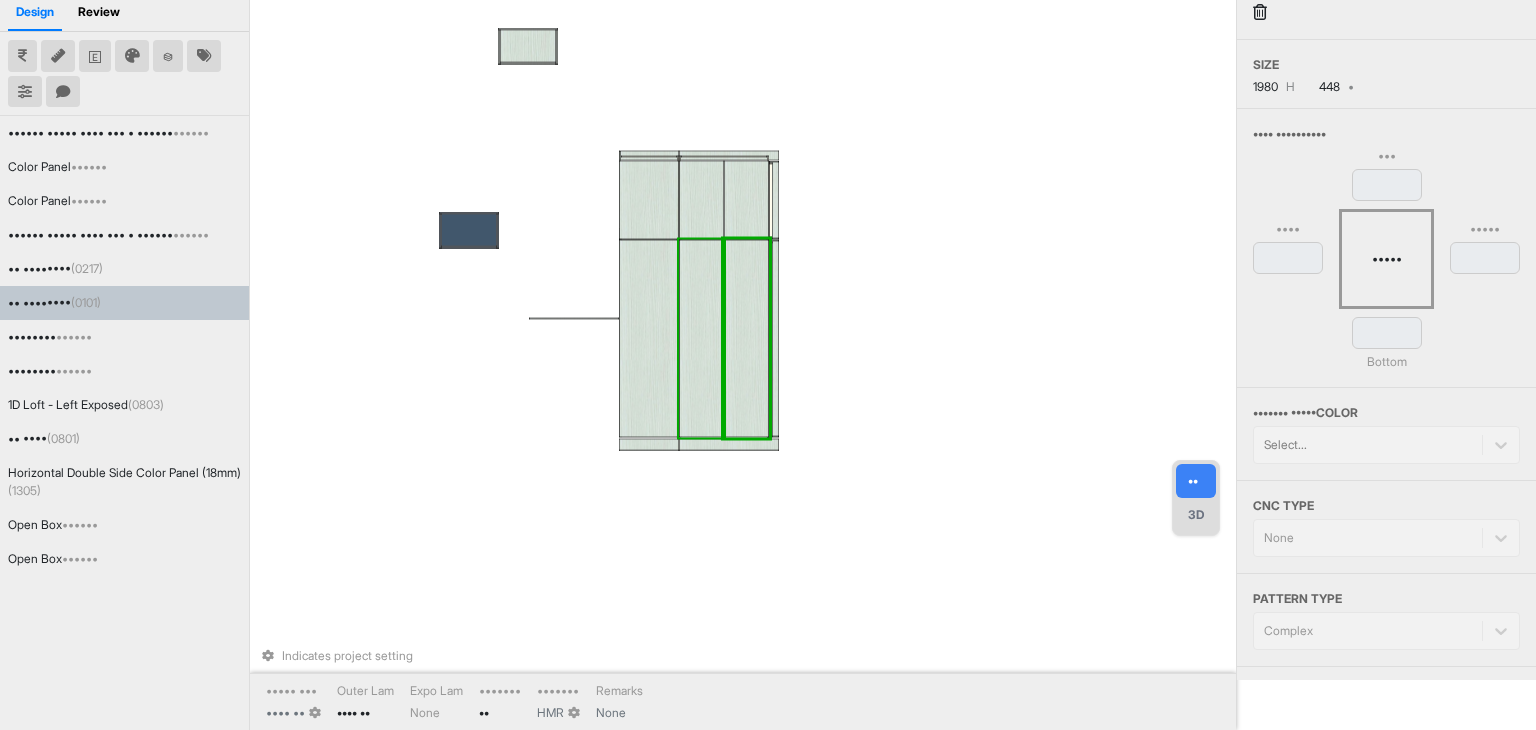 click at bounding box center [701, 339] 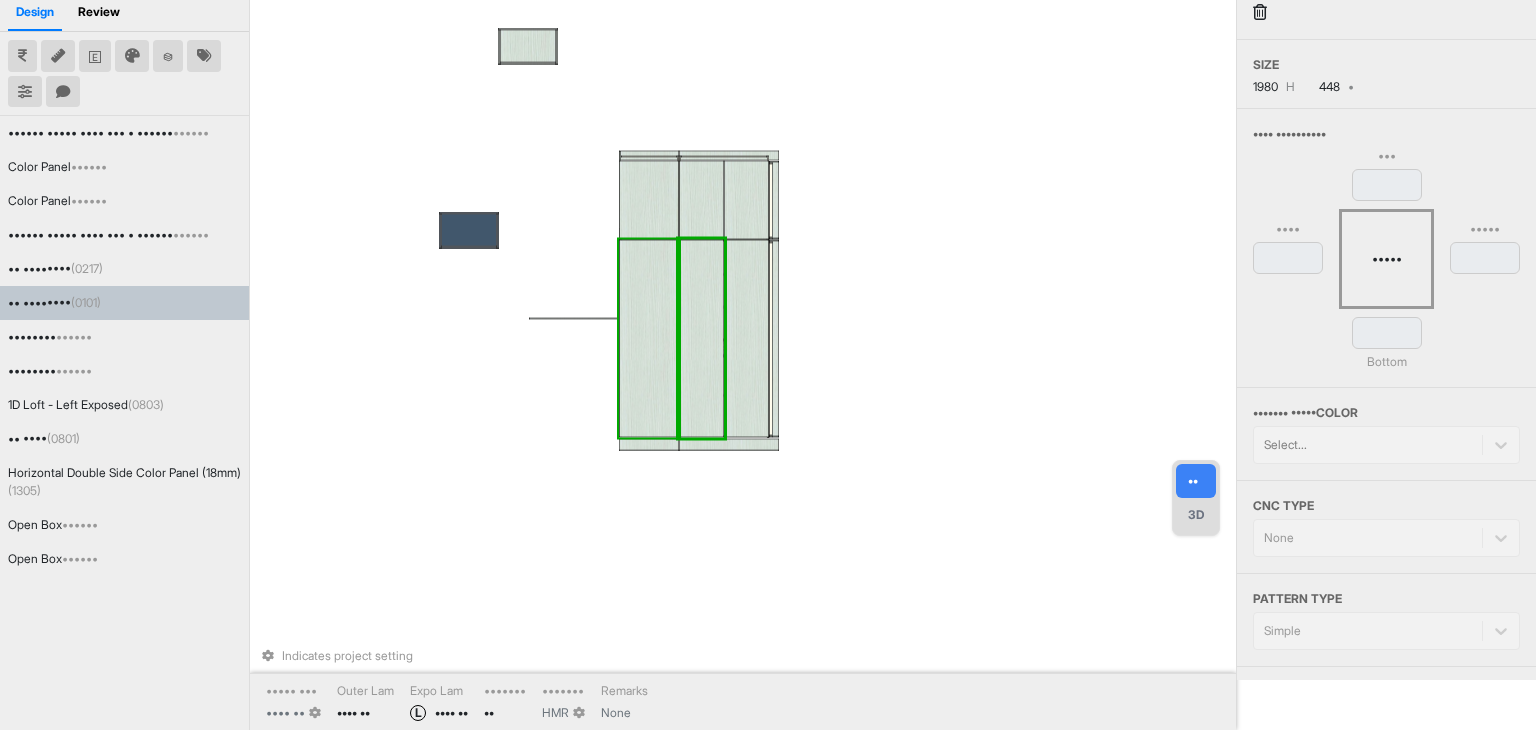 click at bounding box center (649, 339) 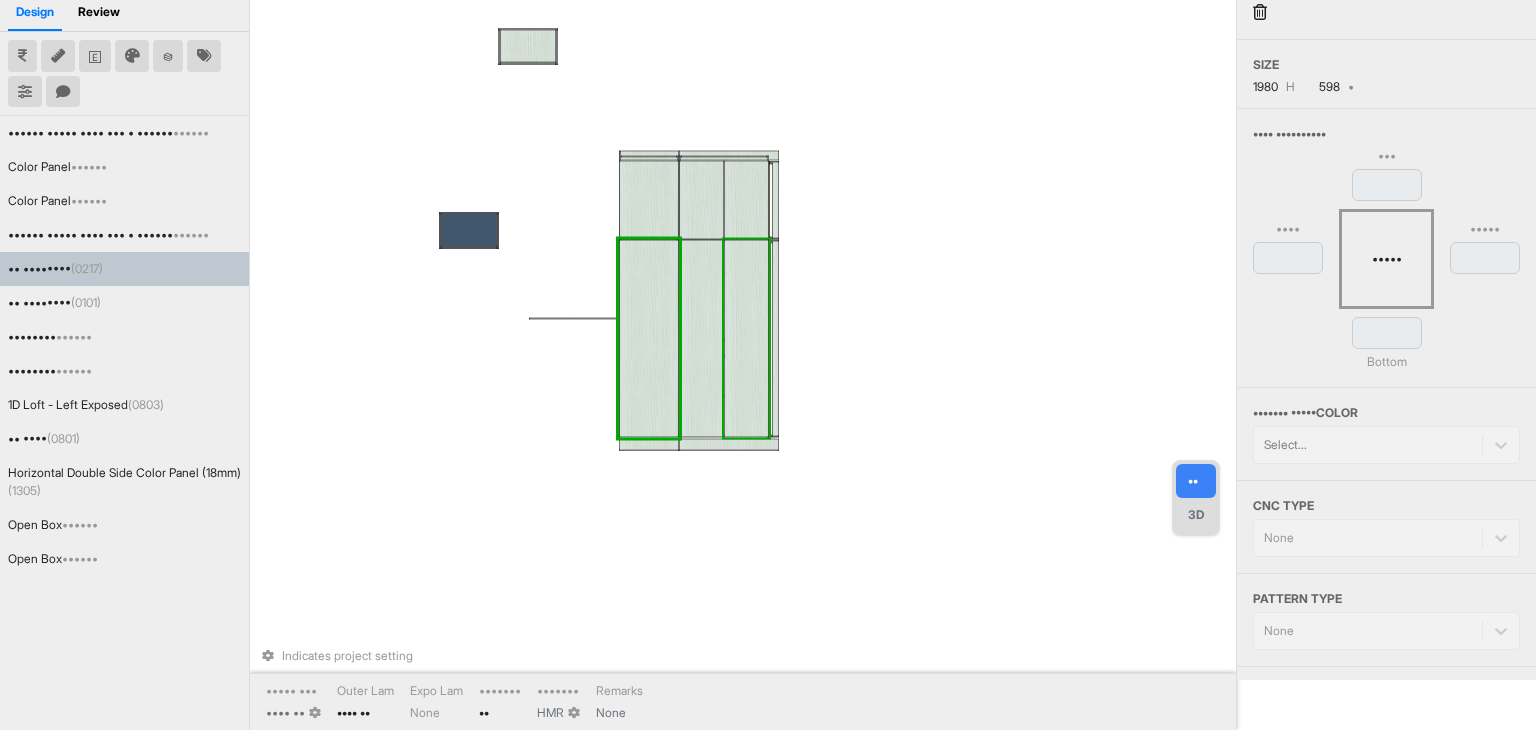 click on "Indicates project setting Inner Lam 1909 SF Outer Lam 7860 SMT Expo Lam None Carcass MR Shutter HMR Remarks None" at bounding box center [747, 315] 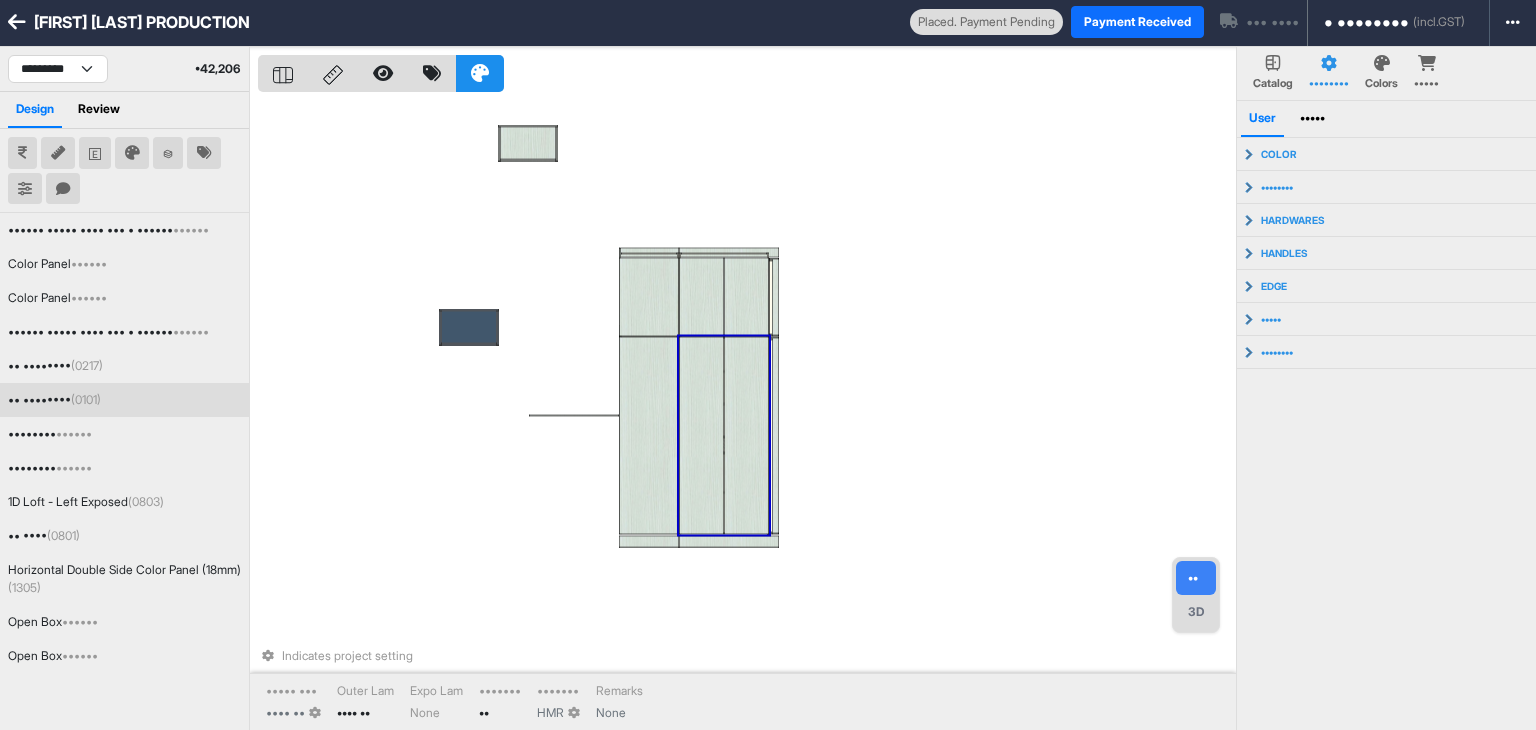scroll, scrollTop: 0, scrollLeft: 0, axis: both 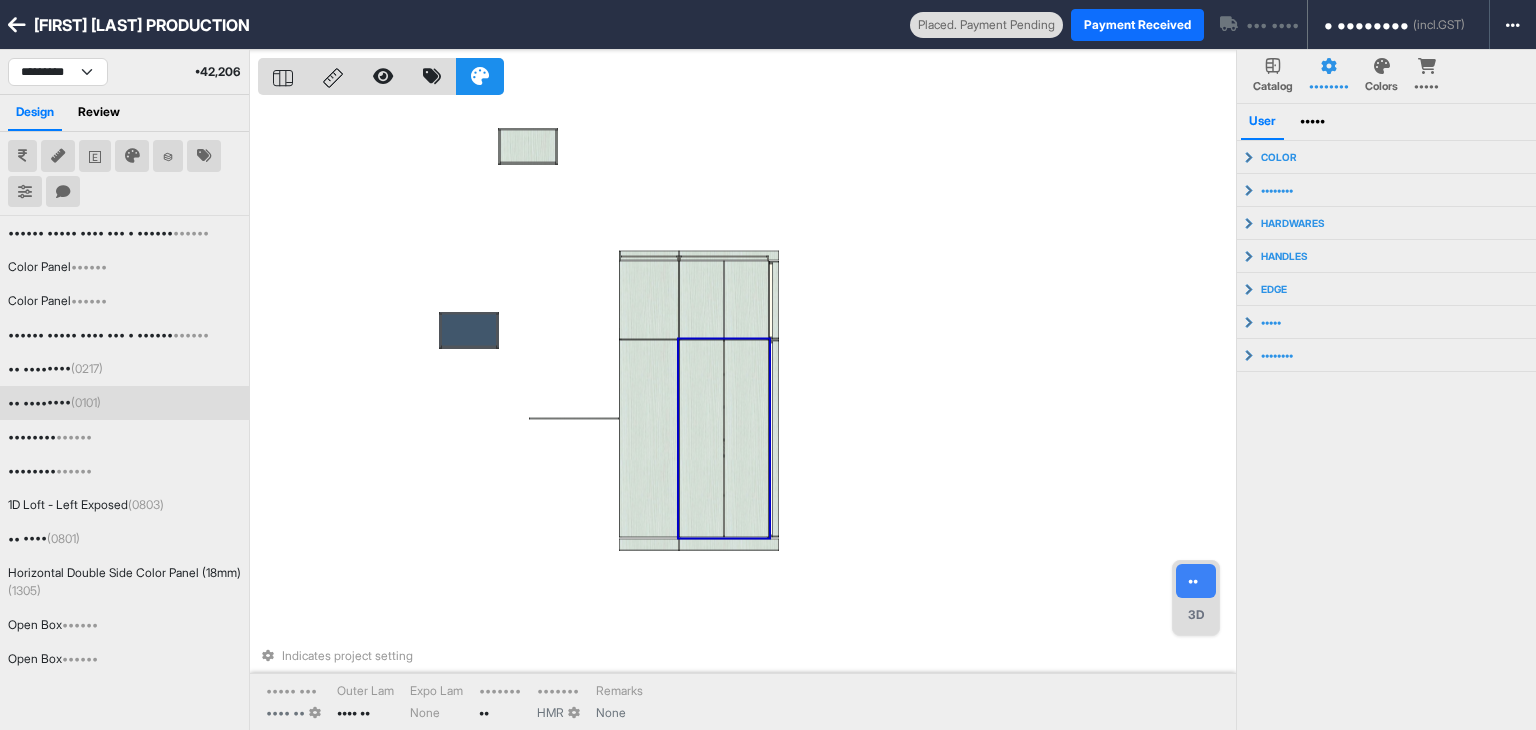 click at bounding box center (701, 439) 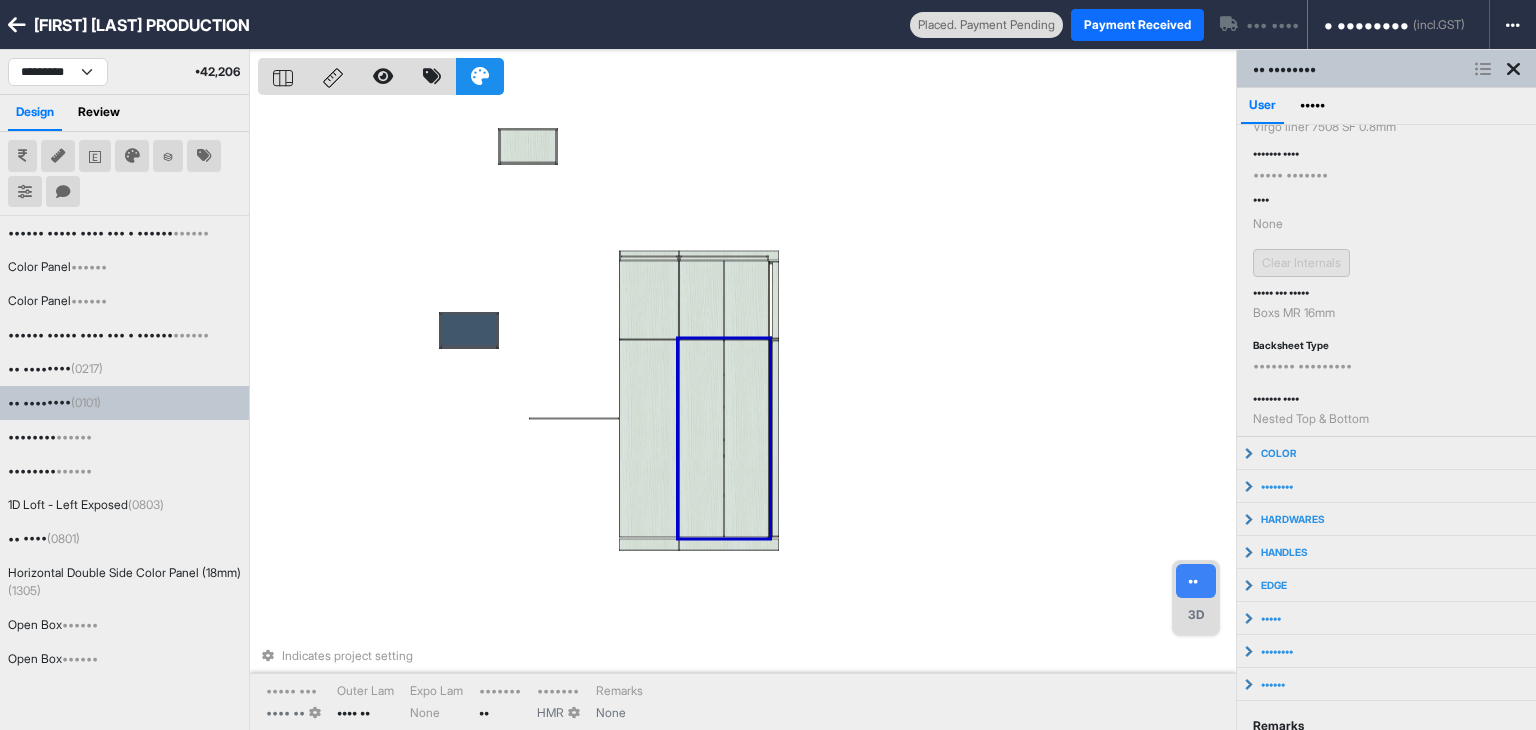 scroll, scrollTop: 109, scrollLeft: 0, axis: vertical 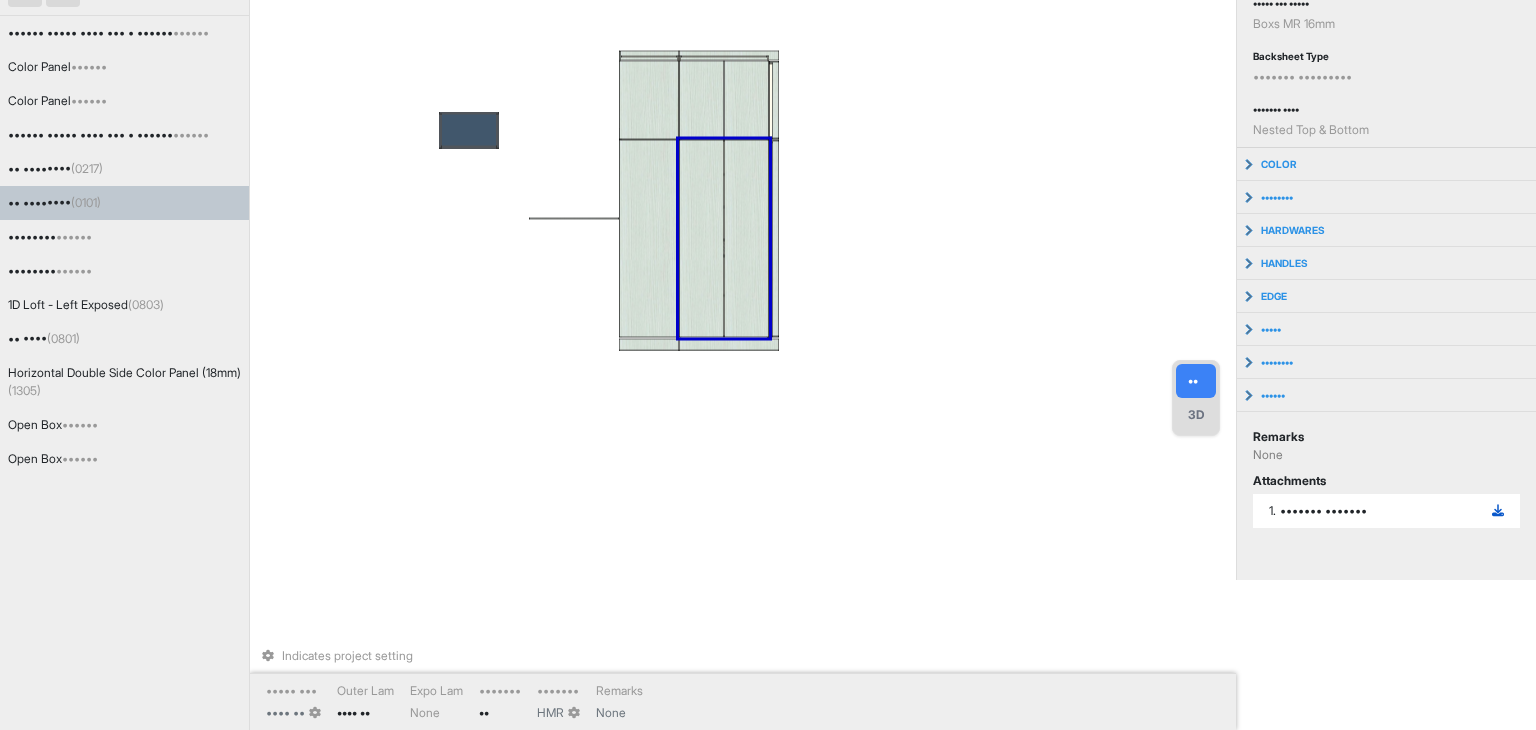 click at bounding box center (1498, 511) 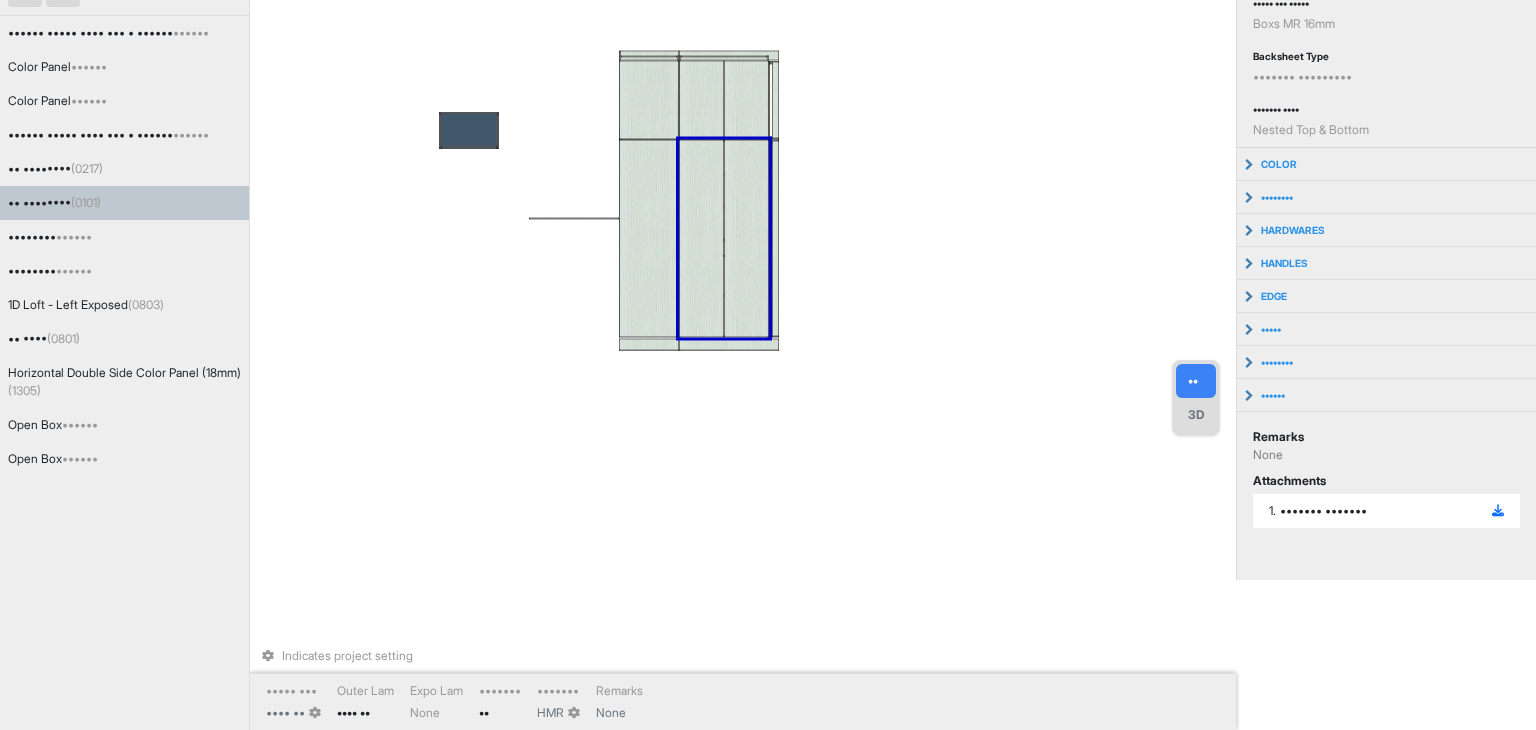 click at bounding box center (701, 239) 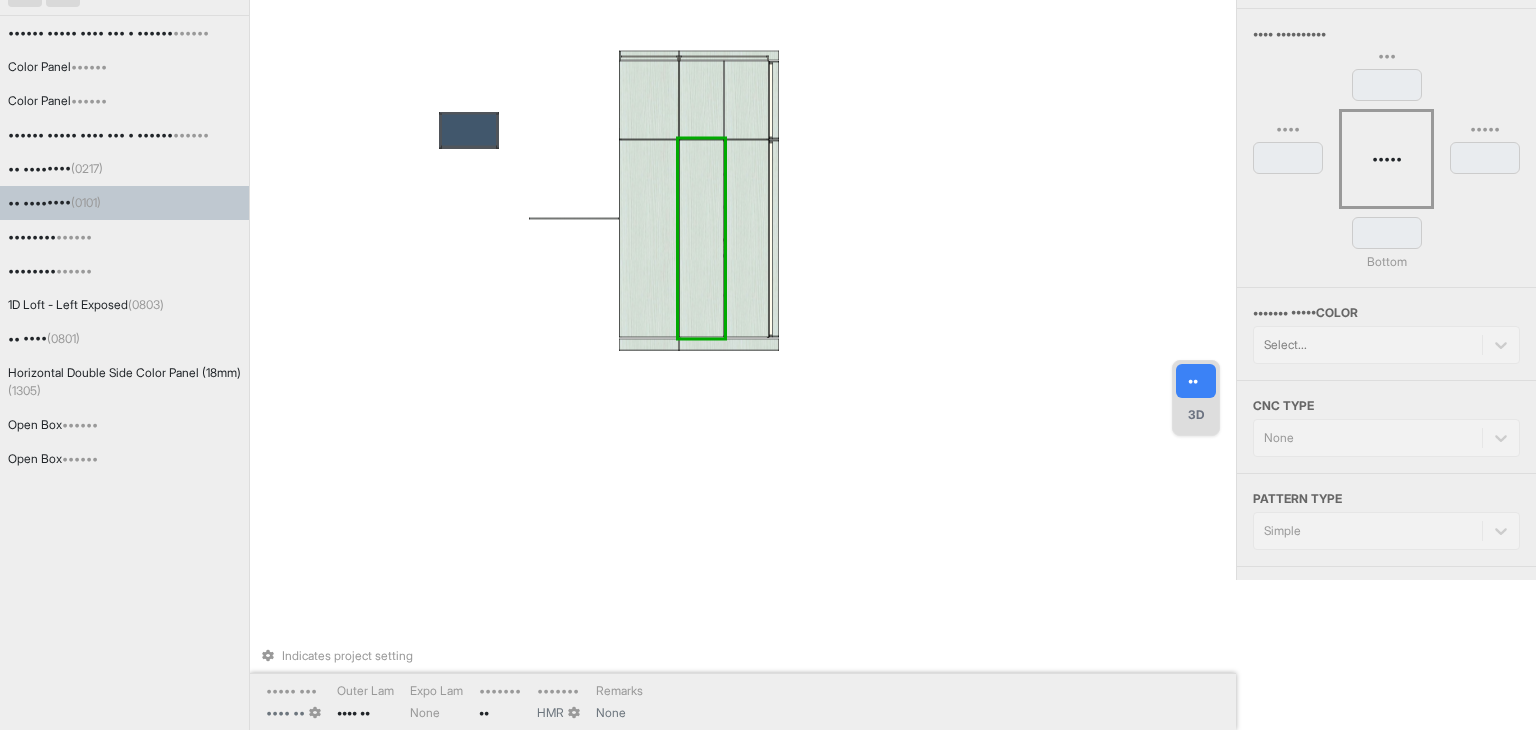 scroll, scrollTop: 0, scrollLeft: 0, axis: both 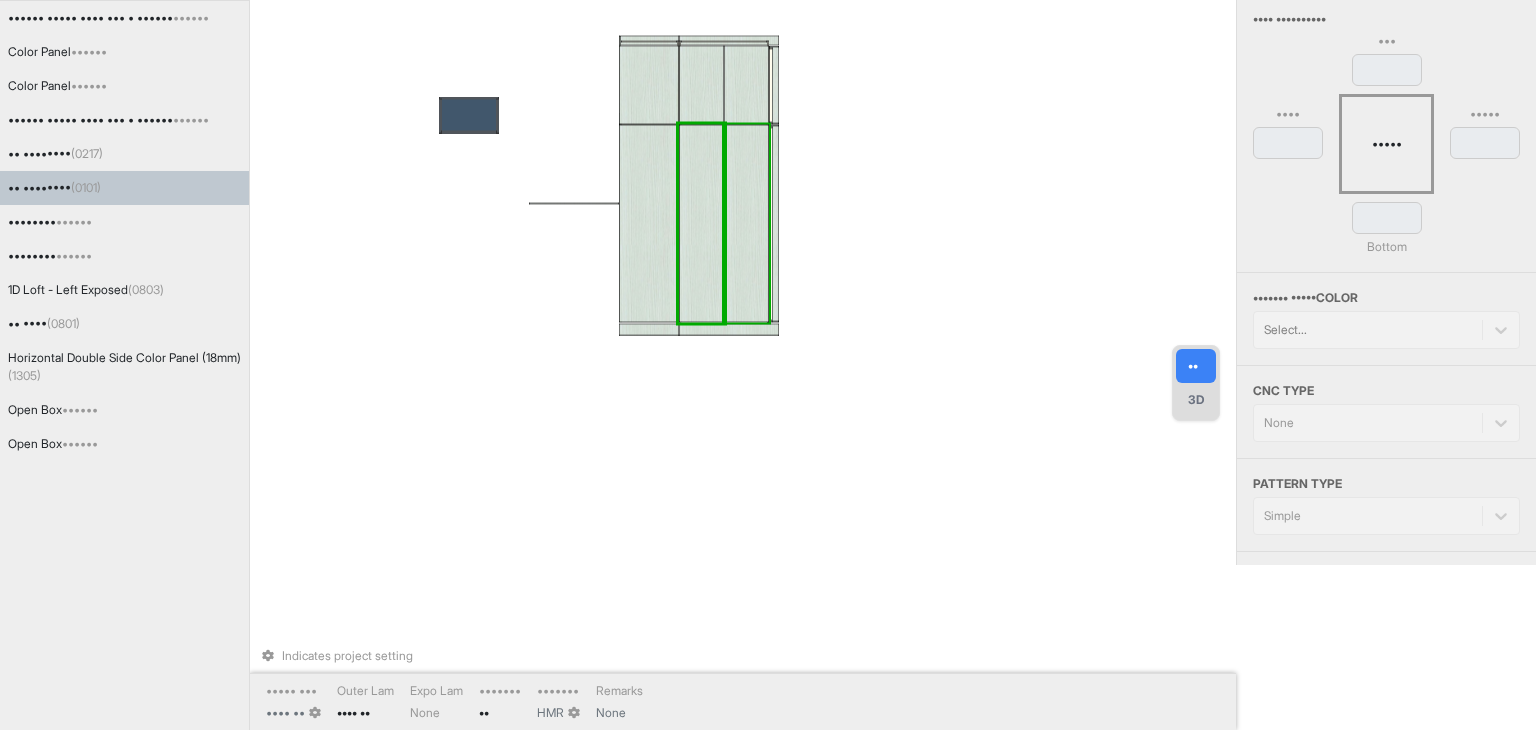 click at bounding box center (746, 224) 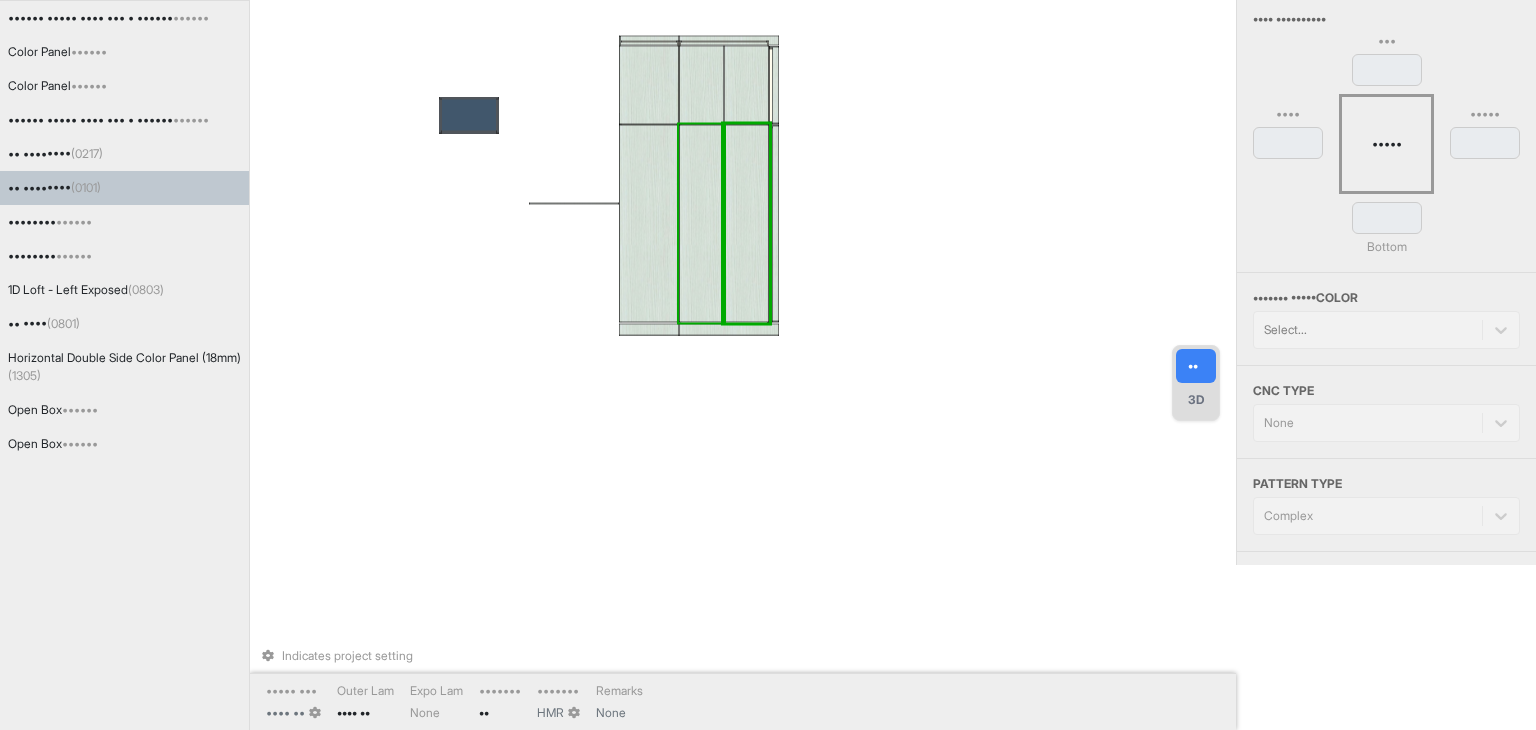 click at bounding box center (701, 224) 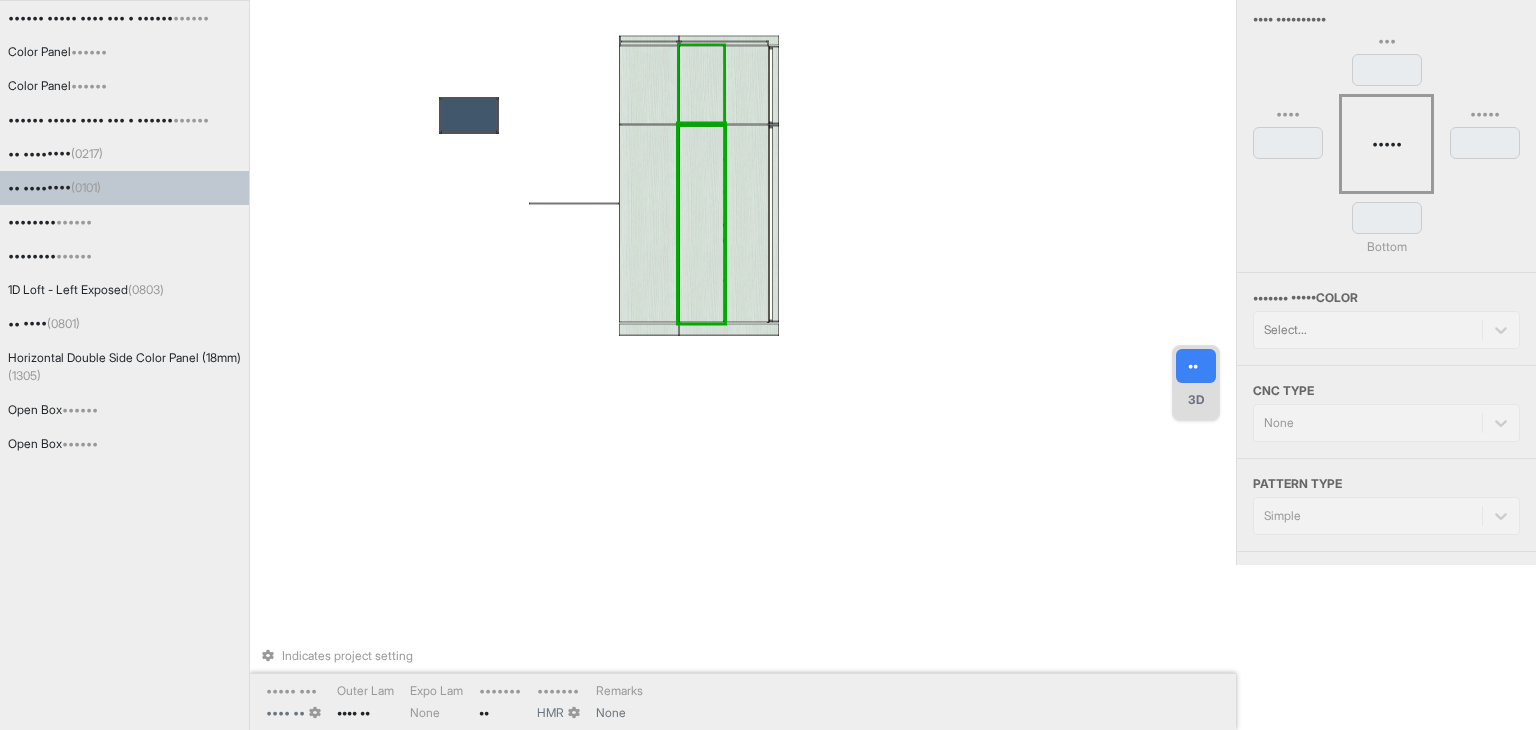 click at bounding box center (701, 85) 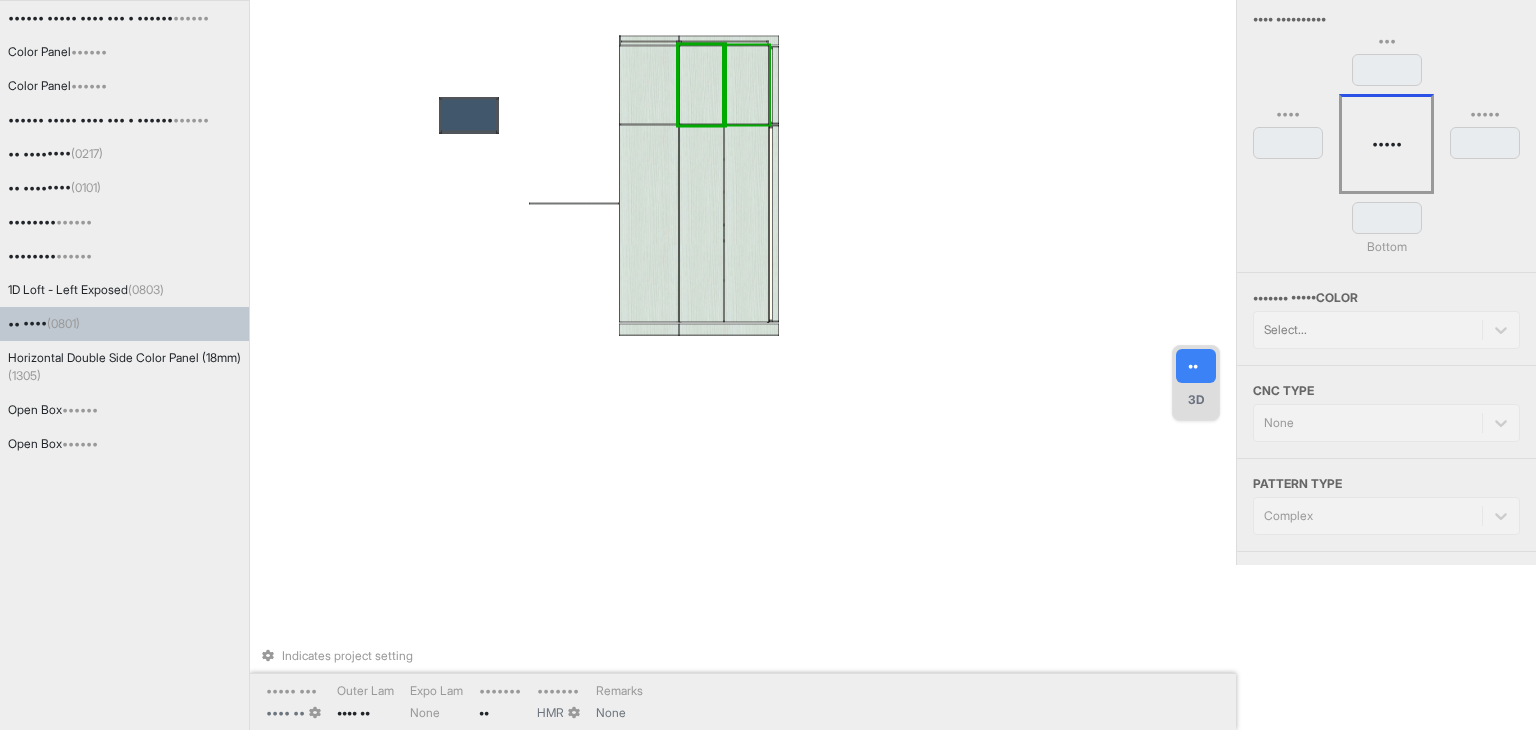 click at bounding box center [746, 85] 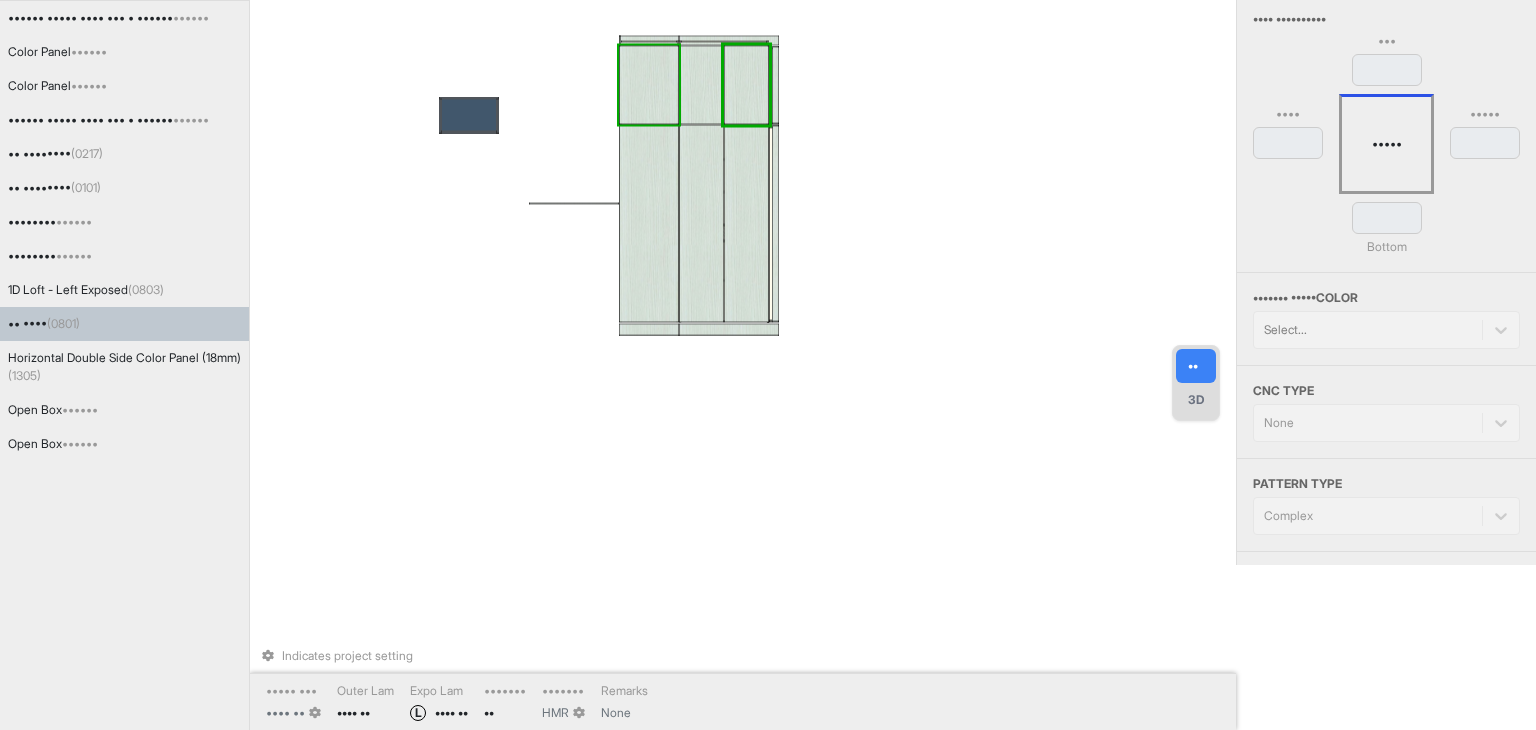 click at bounding box center (649, 85) 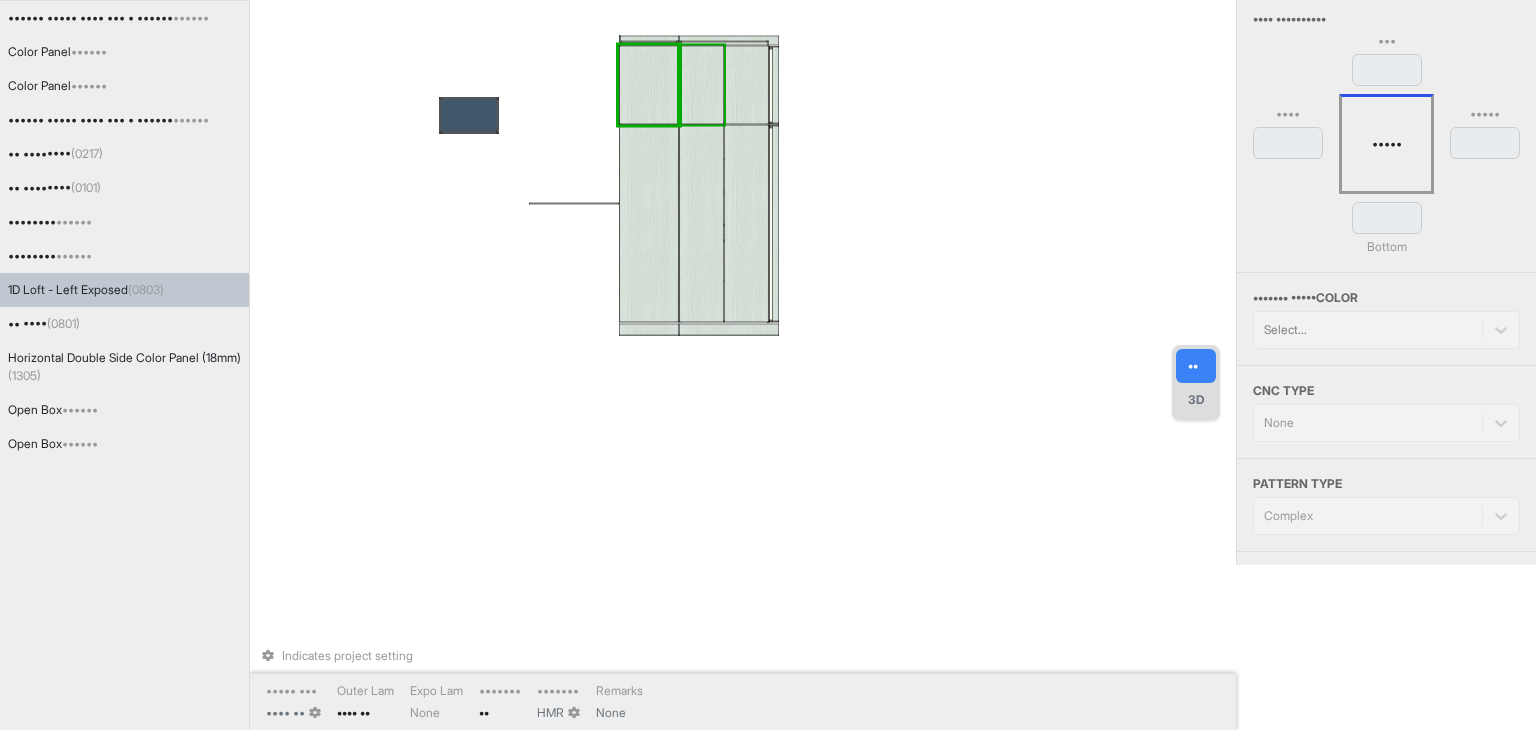 click at bounding box center [701, 85] 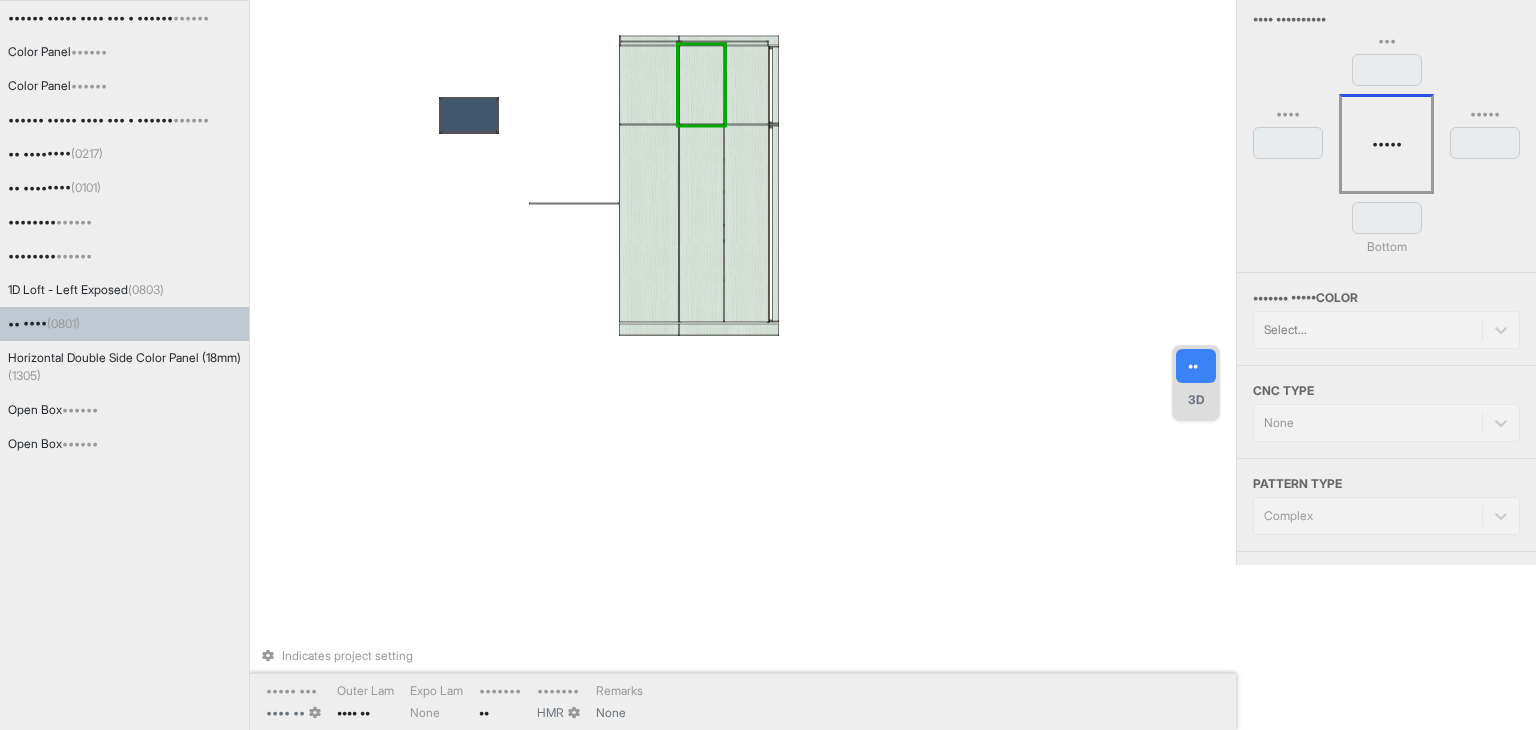 click at bounding box center (746, 85) 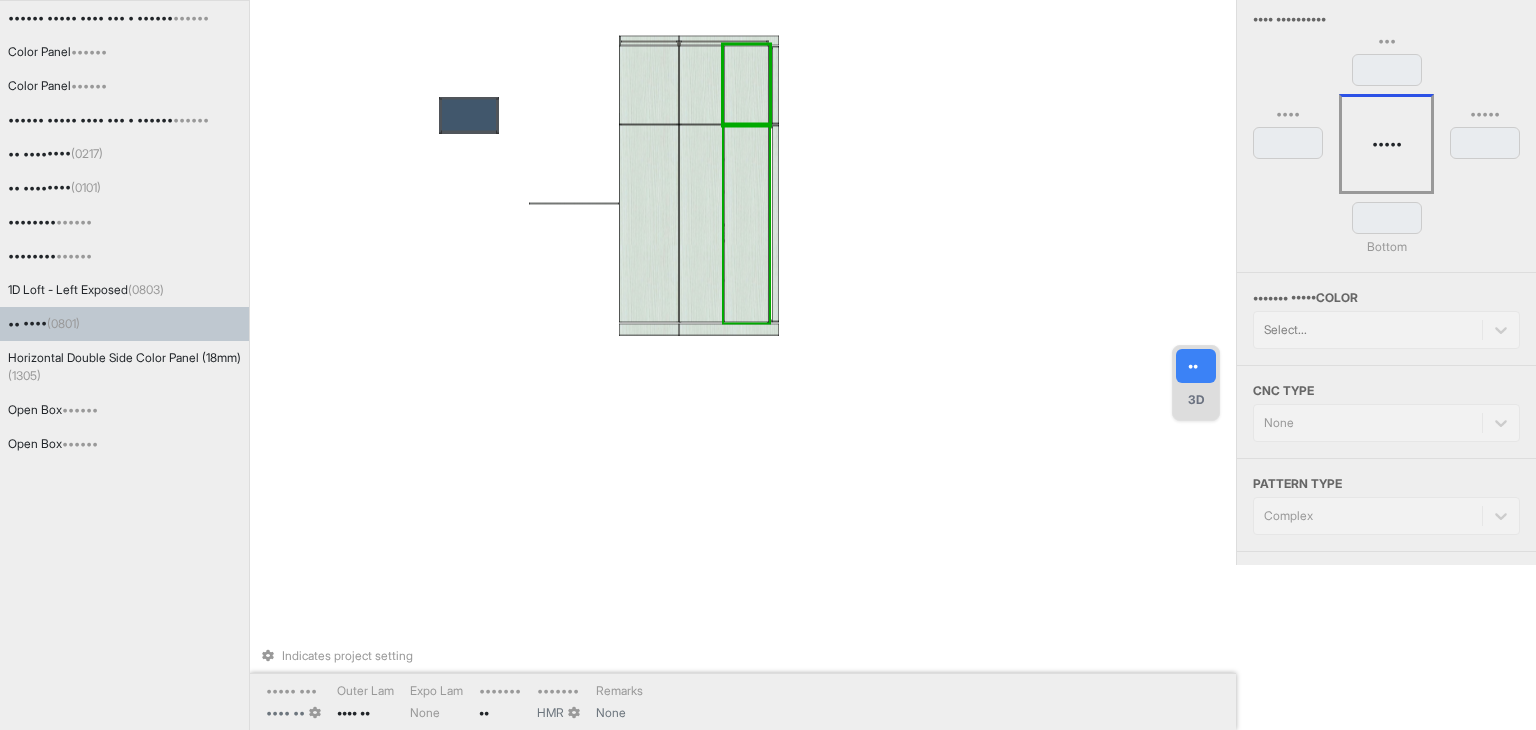 click at bounding box center (746, 224) 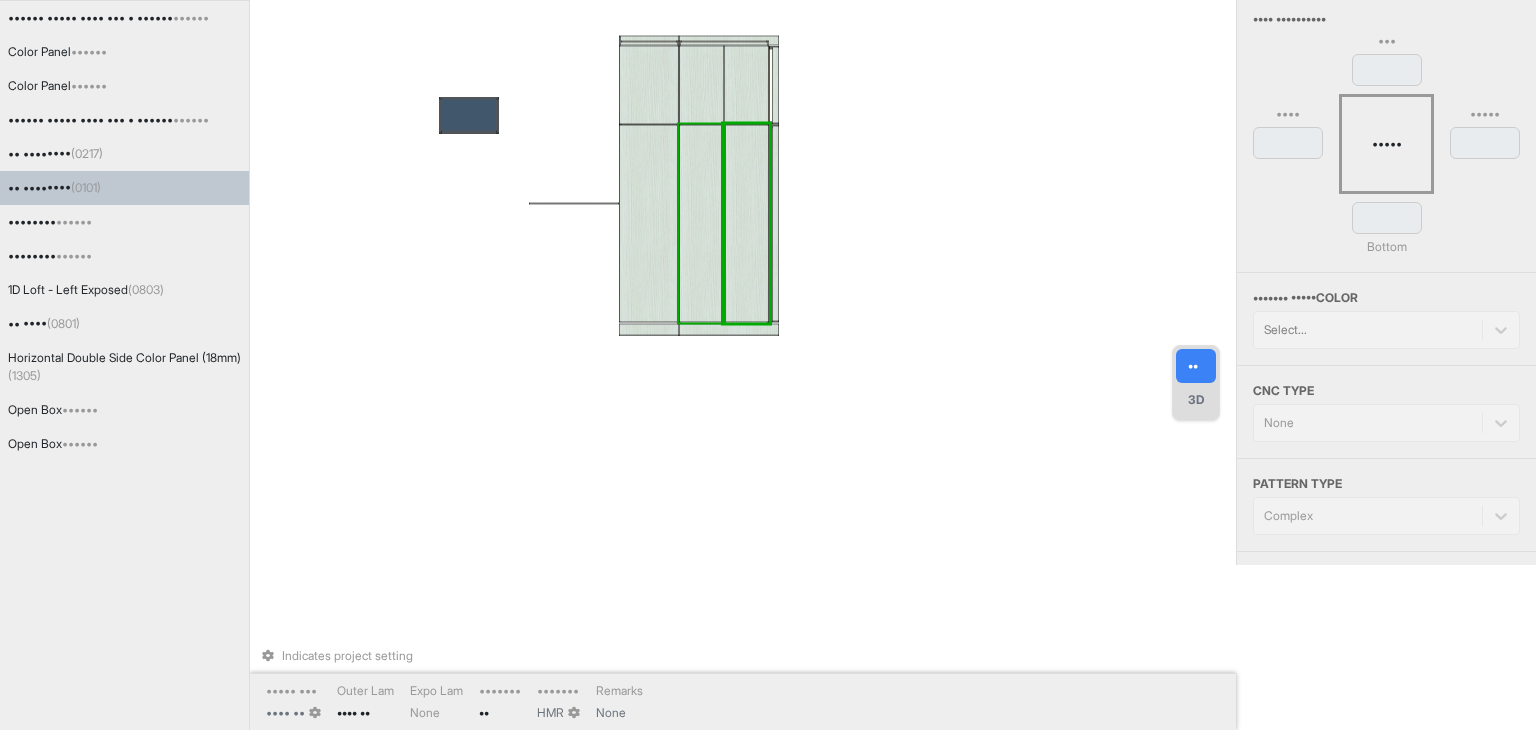 click at bounding box center [701, 224] 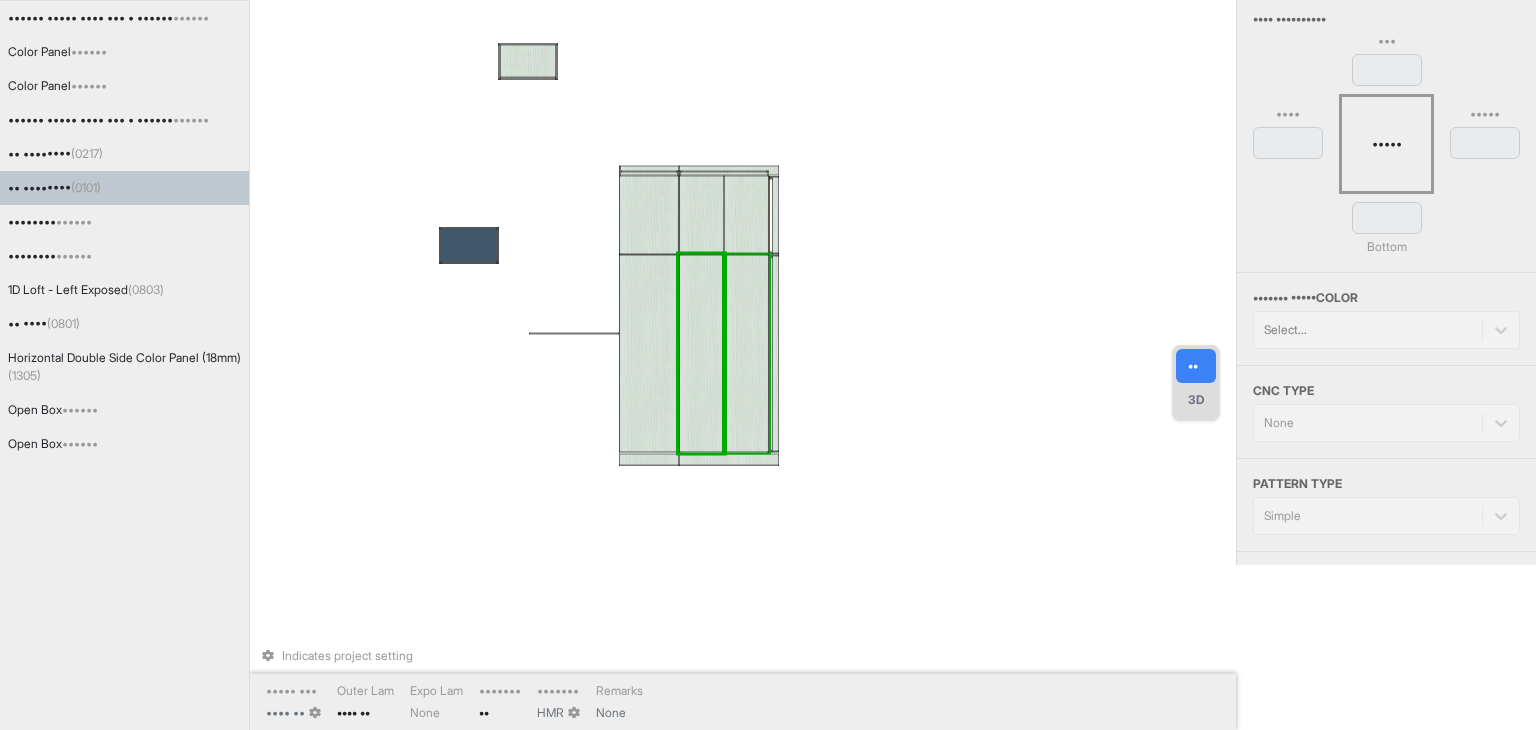 click on "Indicates project setting Inner Lam 1909 SF Outer Lam 7860 SMT Expo Lam None Carcass MR Shutter HMR Remarks None" at bounding box center [747, 200] 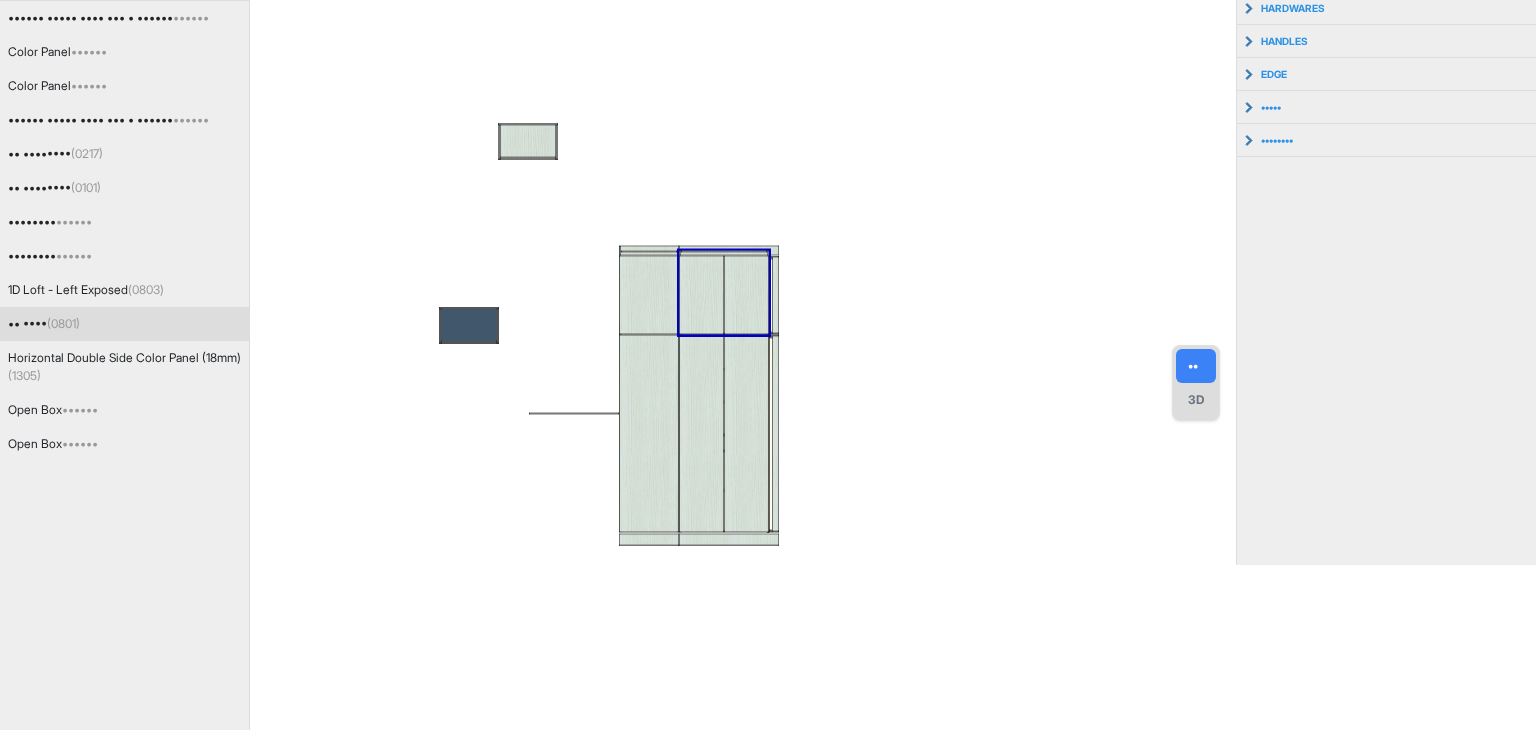 scroll, scrollTop: 0, scrollLeft: 0, axis: both 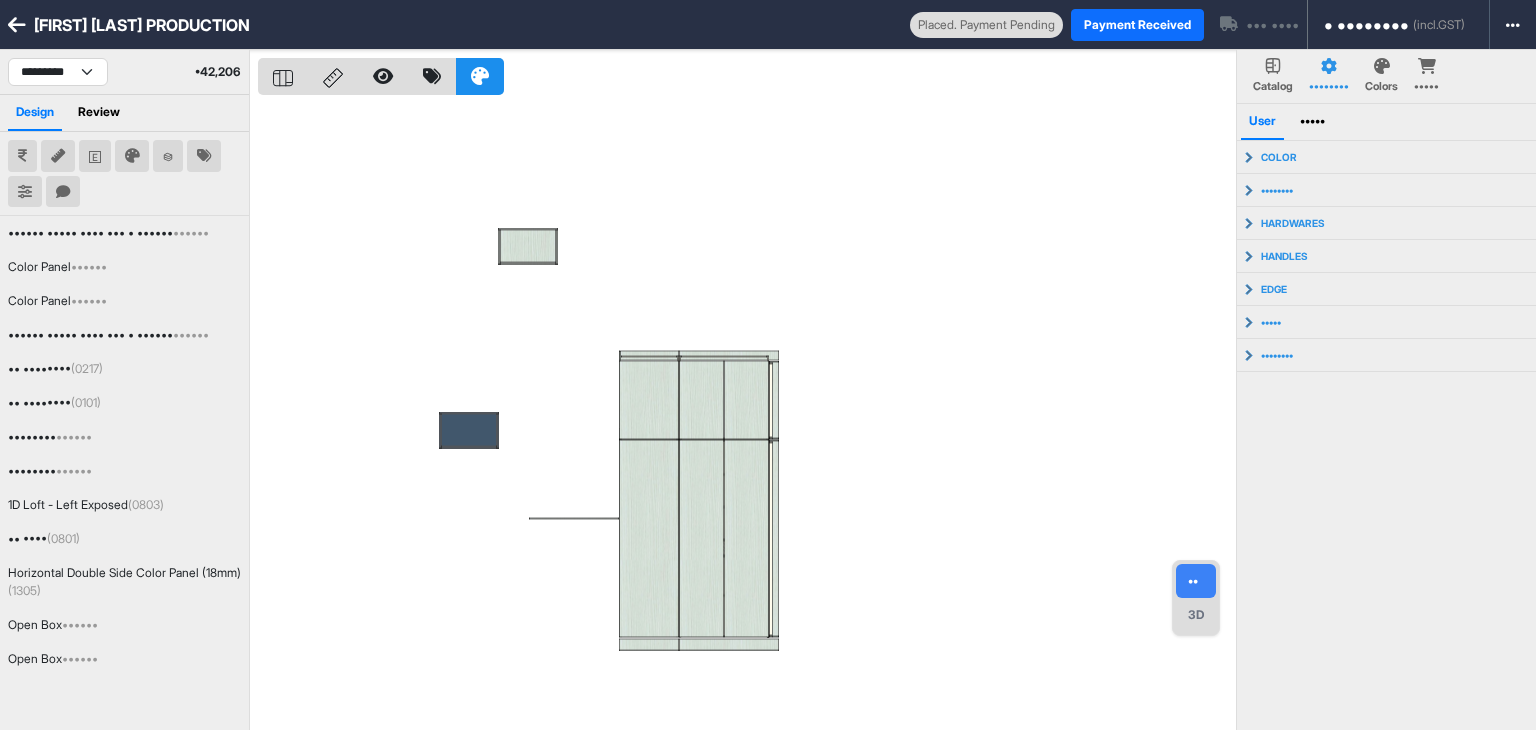 click at bounding box center (63, 192) 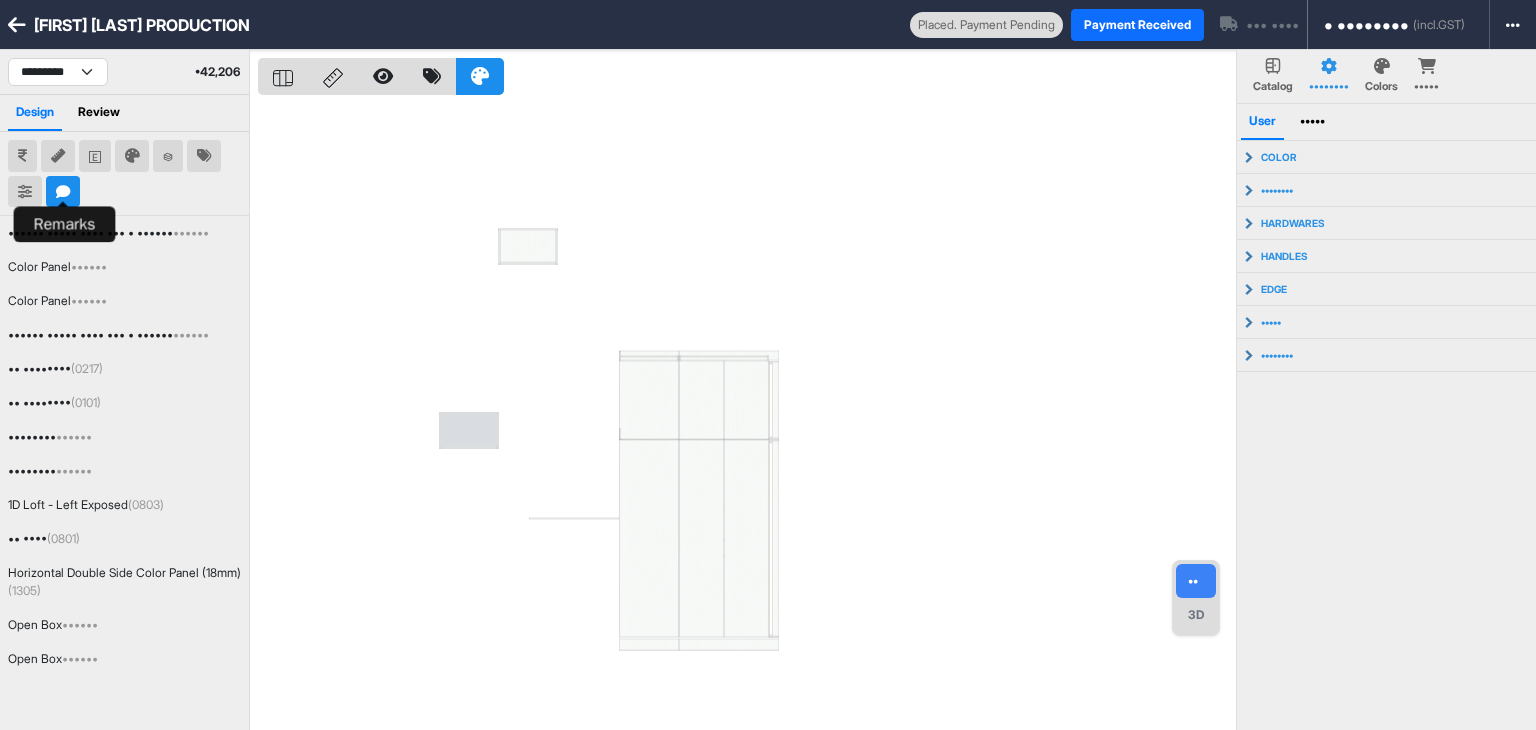 click at bounding box center [63, 192] 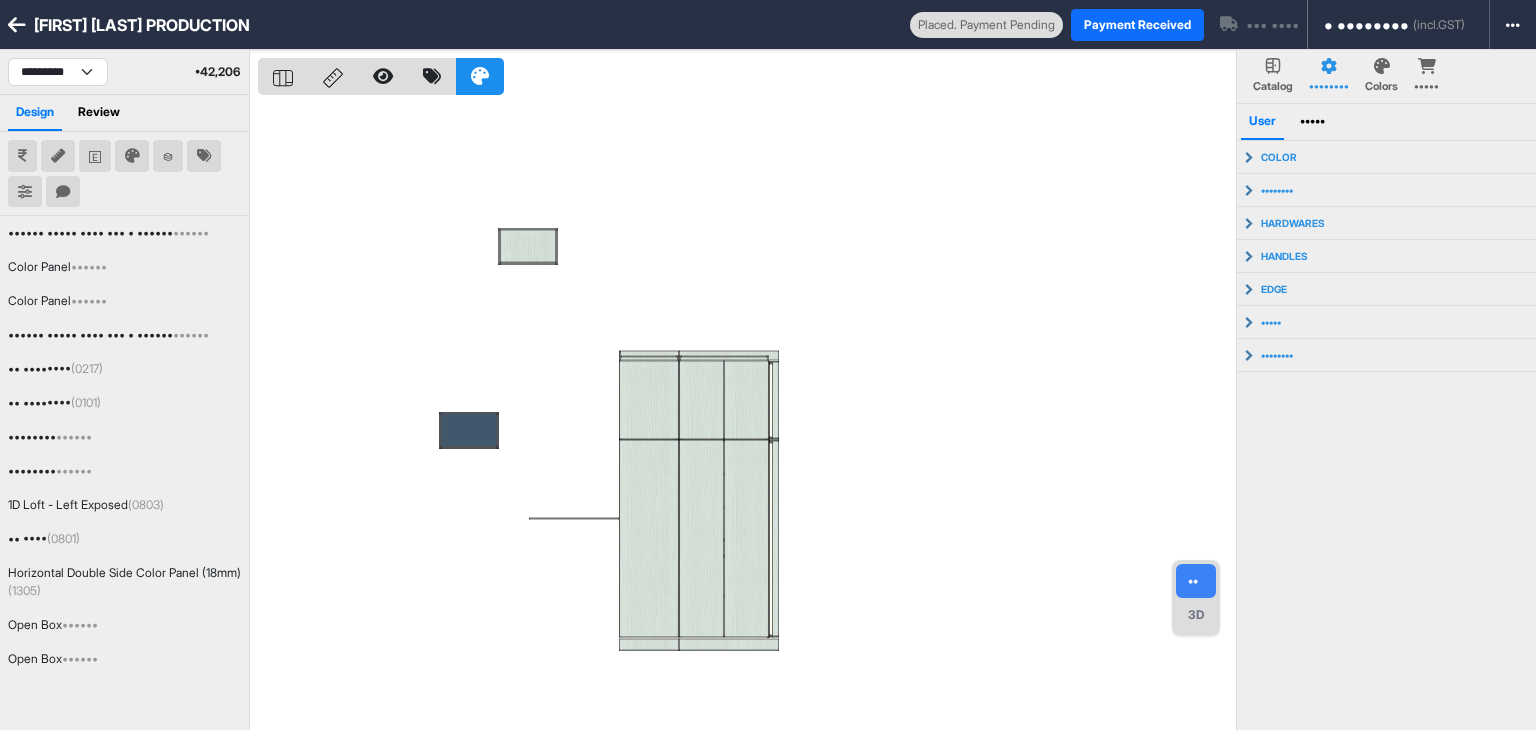 click at bounding box center [747, 415] 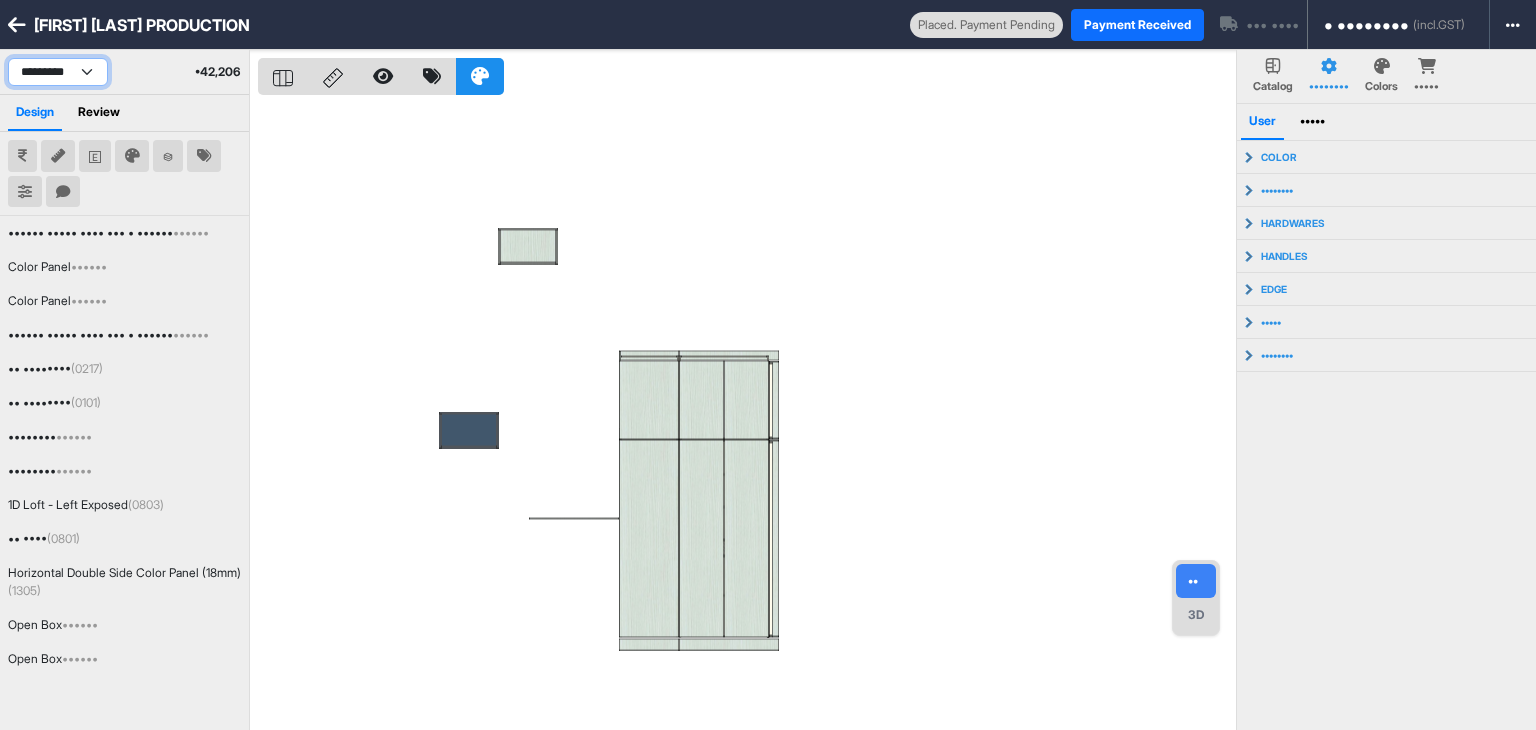 click on "**********" at bounding box center [58, 72] 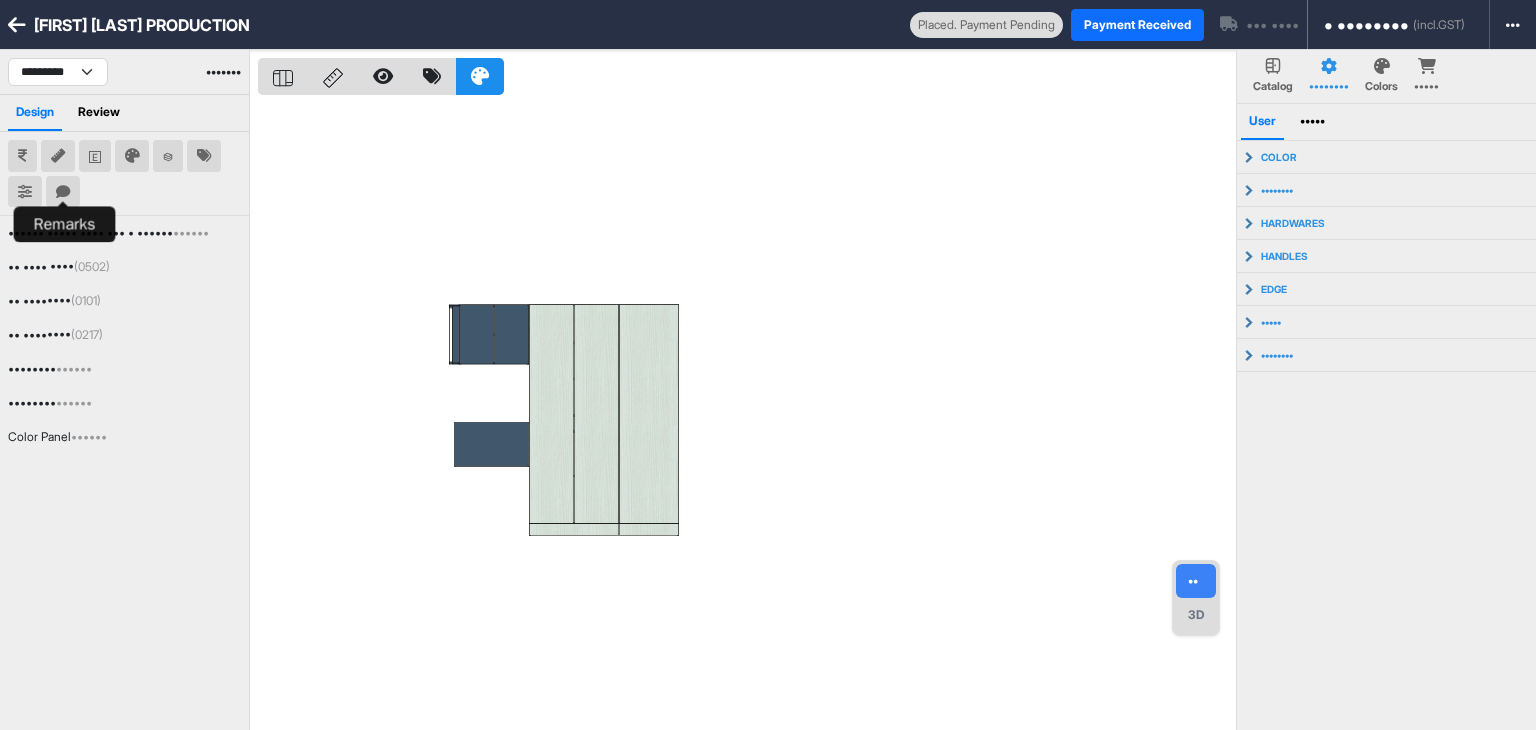 click at bounding box center (63, 192) 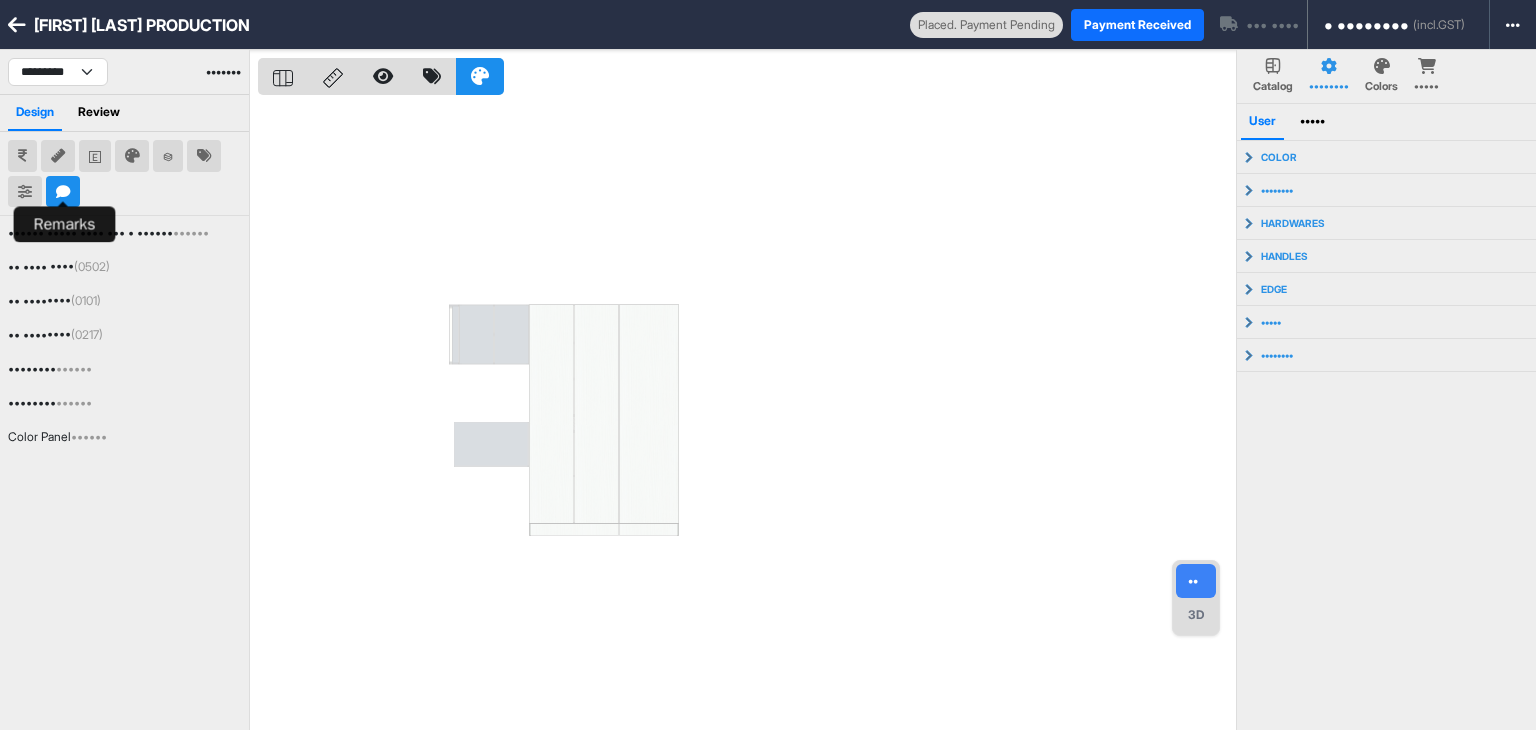 click at bounding box center (63, 192) 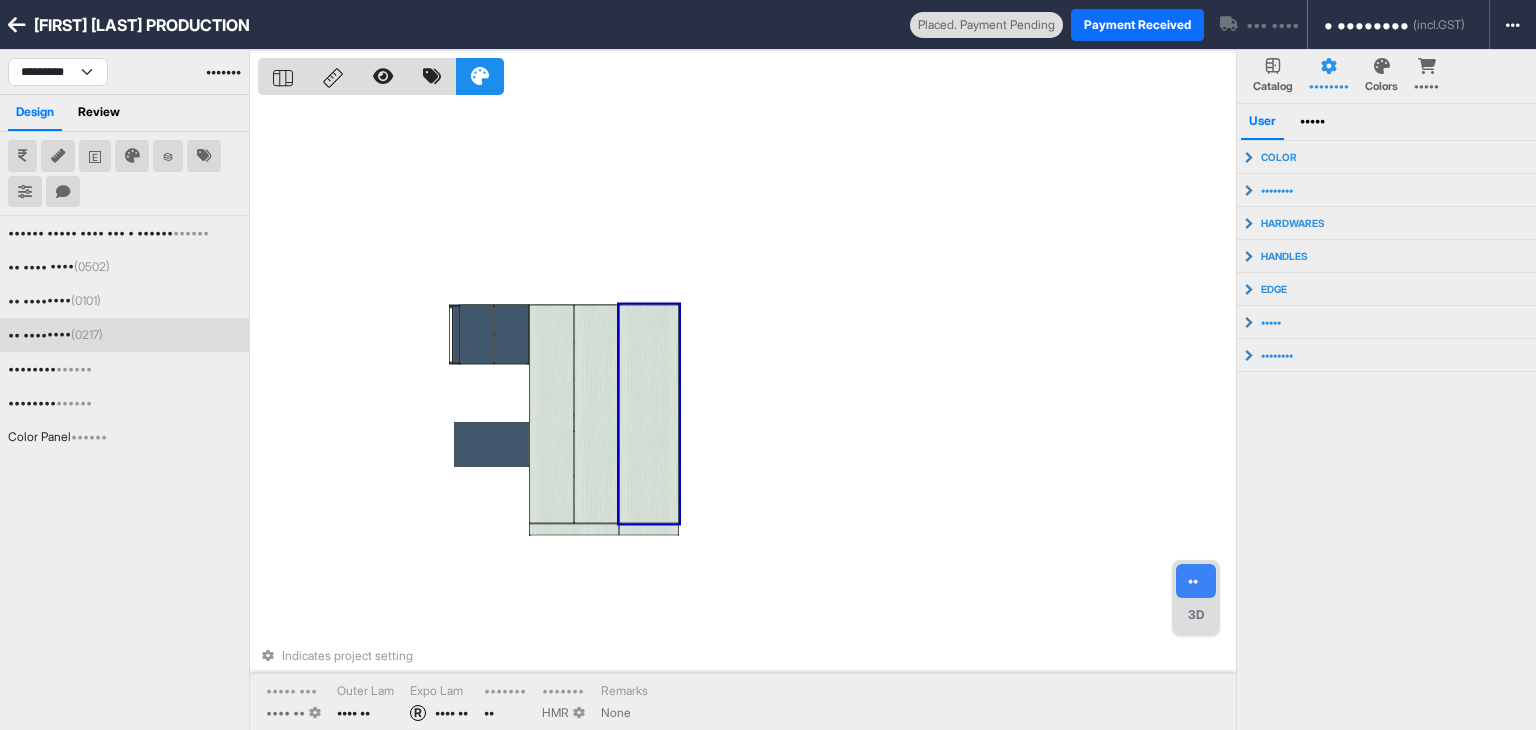 click at bounding box center [649, 413] 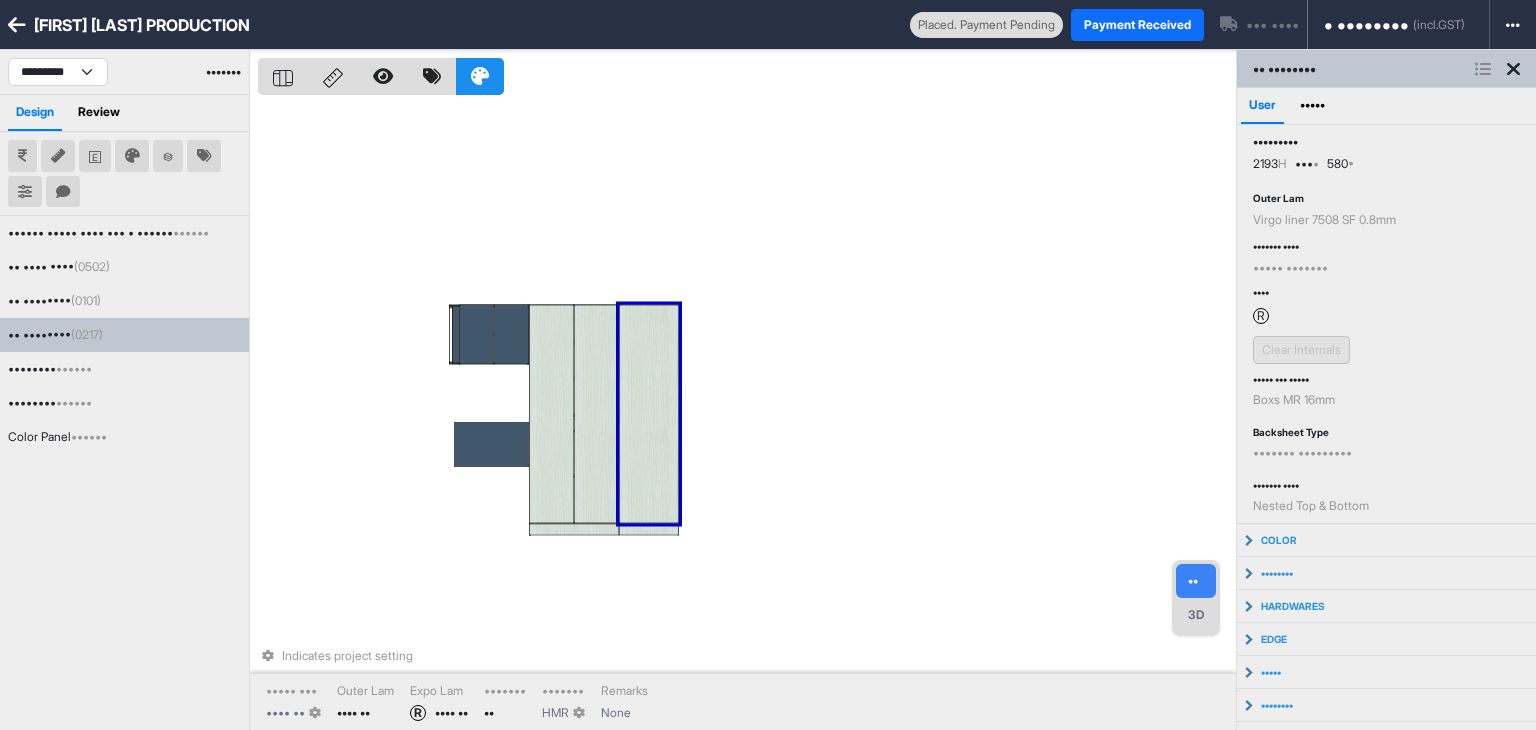 scroll, scrollTop: 70, scrollLeft: 0, axis: vertical 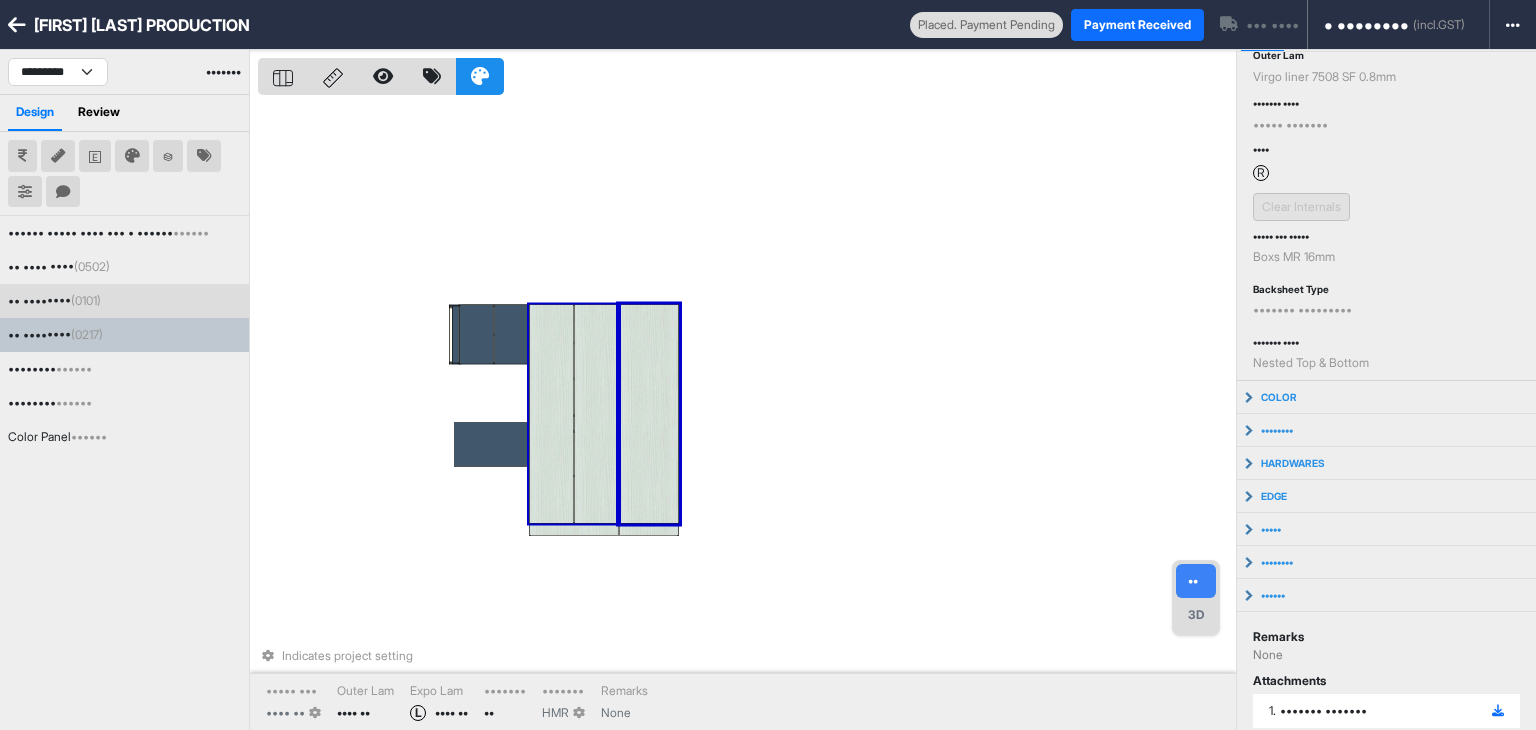 click at bounding box center (596, 413) 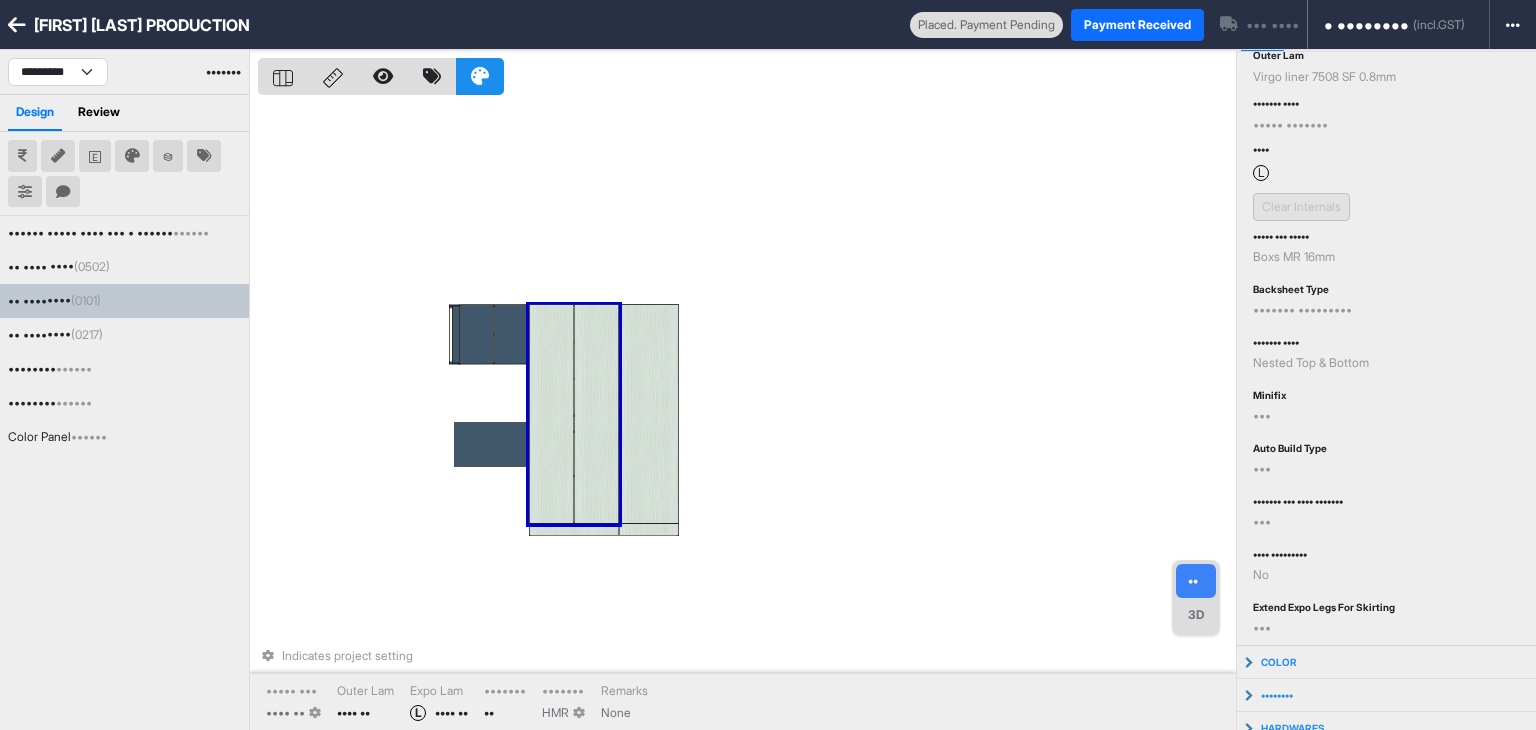 scroll, scrollTop: 368, scrollLeft: 0, axis: vertical 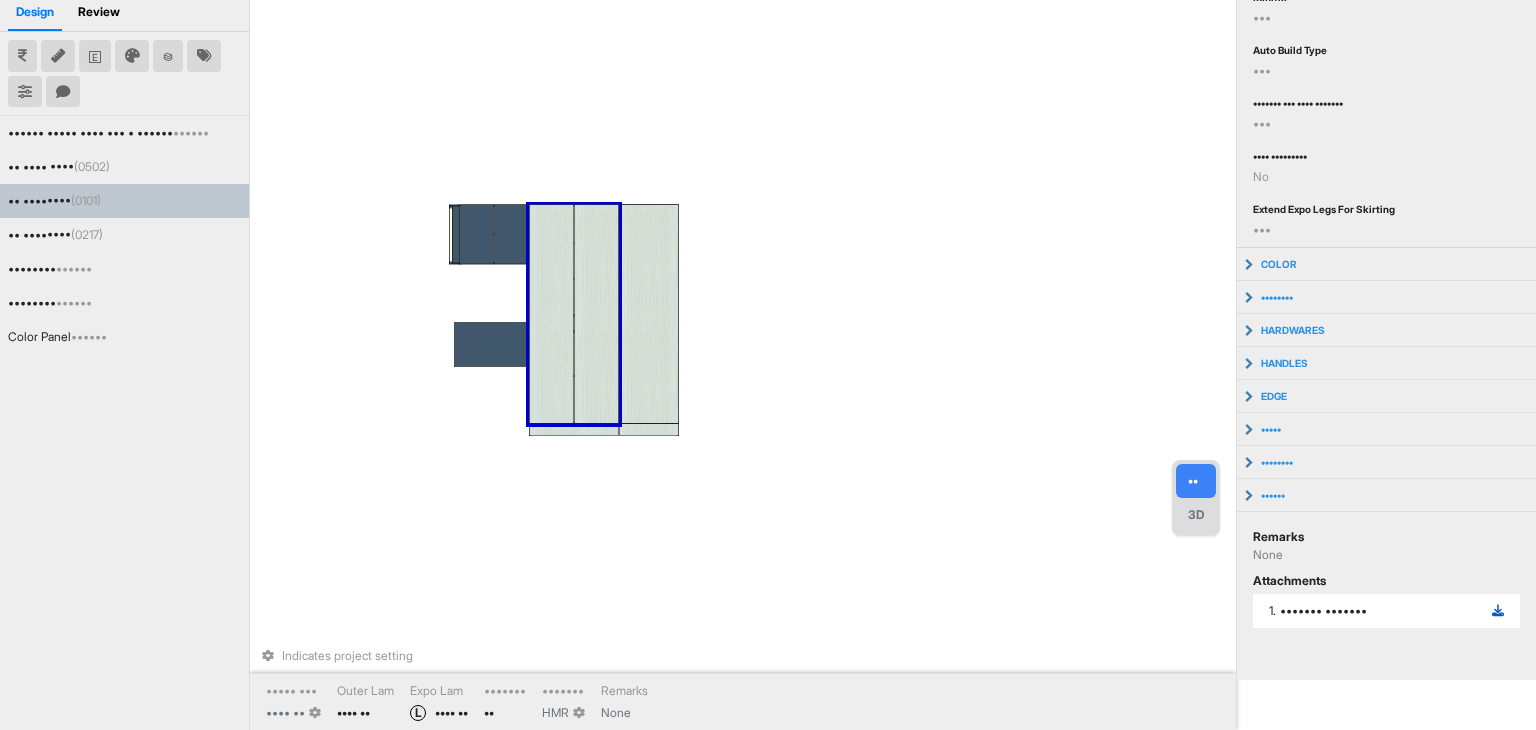 click at bounding box center [1498, 611] 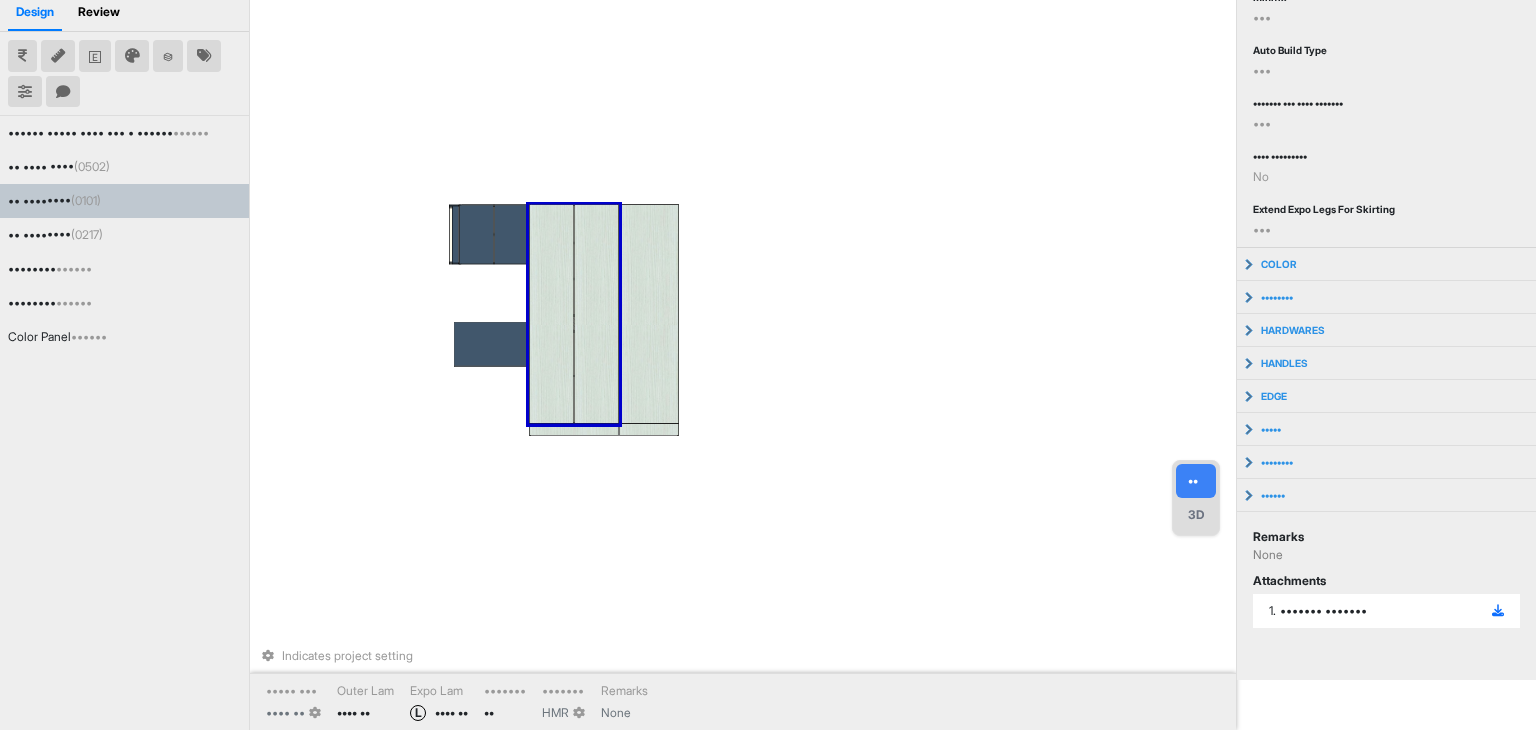 click at bounding box center (551, 313) 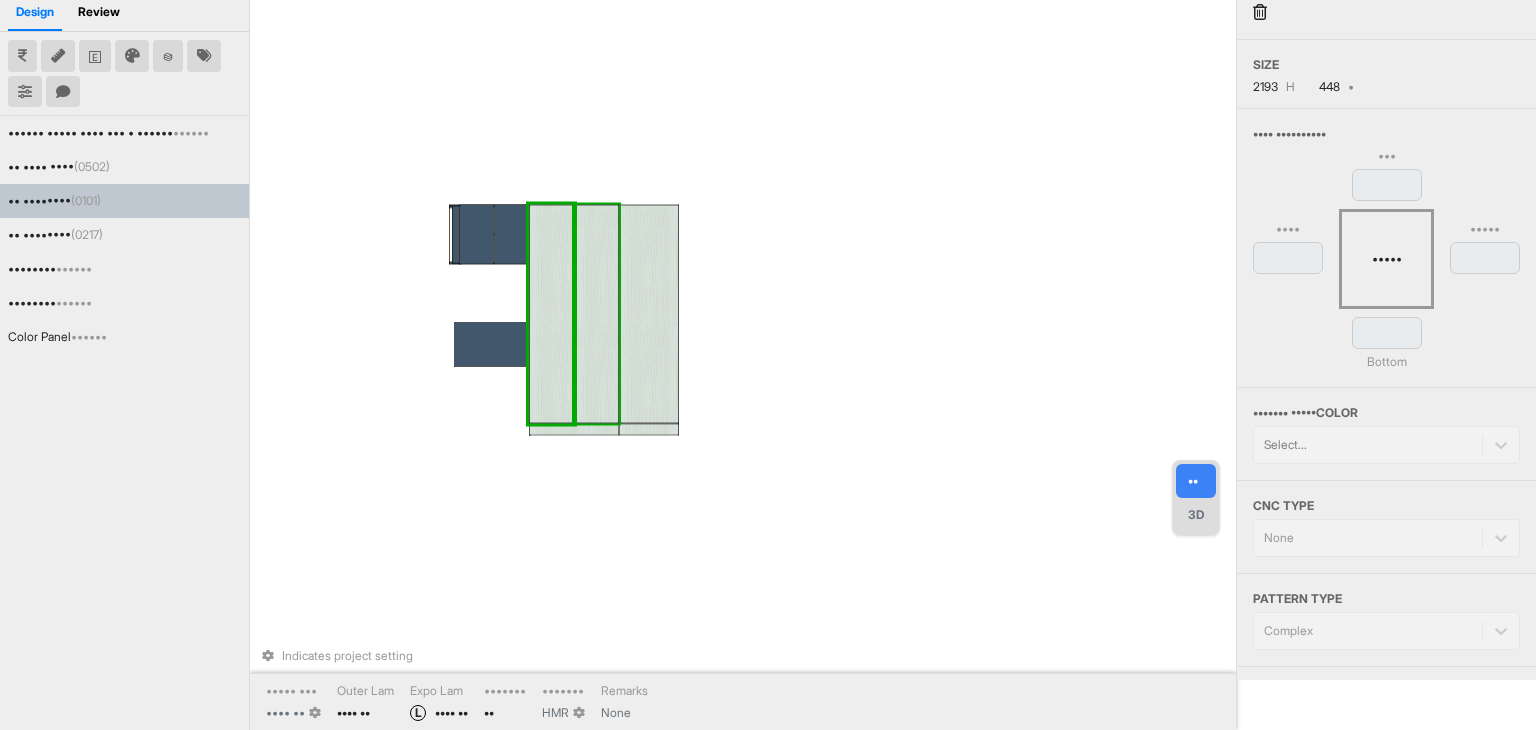 scroll, scrollTop: 0, scrollLeft: 0, axis: both 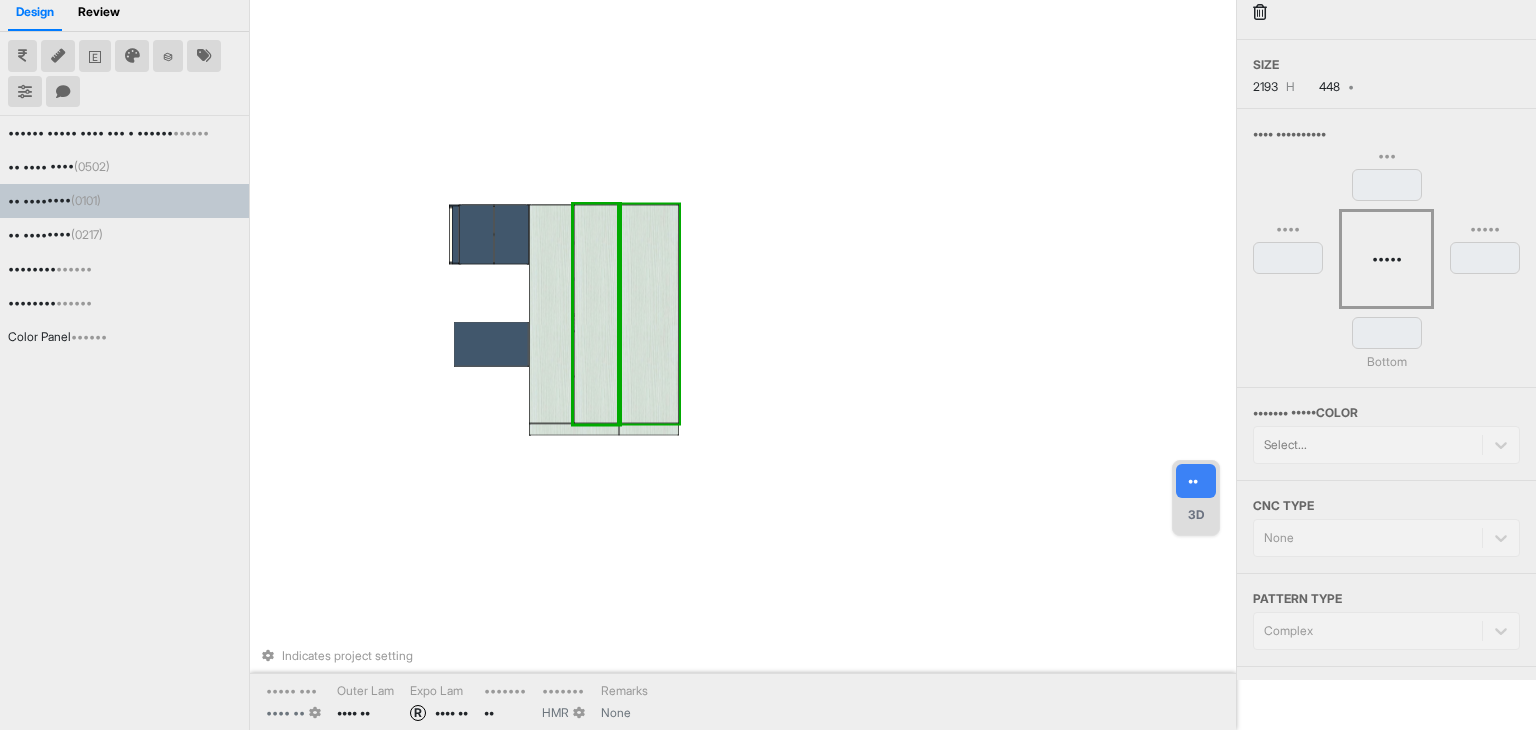 click at bounding box center [649, 313] 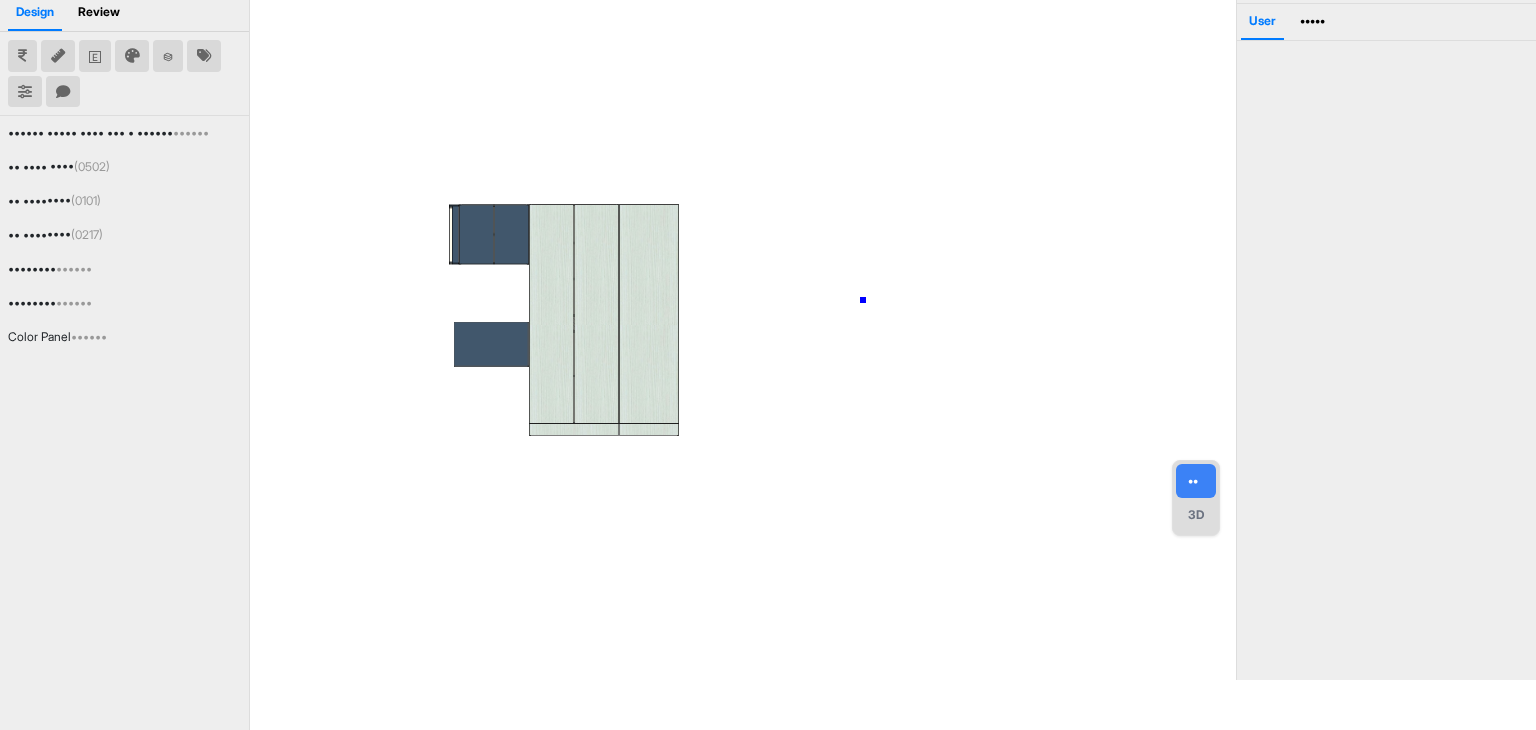 click at bounding box center (747, 315) 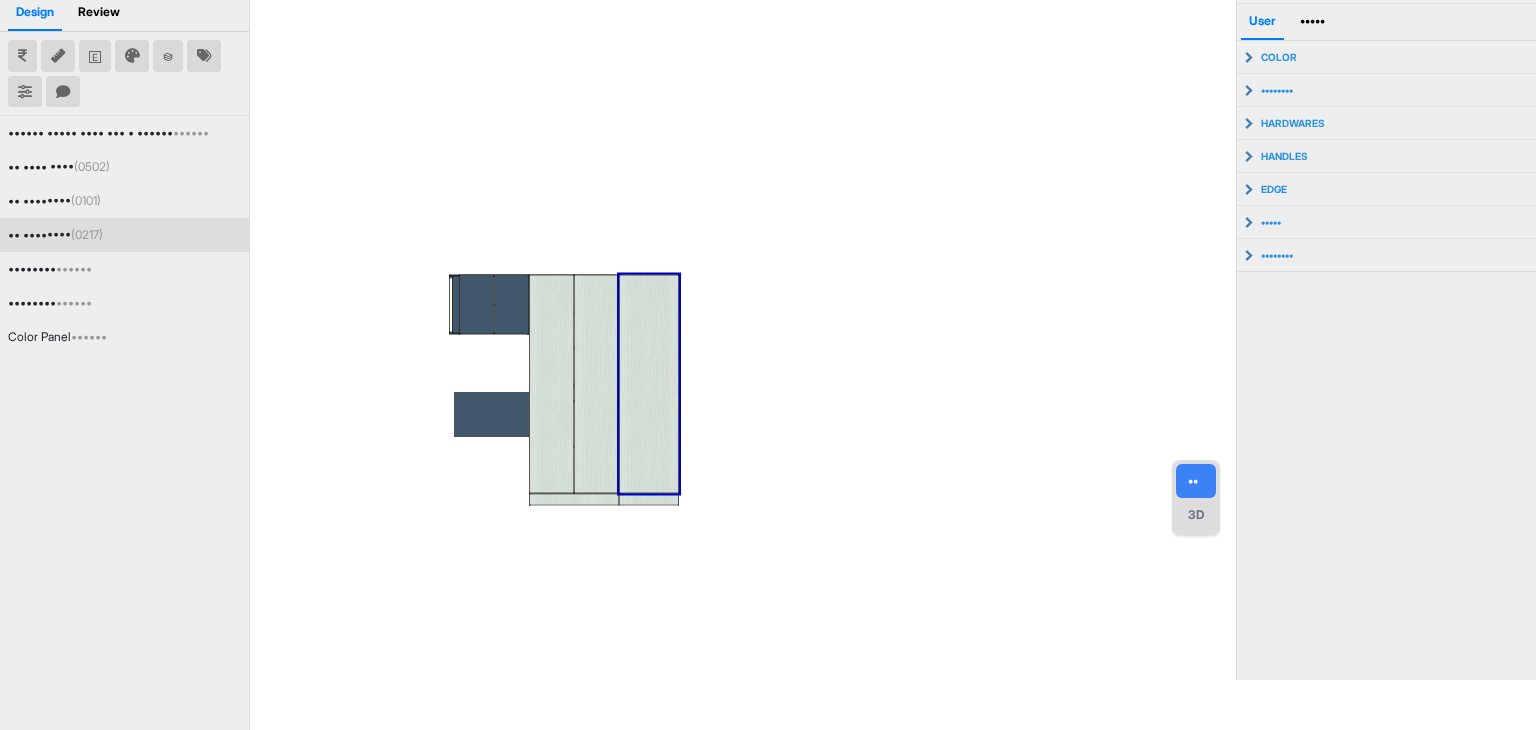 scroll, scrollTop: 0, scrollLeft: 0, axis: both 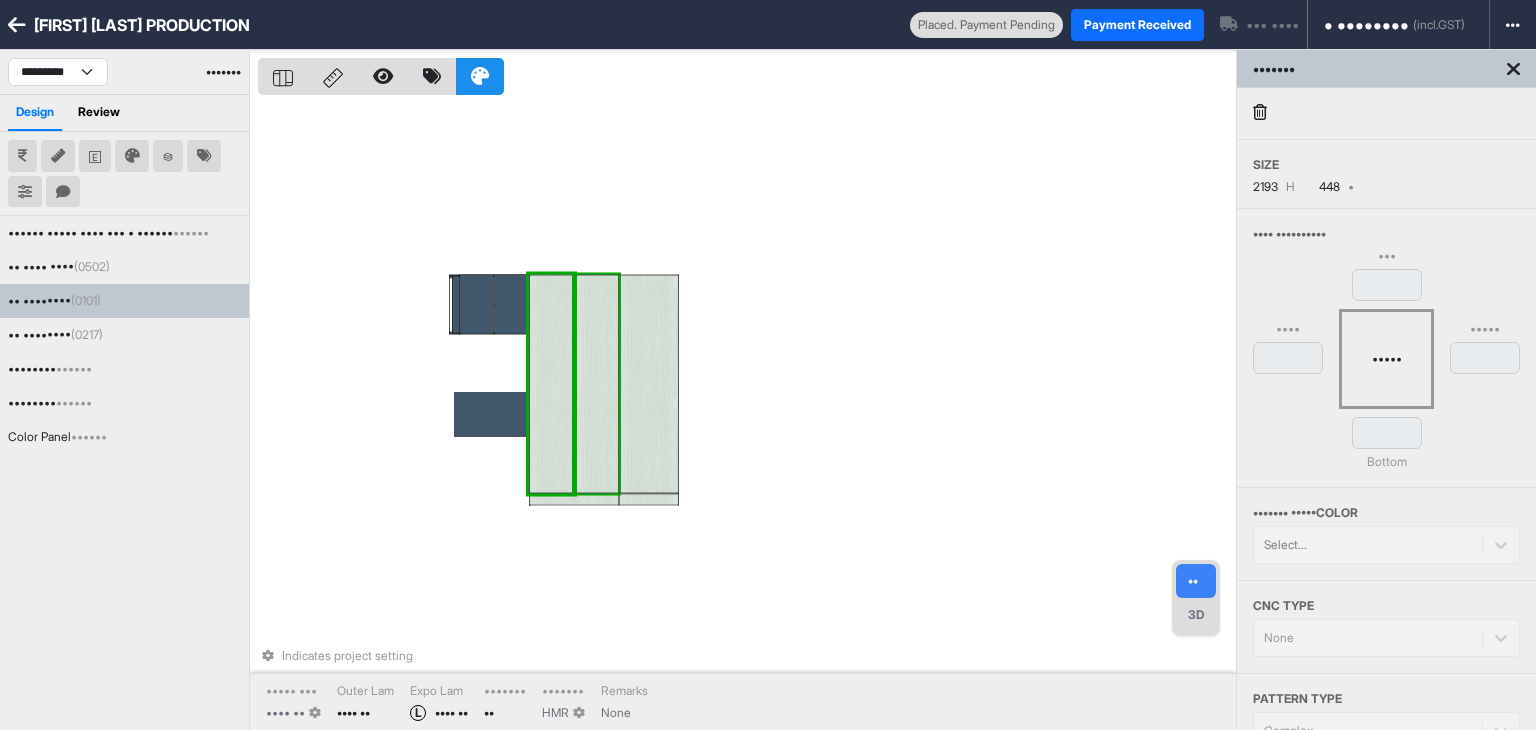 click at bounding box center (596, 383) 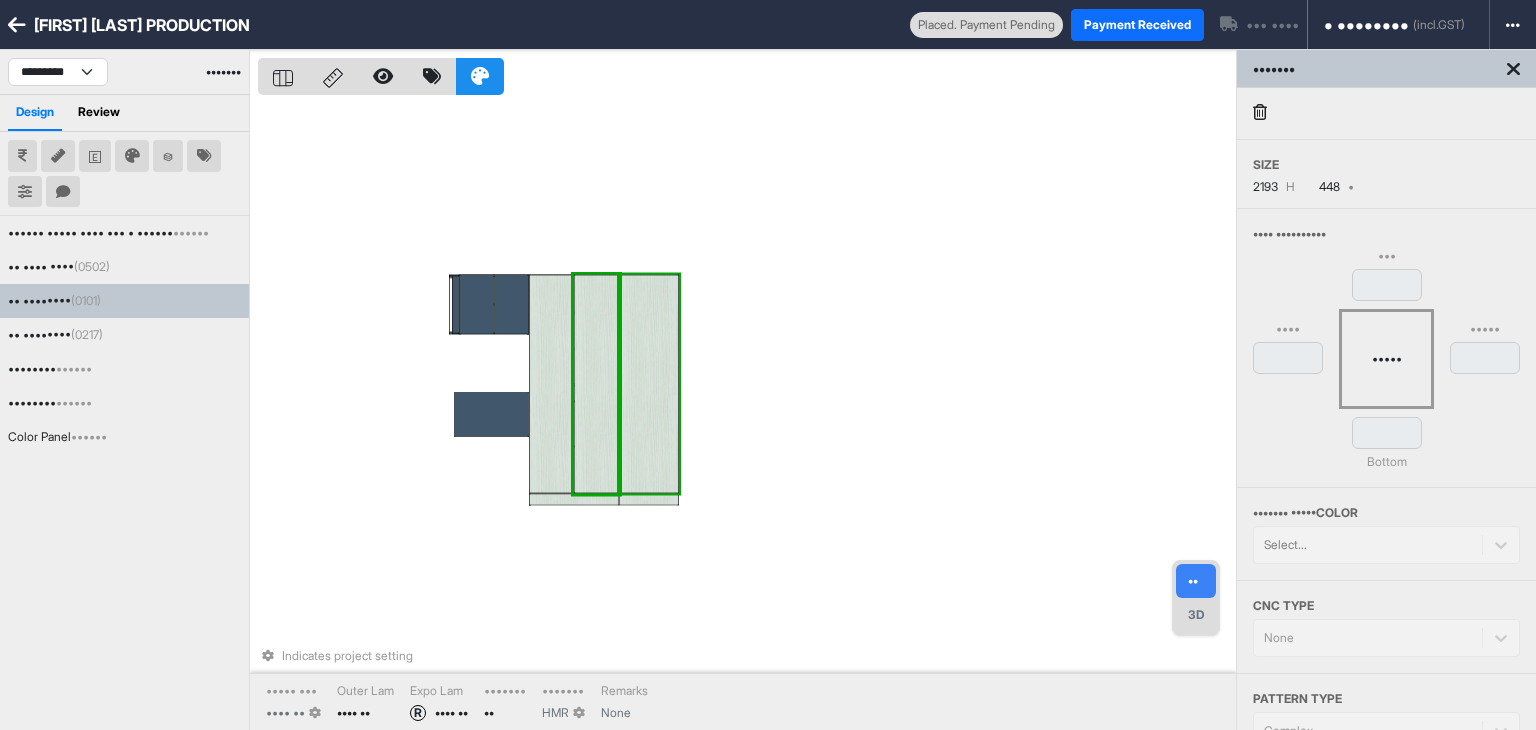 click at bounding box center [649, 383] 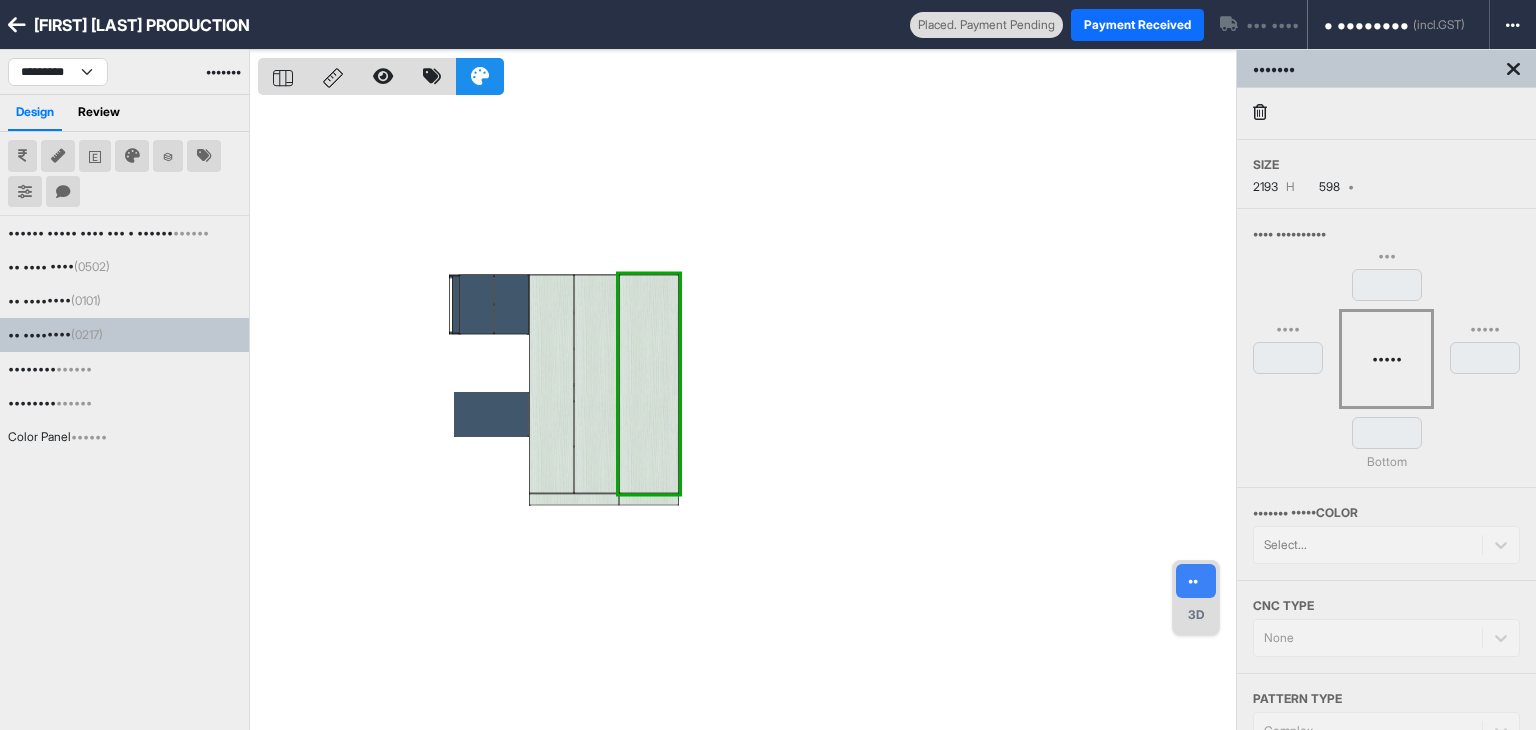 click at bounding box center (747, 415) 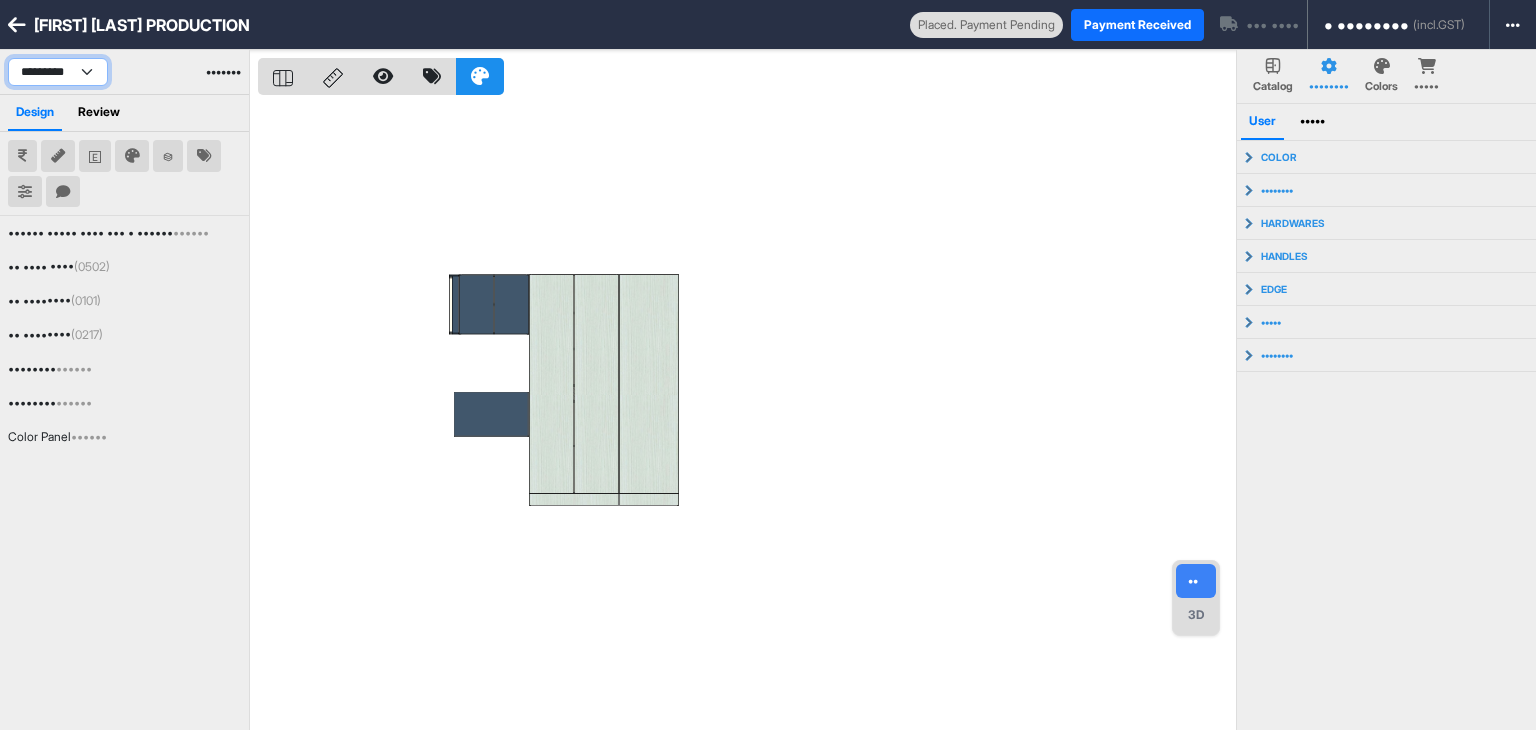click on "**********" at bounding box center (58, 72) 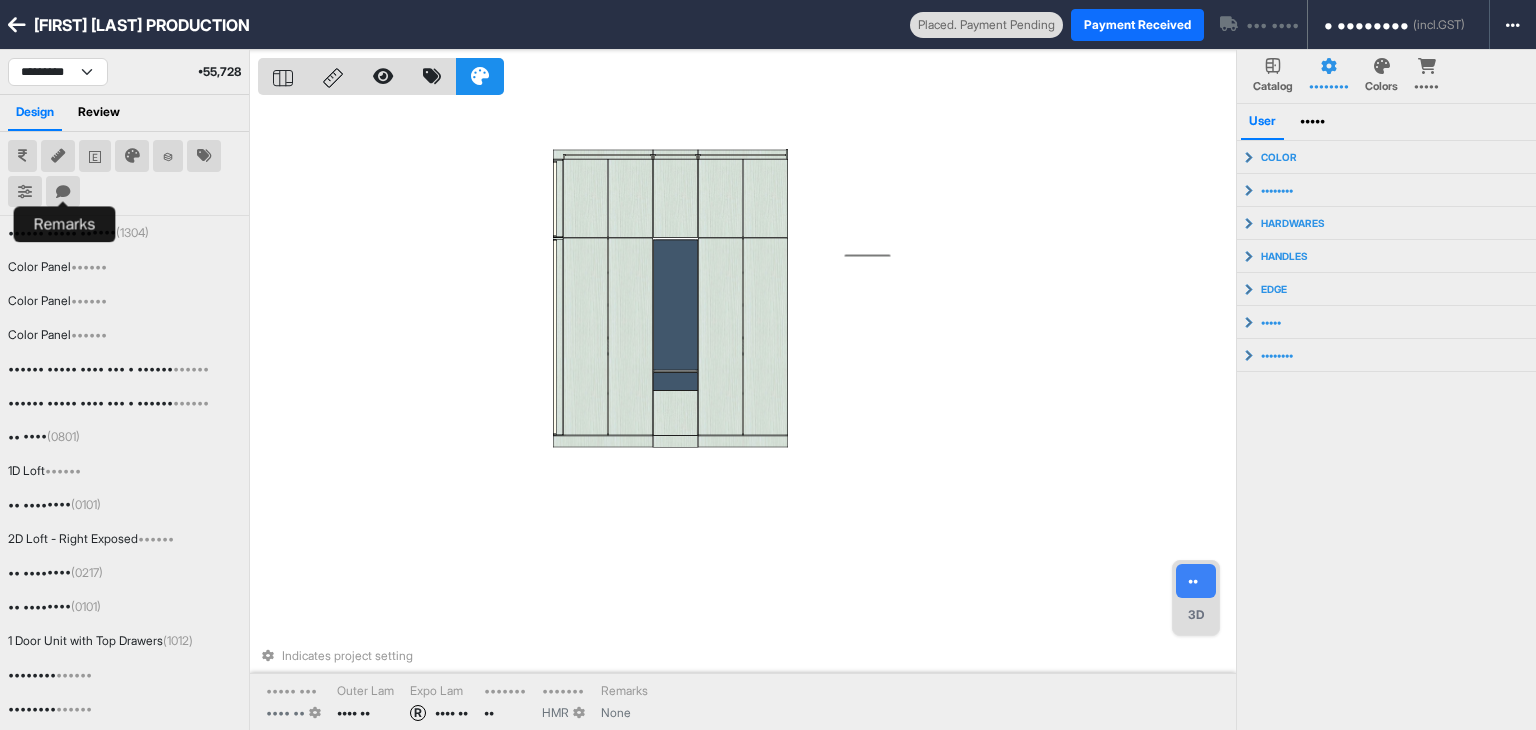 click at bounding box center (63, 192) 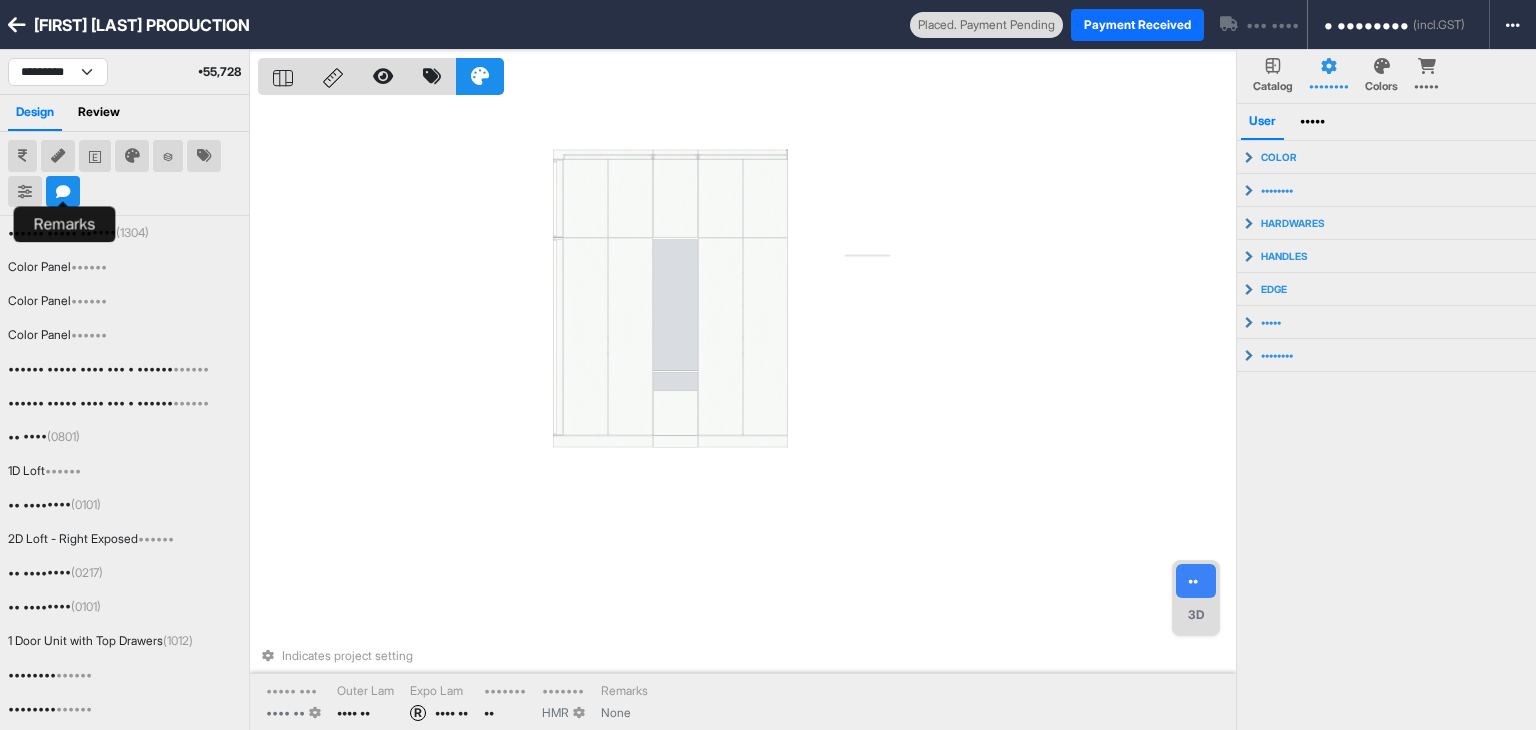 click at bounding box center [63, 192] 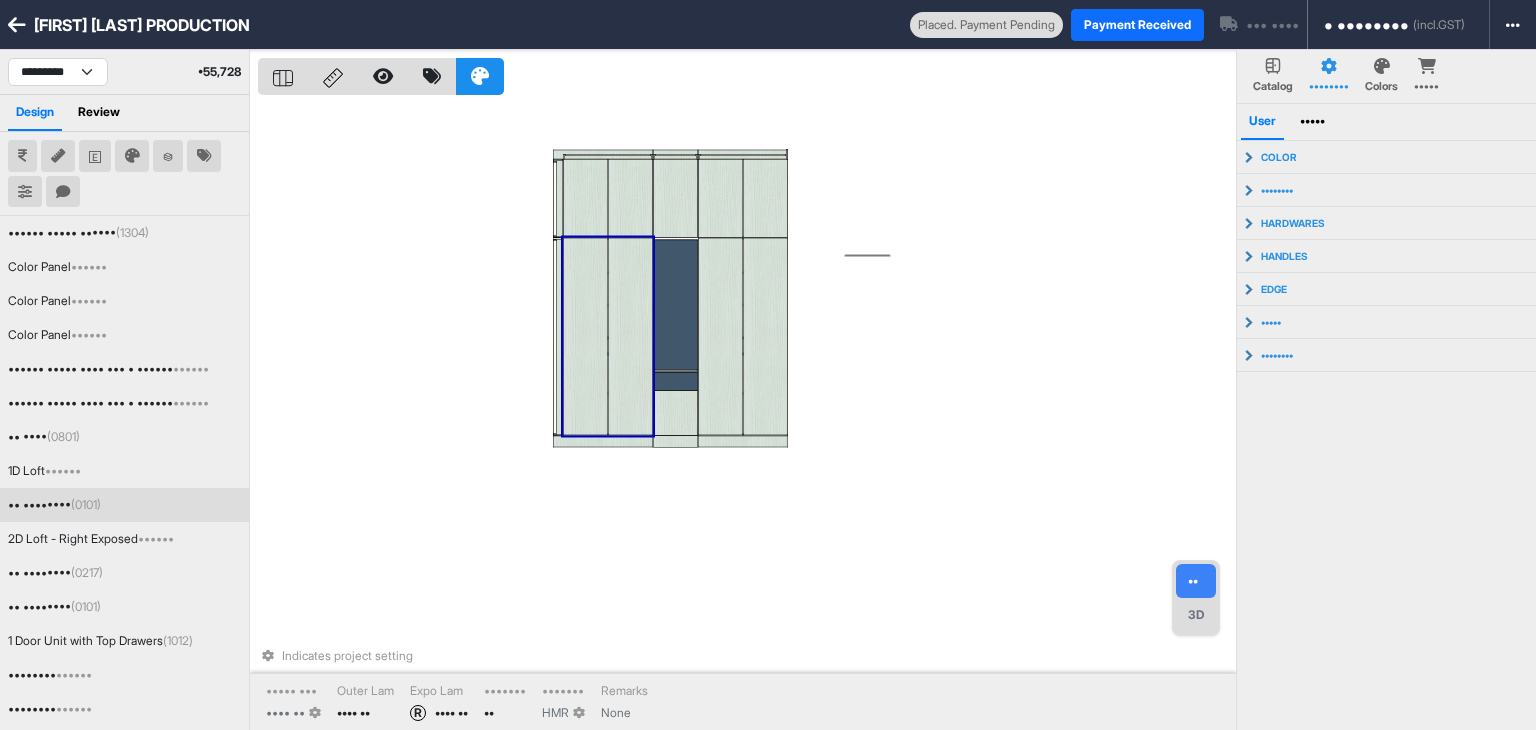 click at bounding box center [630, 337] 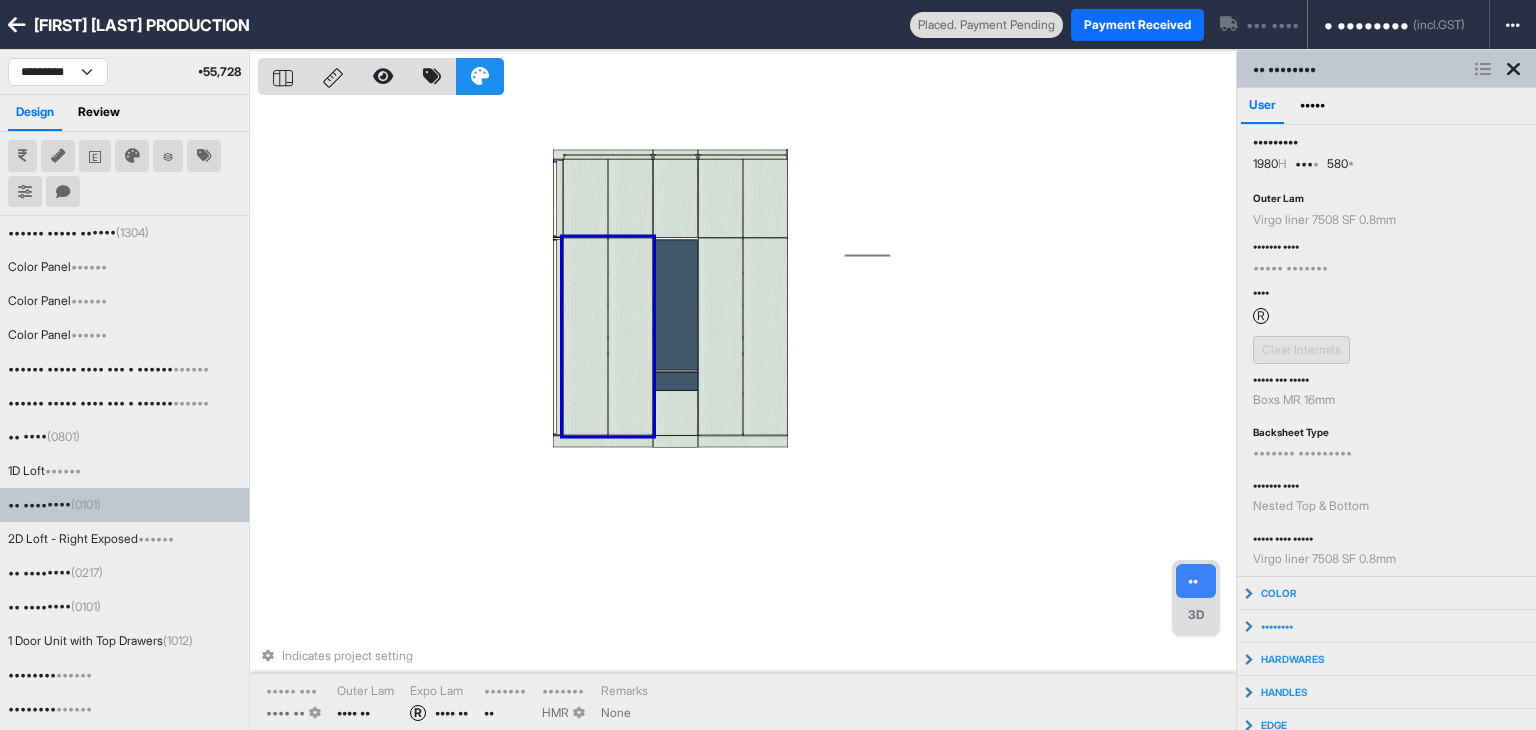 scroll, scrollTop: 156, scrollLeft: 0, axis: vertical 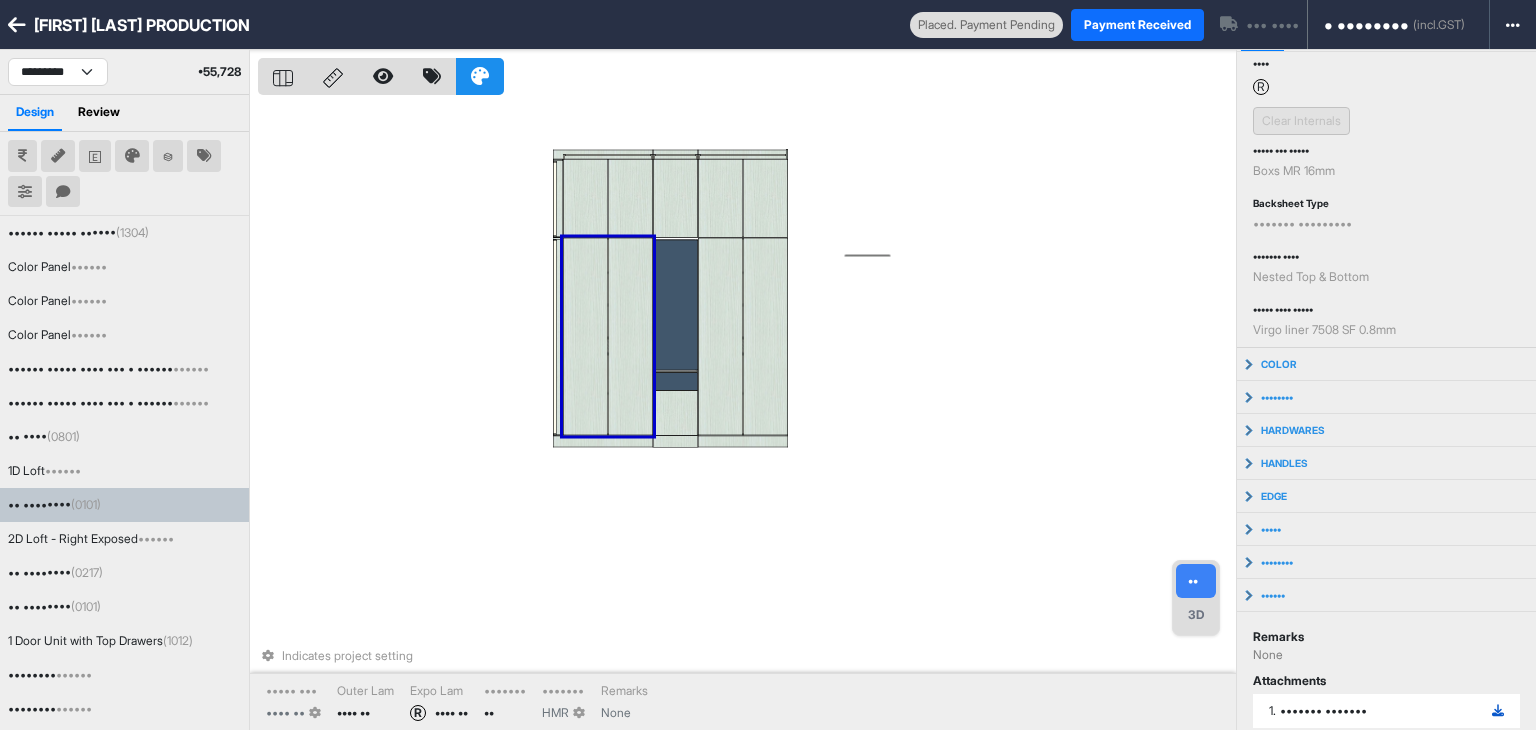 click at bounding box center [1498, 711] 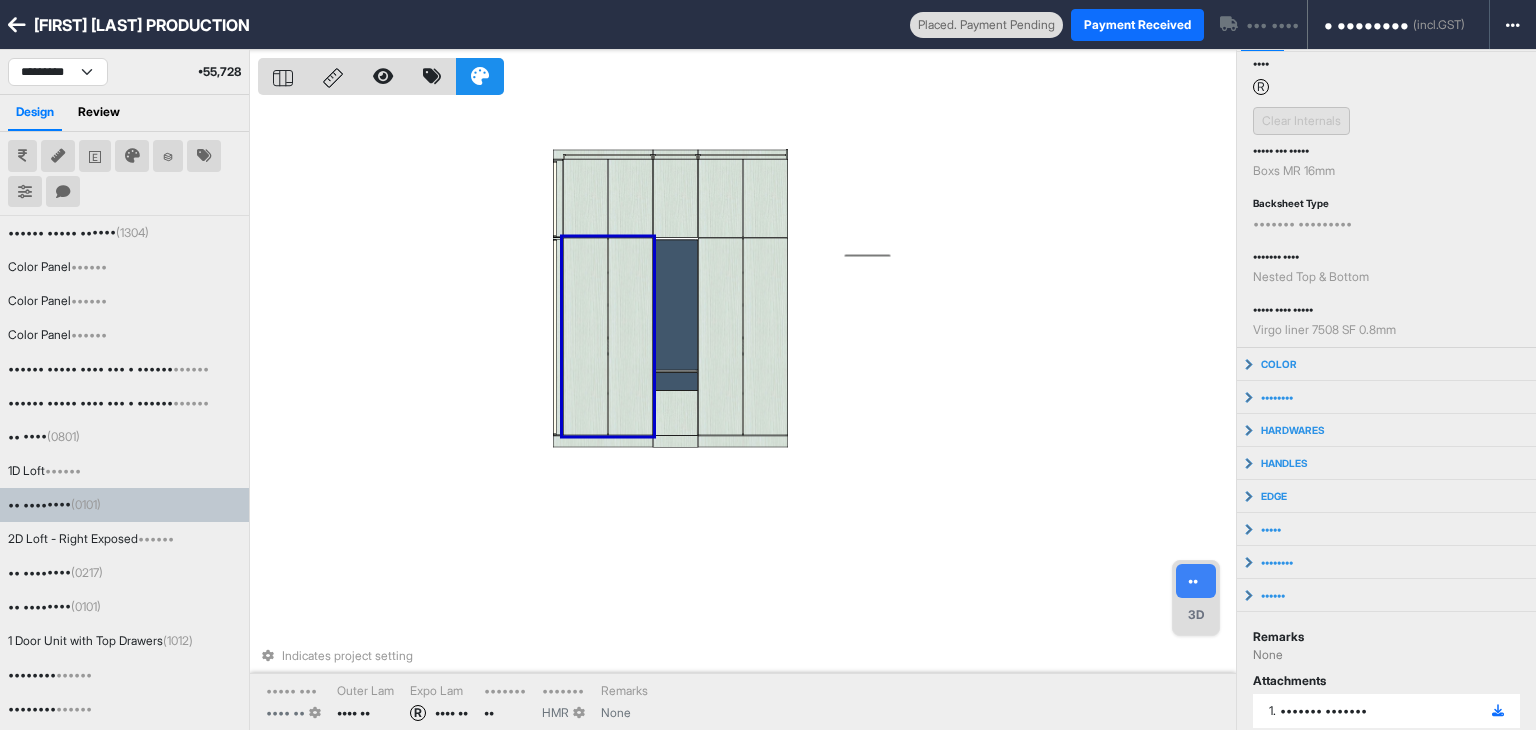 click at bounding box center [585, 337] 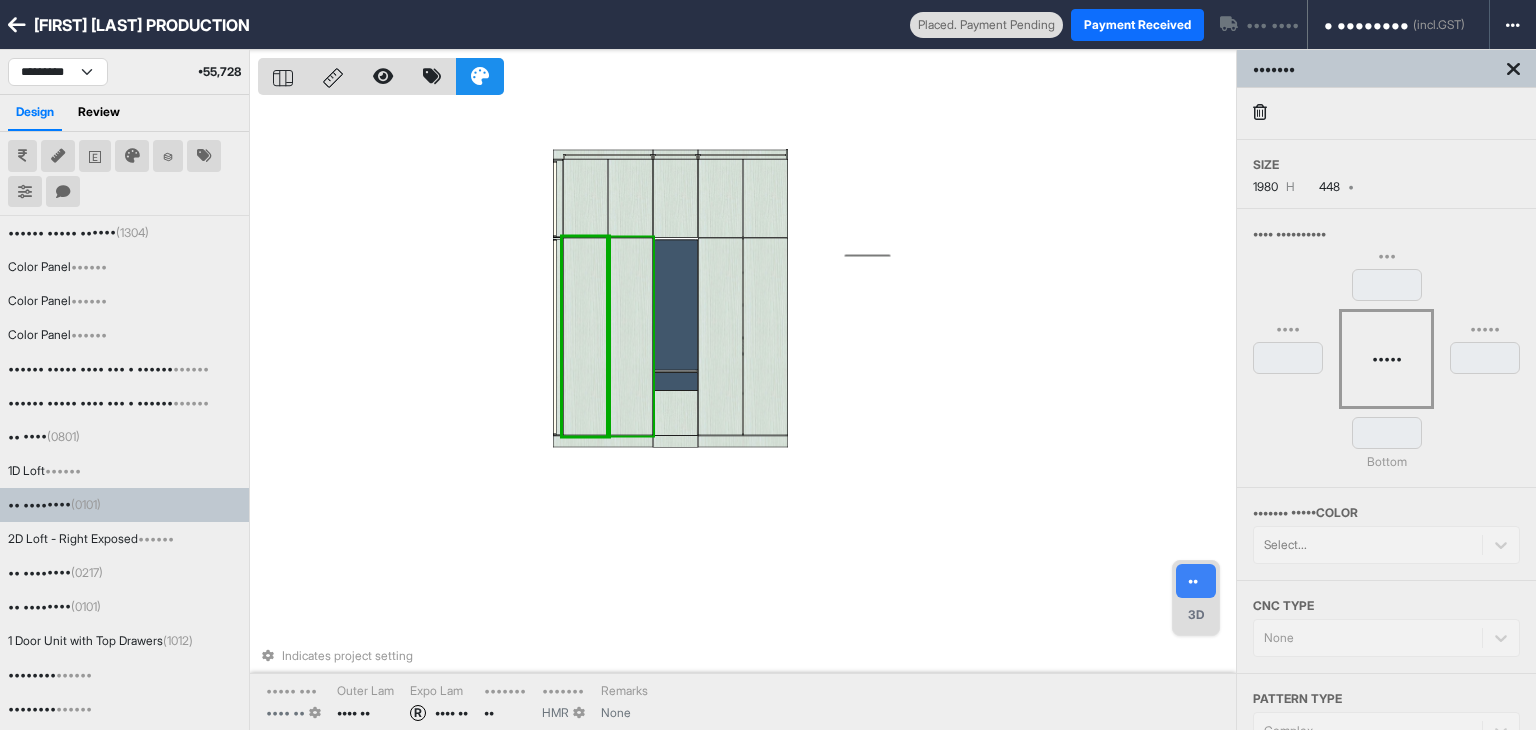 scroll, scrollTop: 0, scrollLeft: 0, axis: both 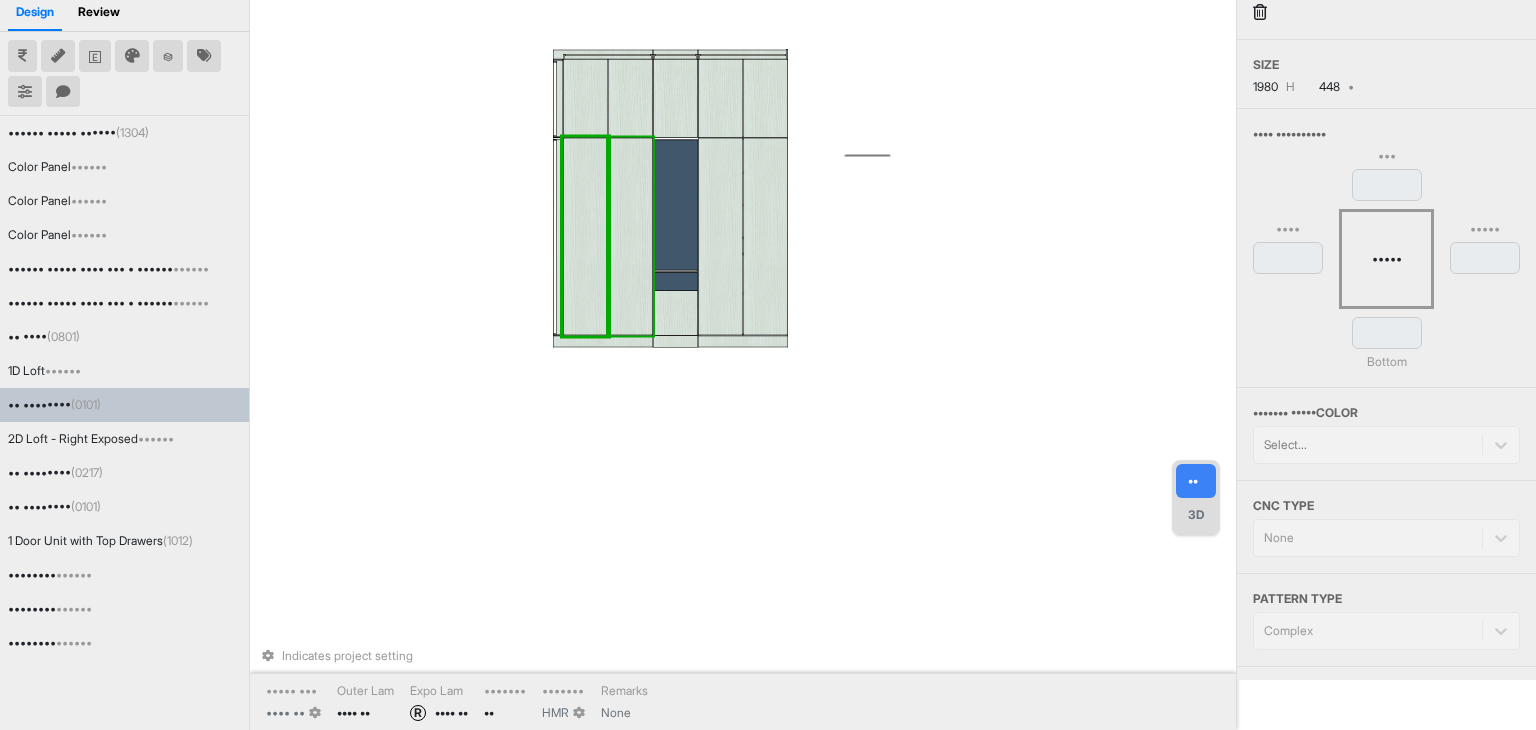 click at bounding box center [630, 237] 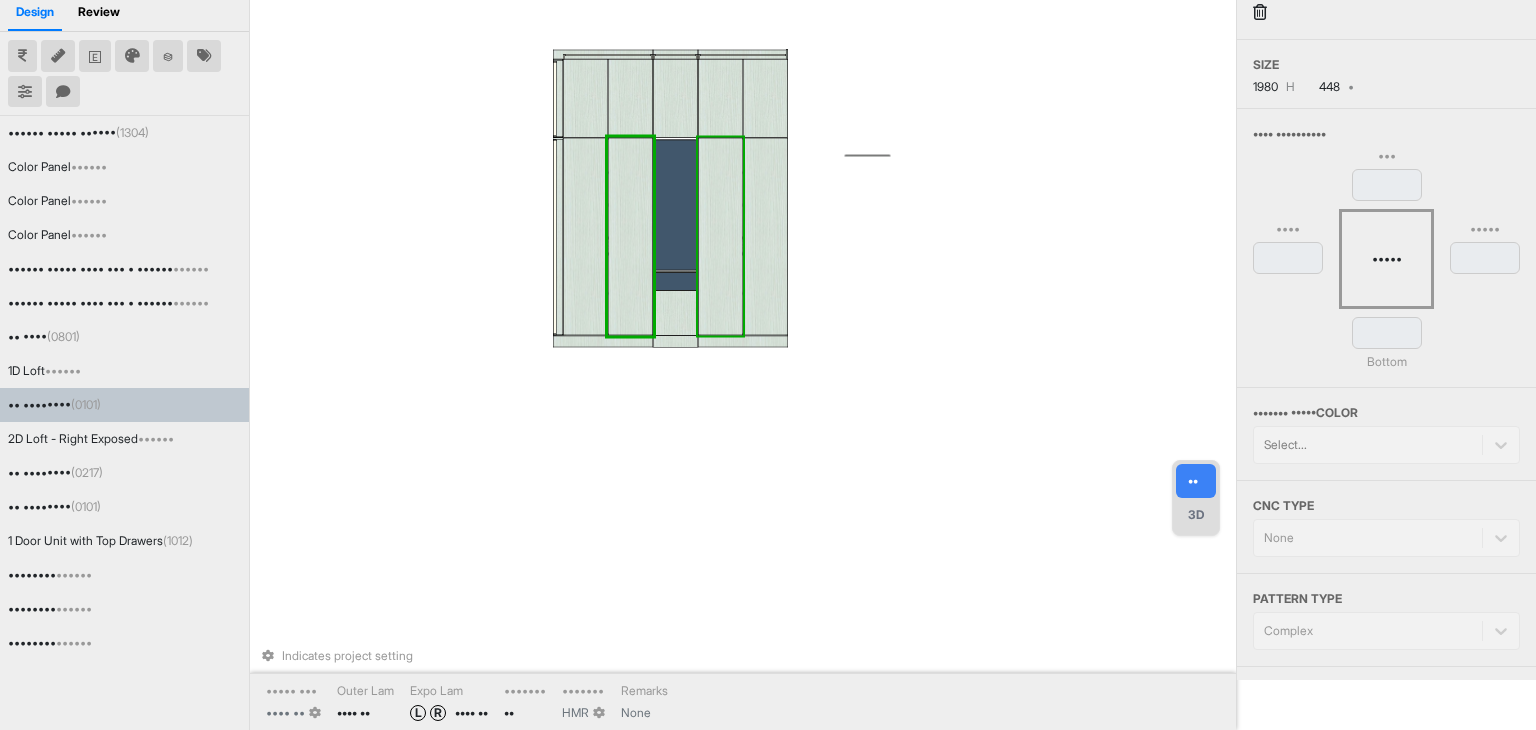 click at bounding box center [720, 237] 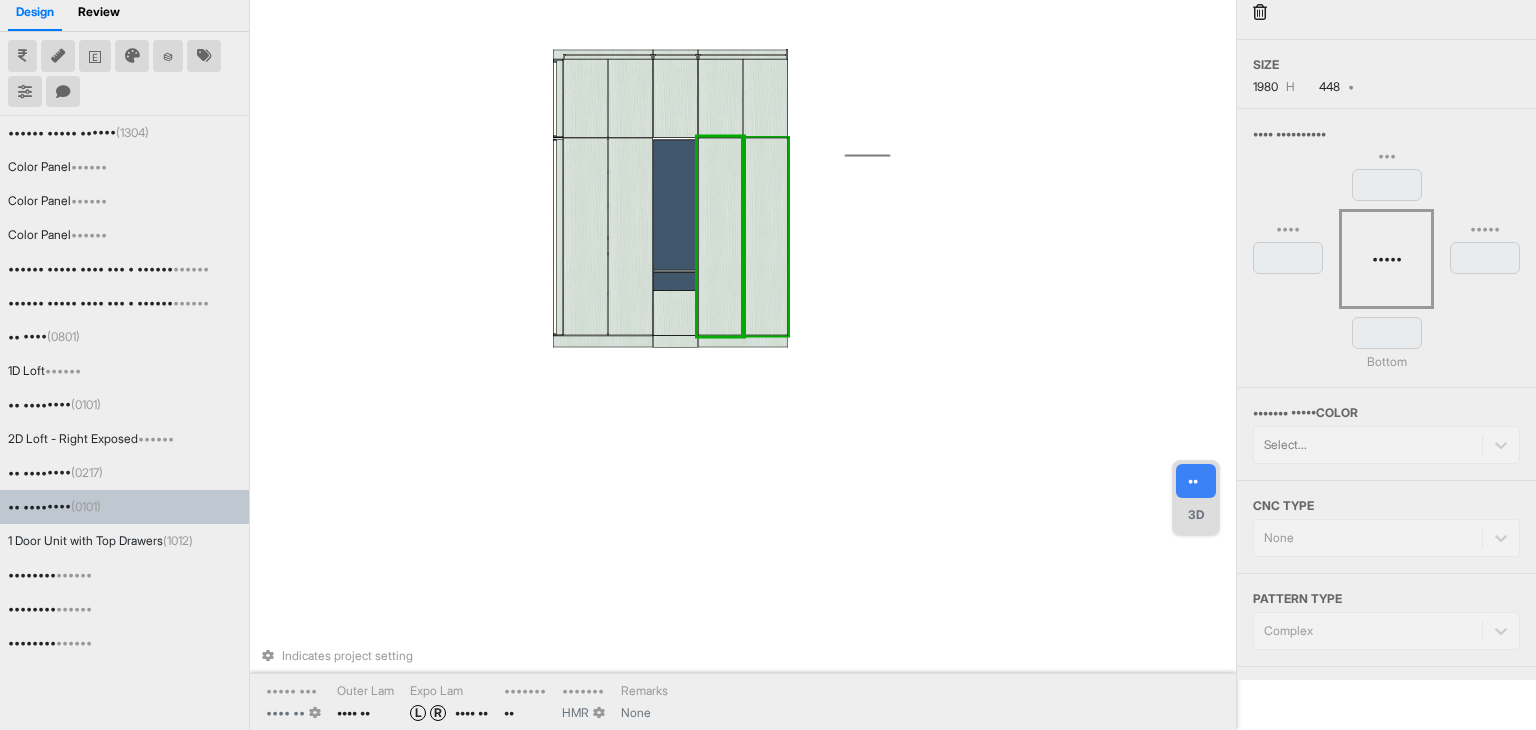 click at bounding box center (765, 237) 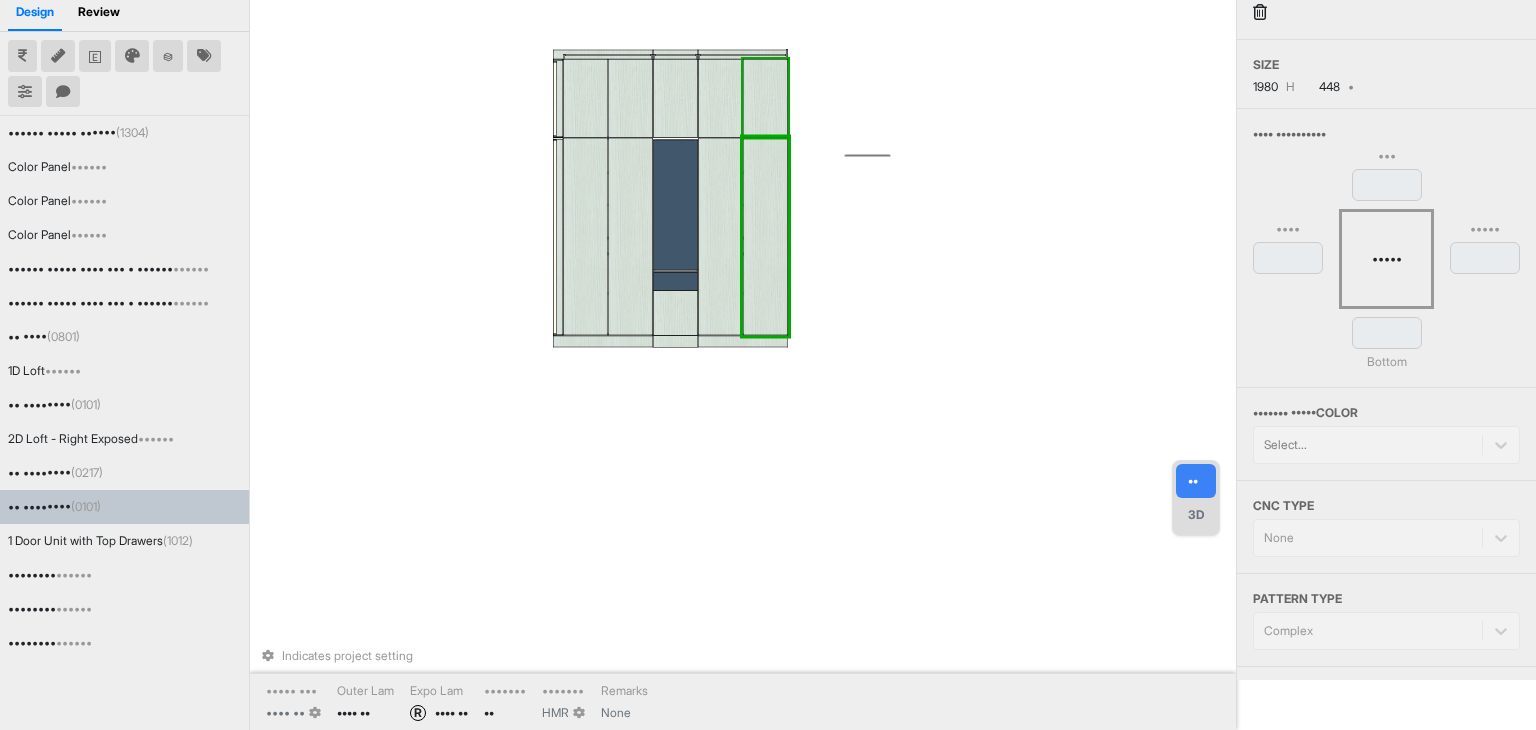 click at bounding box center (765, 98) 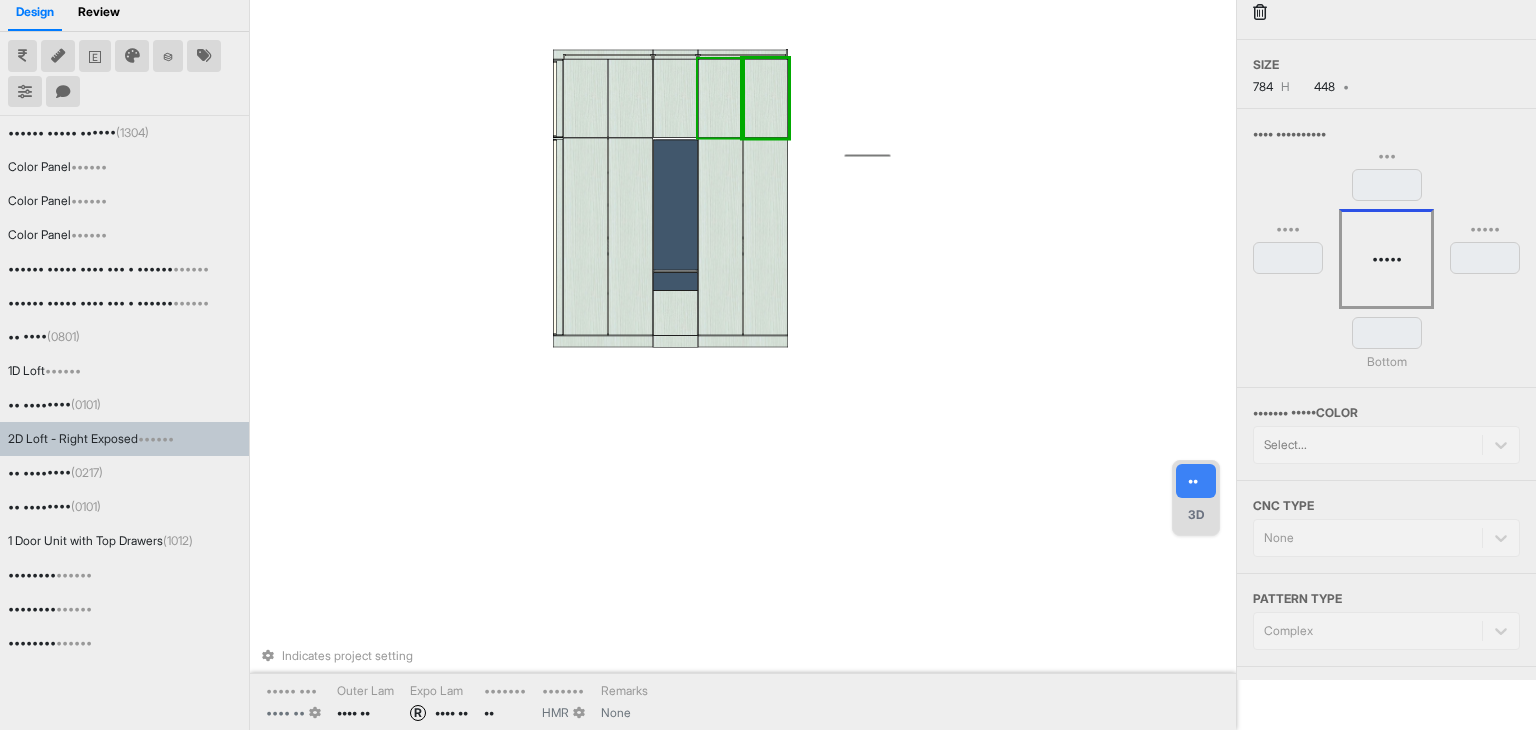 click at bounding box center [720, 98] 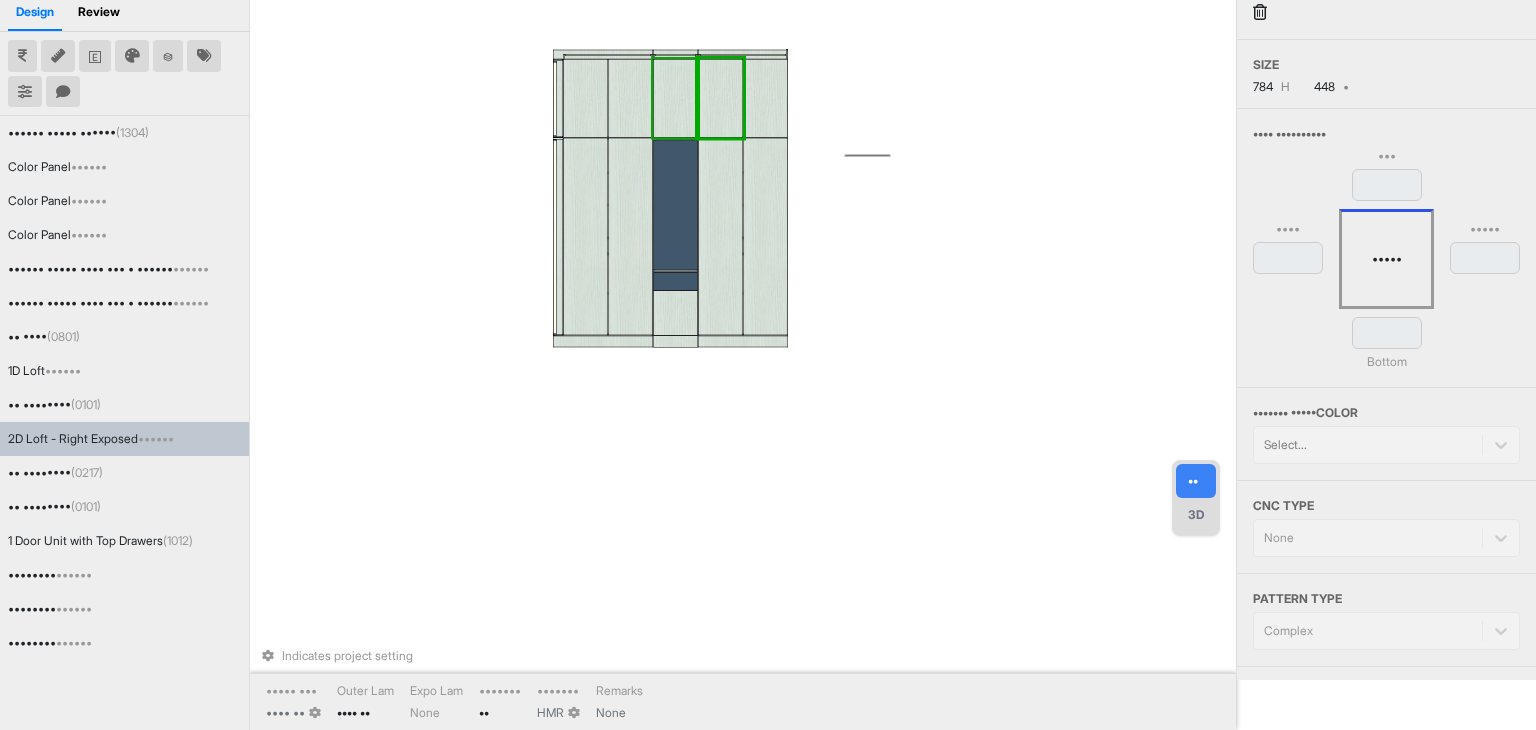 click at bounding box center (675, 98) 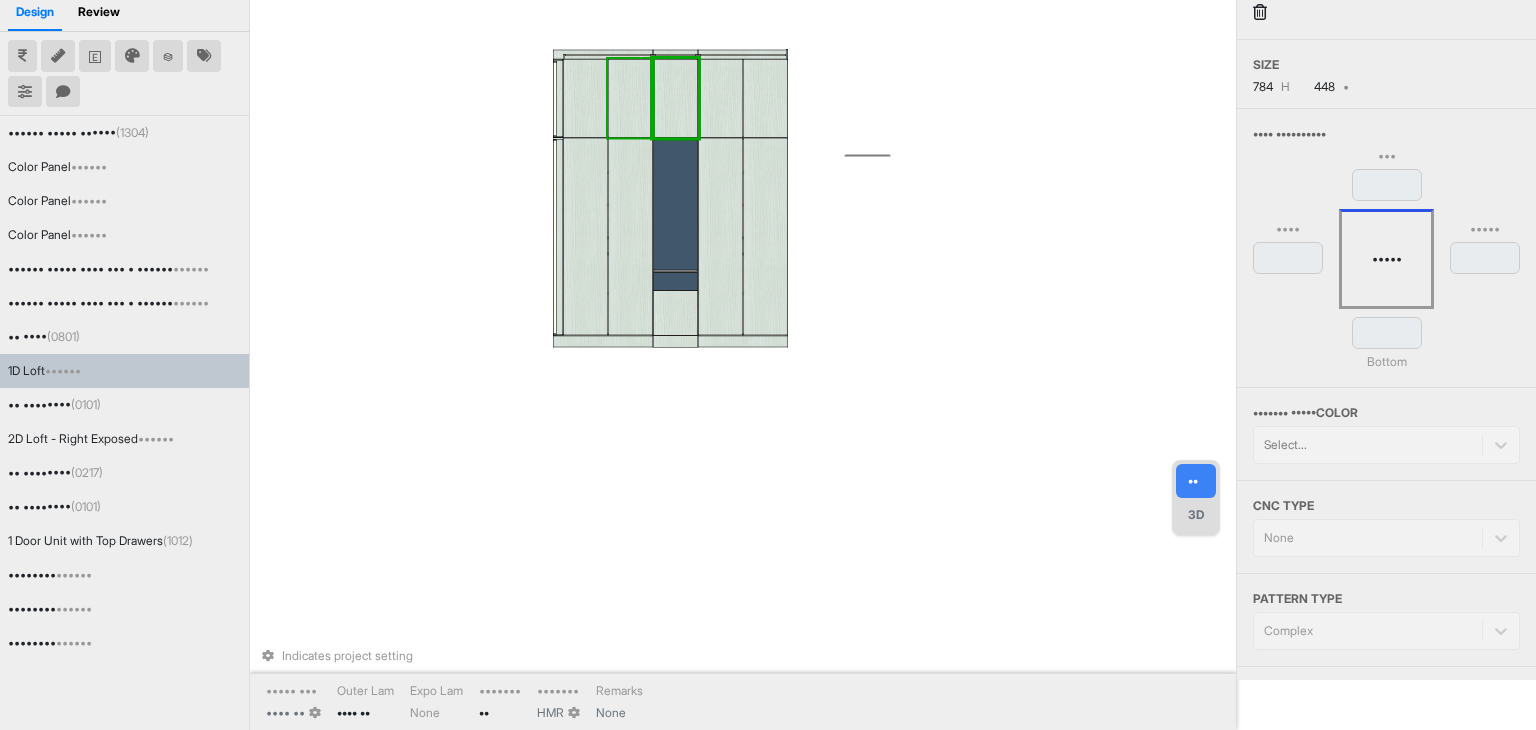 click at bounding box center [630, 98] 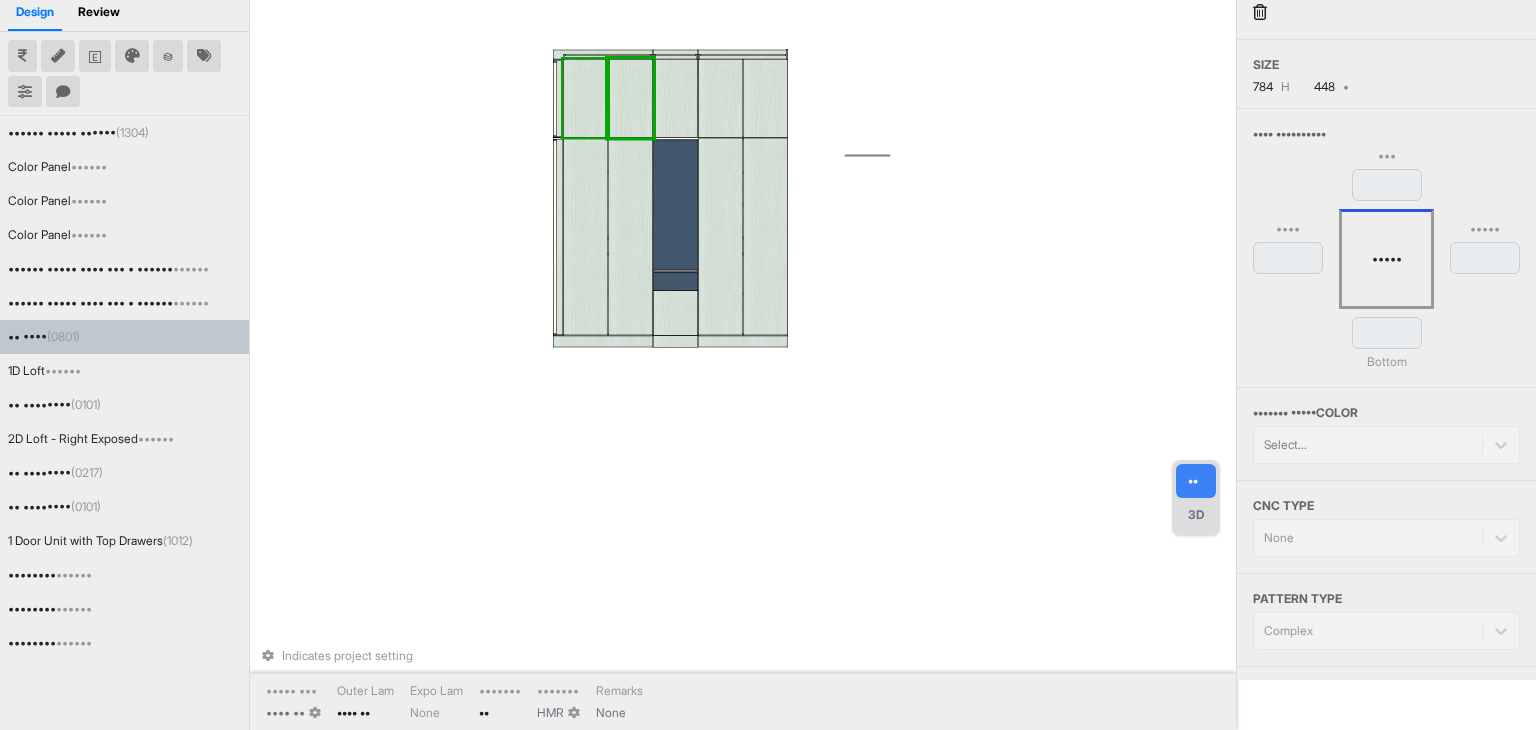click at bounding box center (585, 98) 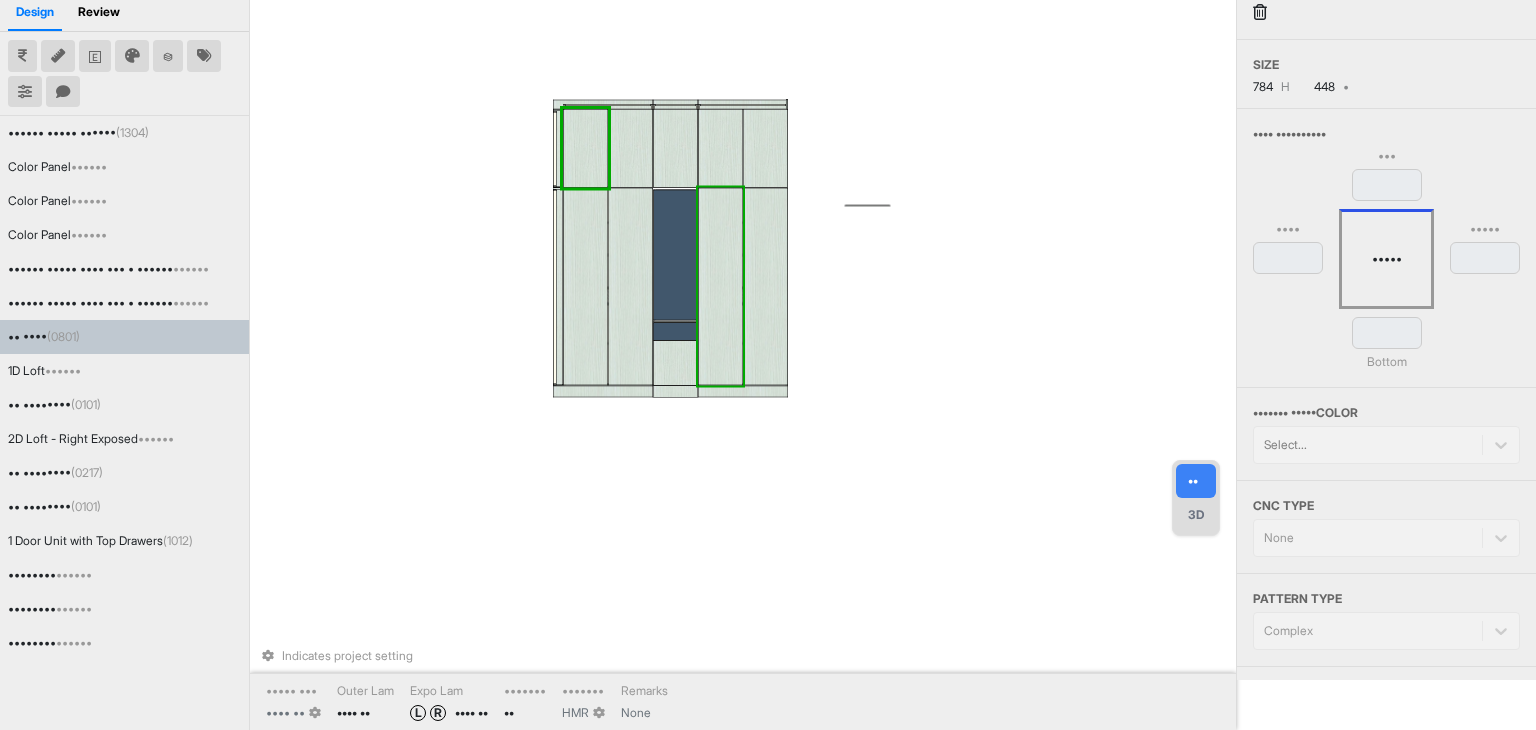 click on "Indicates project setting Inner Lam 1909 SF Outer Lam 7508 SF Expo Lam L R 7508 SF Carcass MR Shutter HMR Remarks None" at bounding box center [747, 315] 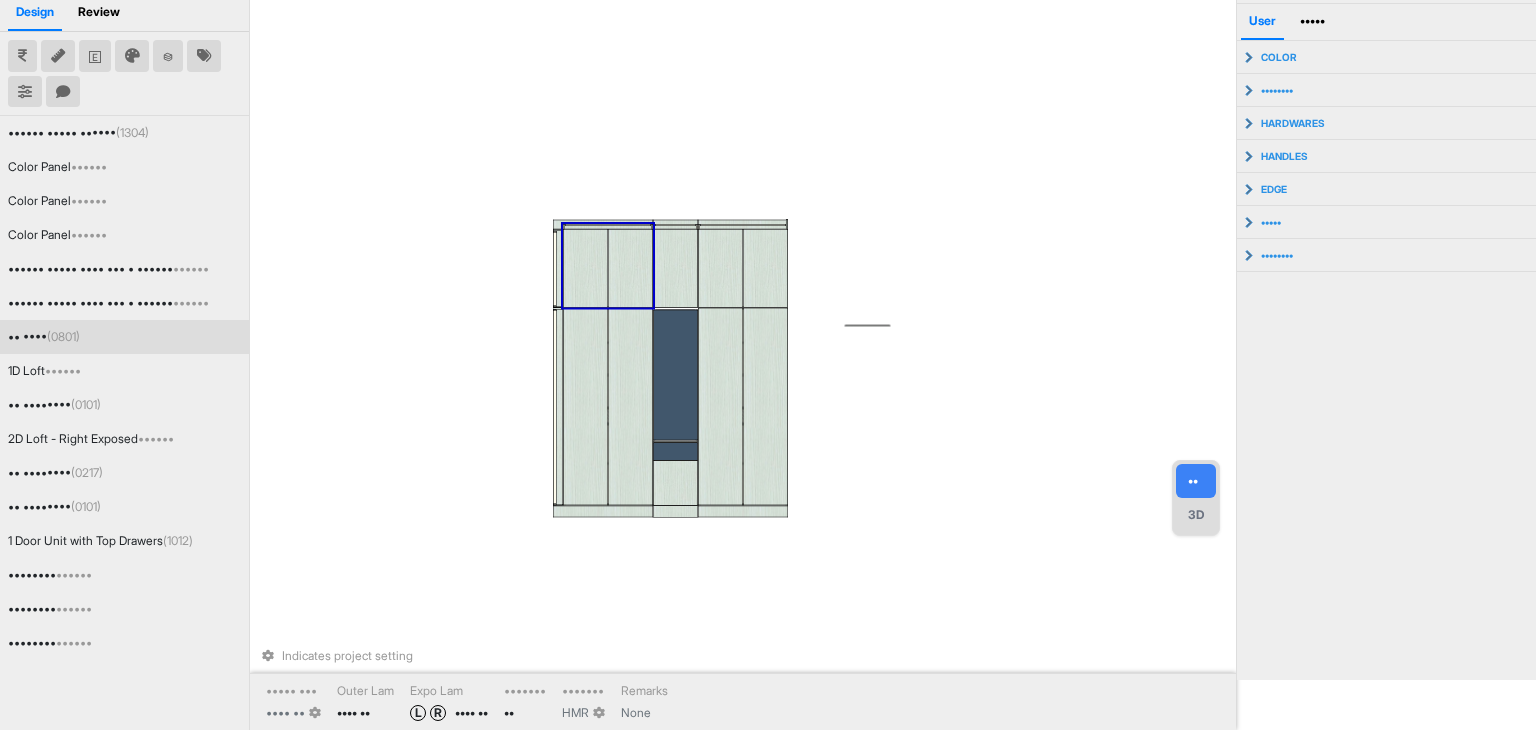 scroll, scrollTop: 0, scrollLeft: 0, axis: both 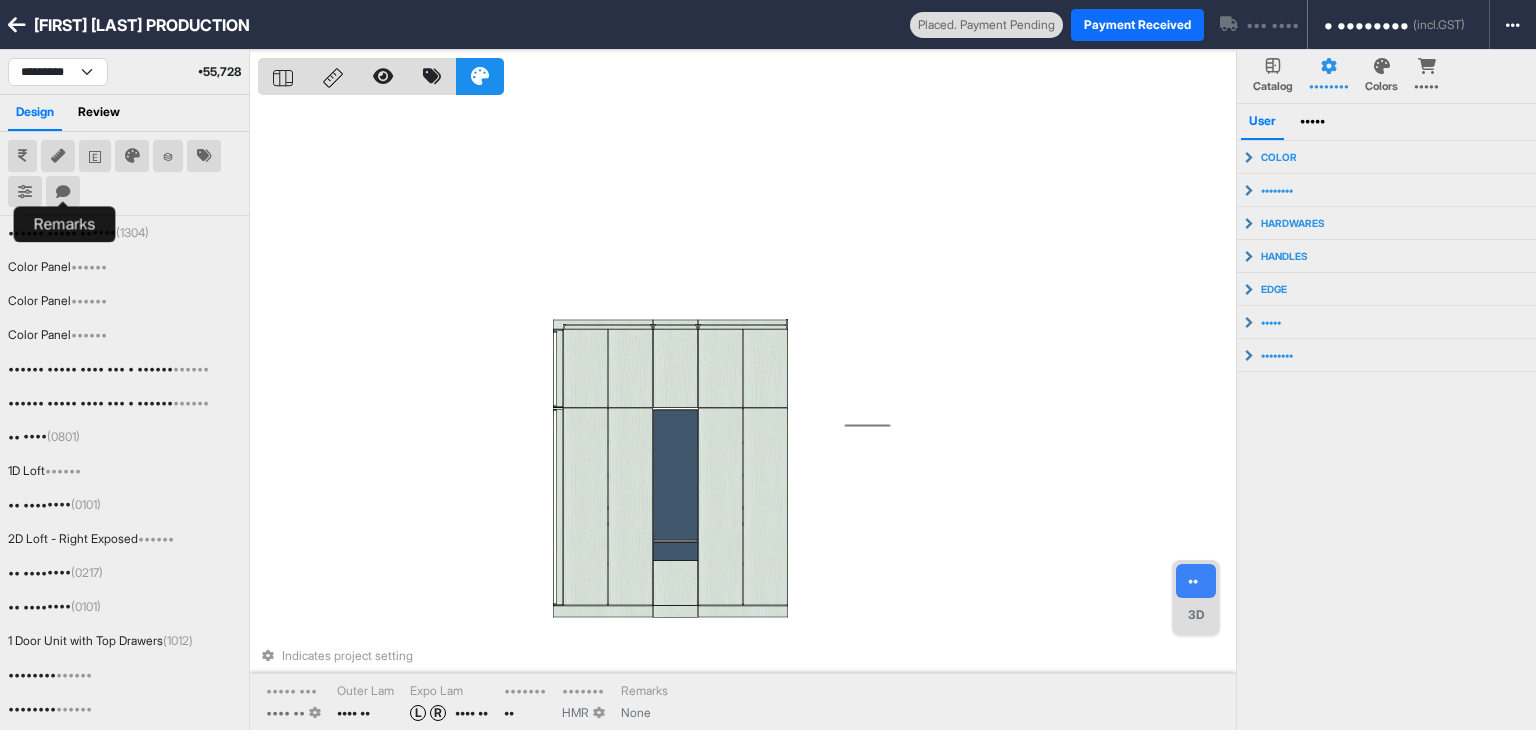 click at bounding box center (63, 192) 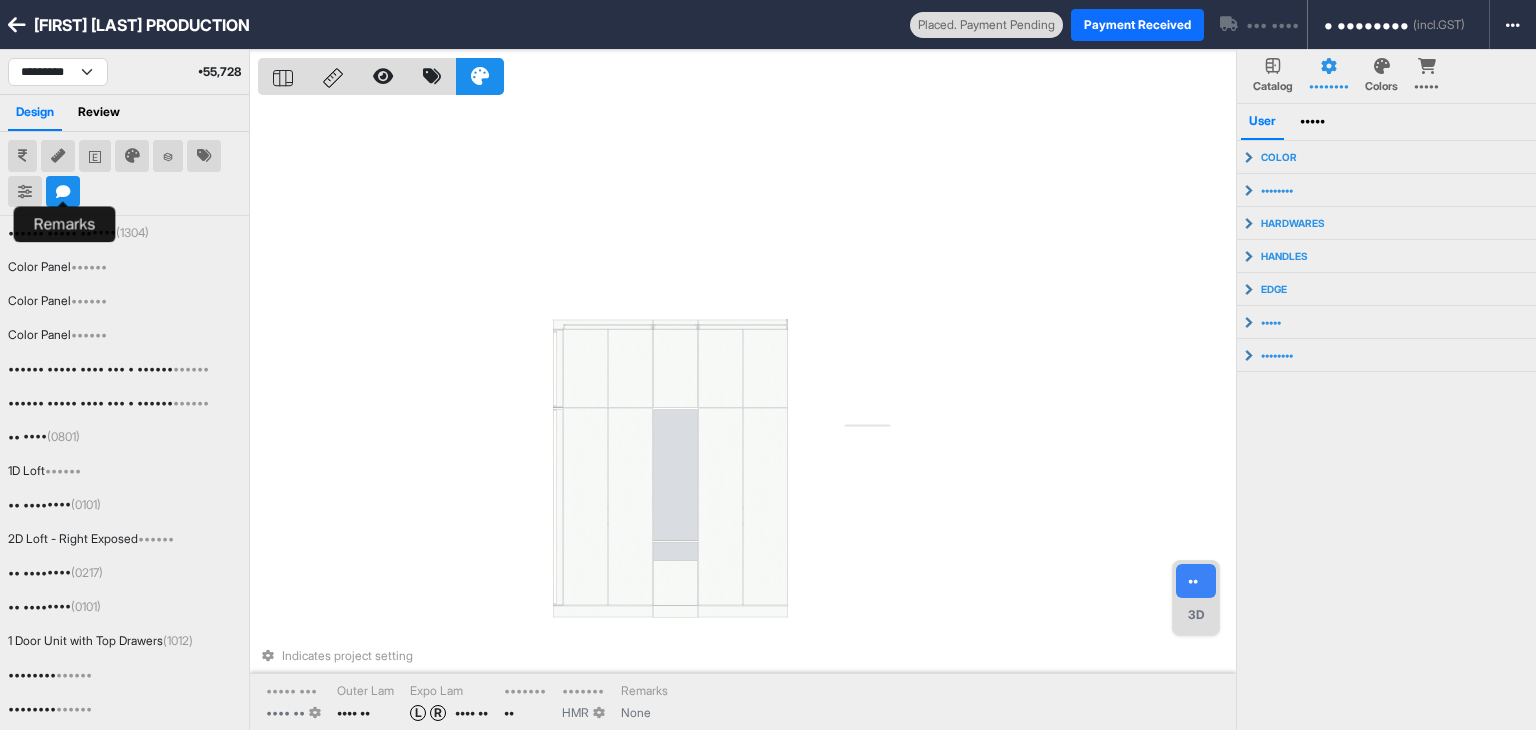 click at bounding box center [63, 192] 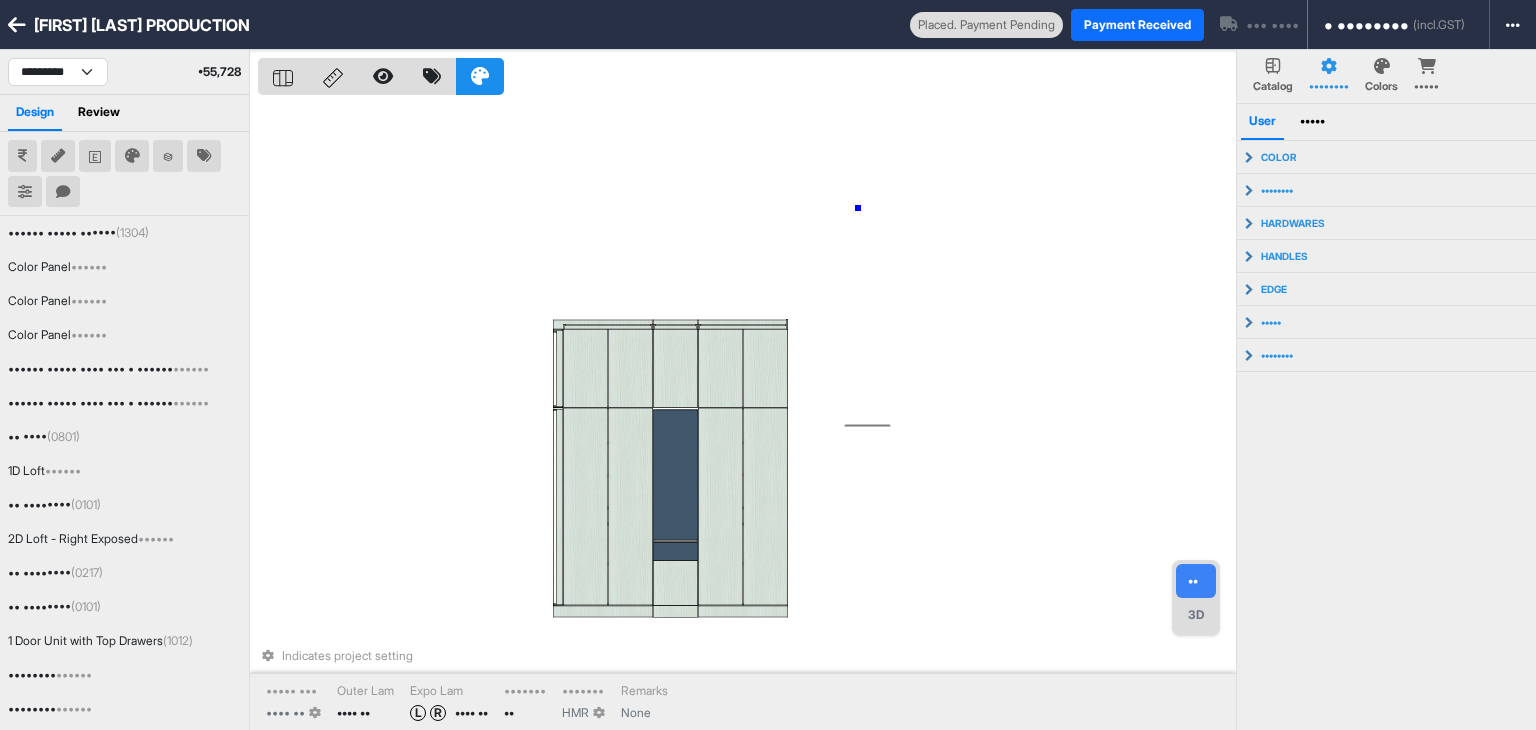 click on "Indicates project setting Inner Lam 1909 SF Outer Lam 7508 SF Expo Lam L R 7508 SF Carcass MR Shutter HMR Remarks None" at bounding box center (747, 415) 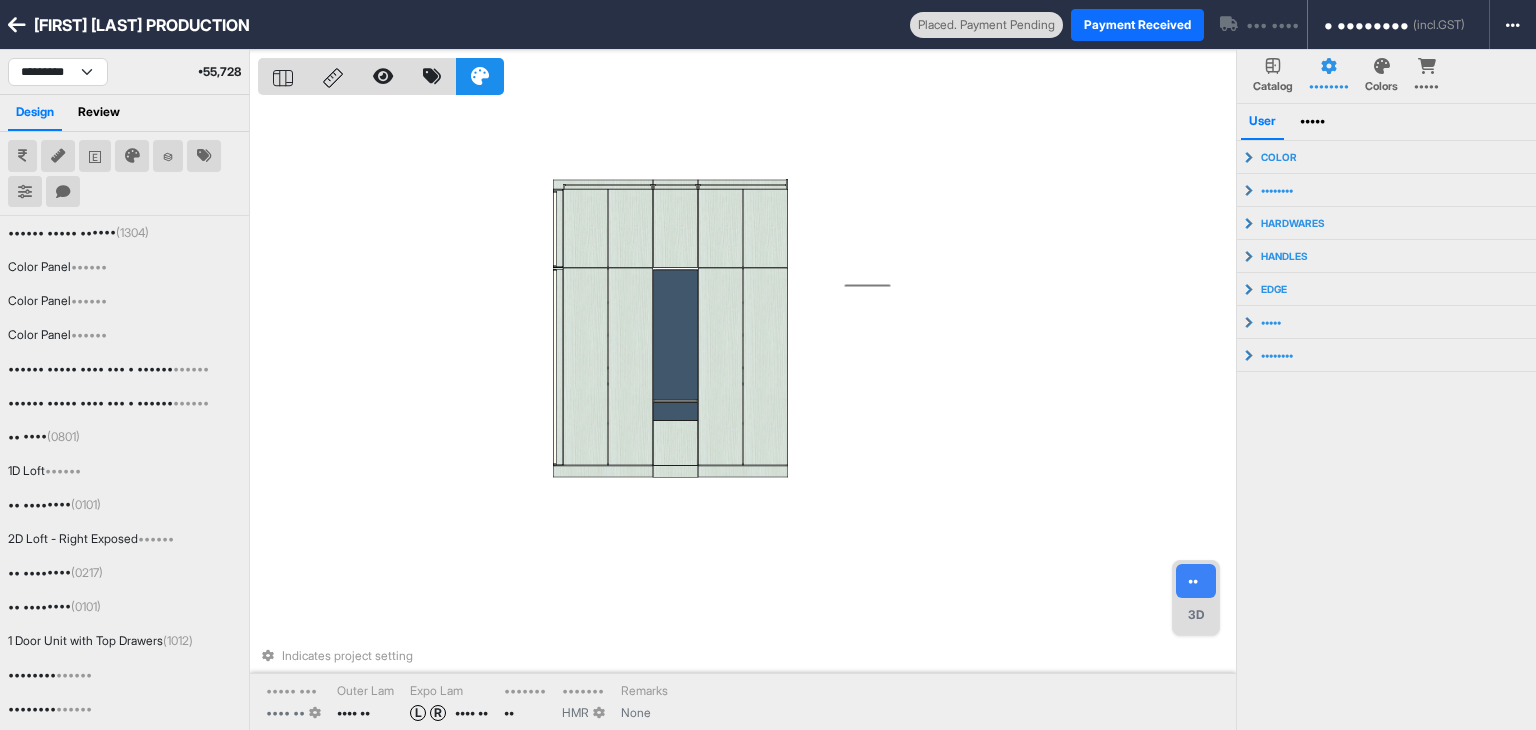 click on "Indicates project setting Inner Lam 1909 SF Outer Lam 7508 SF Expo Lam L R 7508 SF Carcass MR Shutter HMR Remarks None" at bounding box center (747, 415) 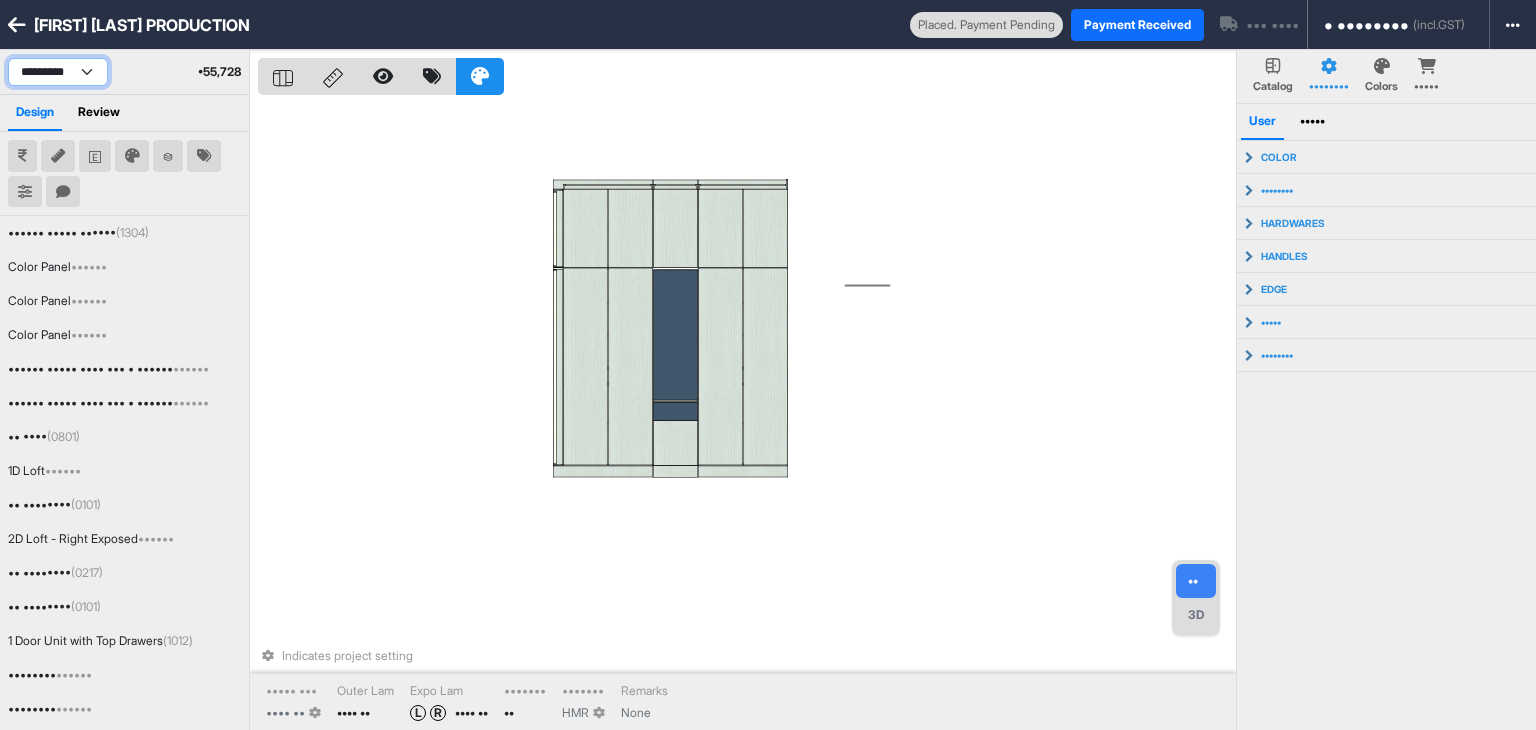 click on "**********" at bounding box center (58, 72) 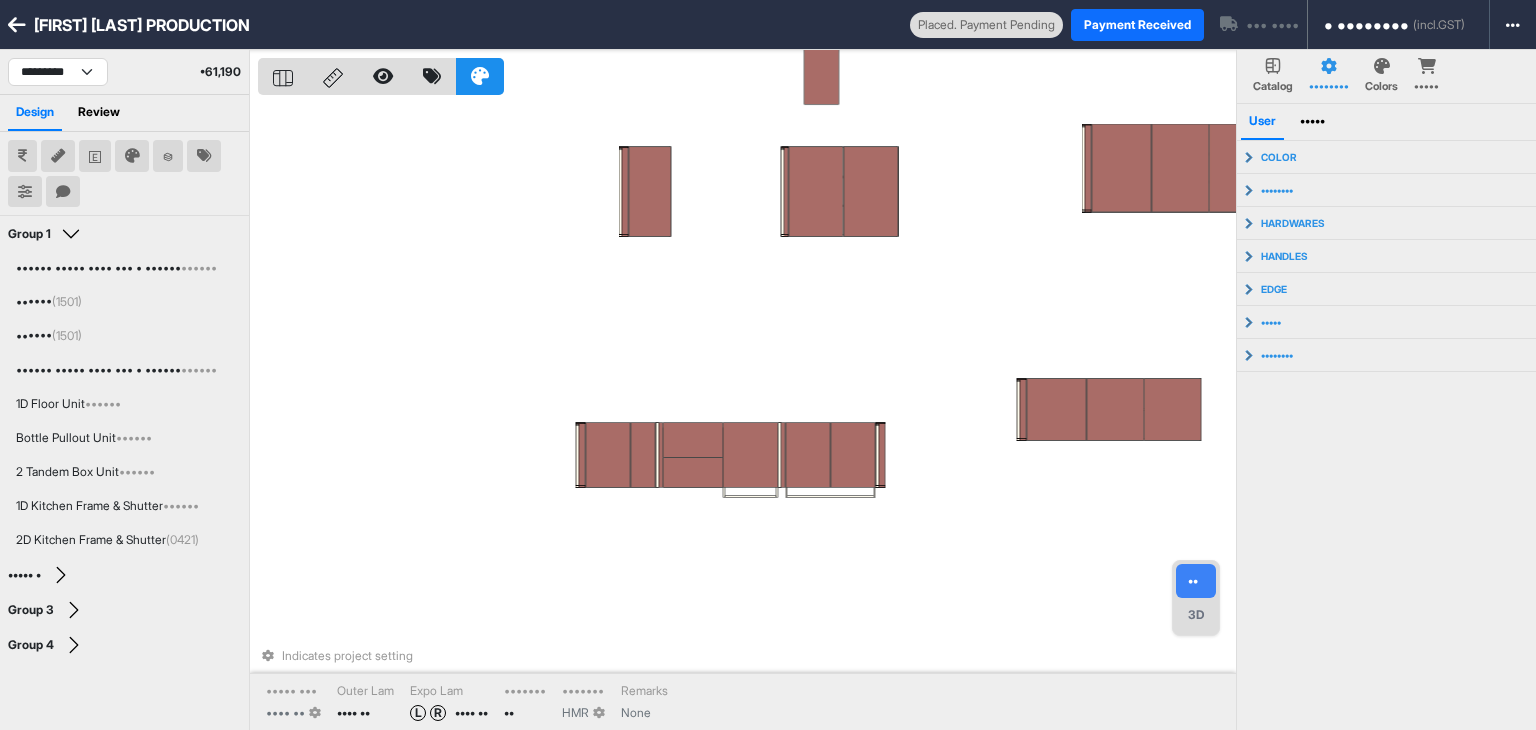 click on "••••••" at bounding box center [99, 113] 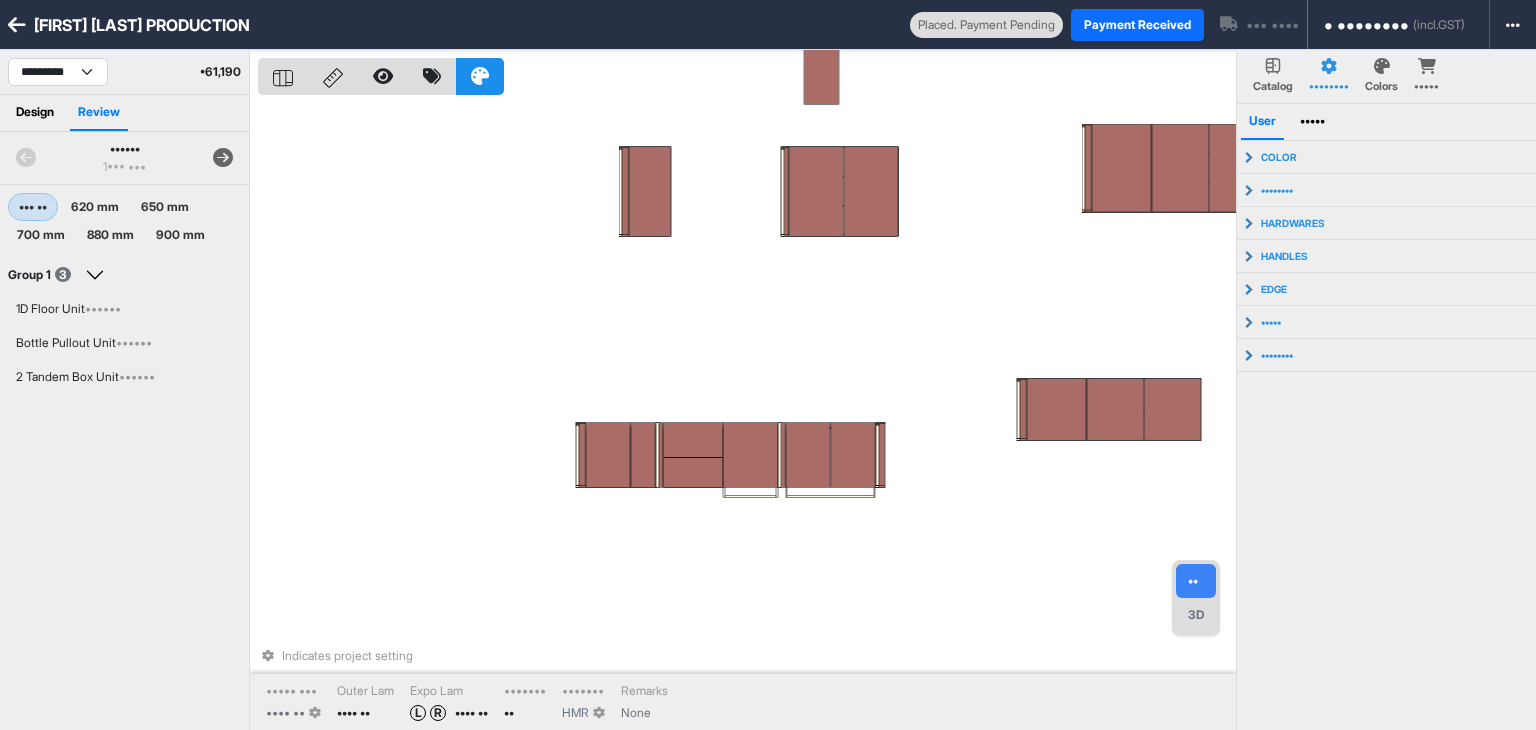 click at bounding box center (223, 158) 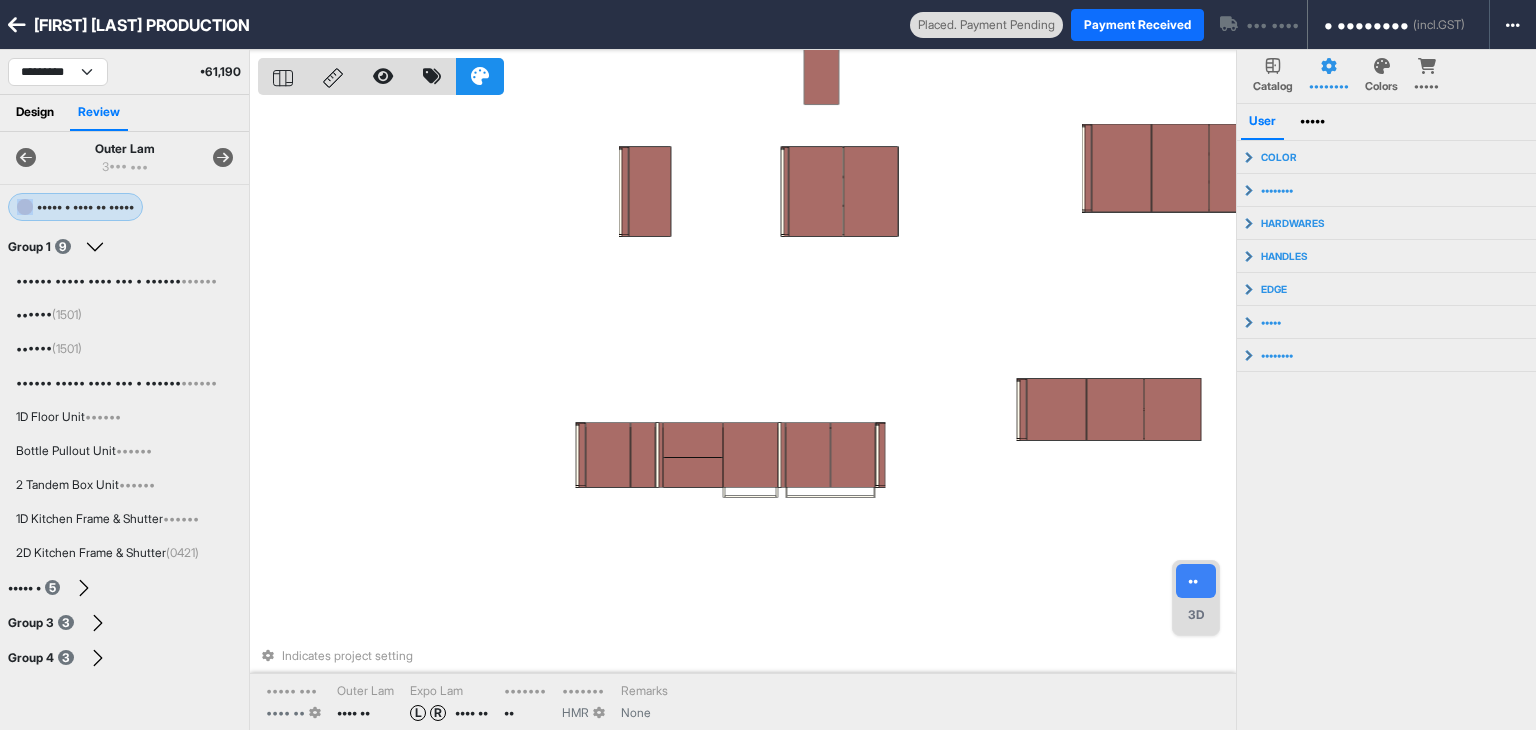 click at bounding box center [223, 158] 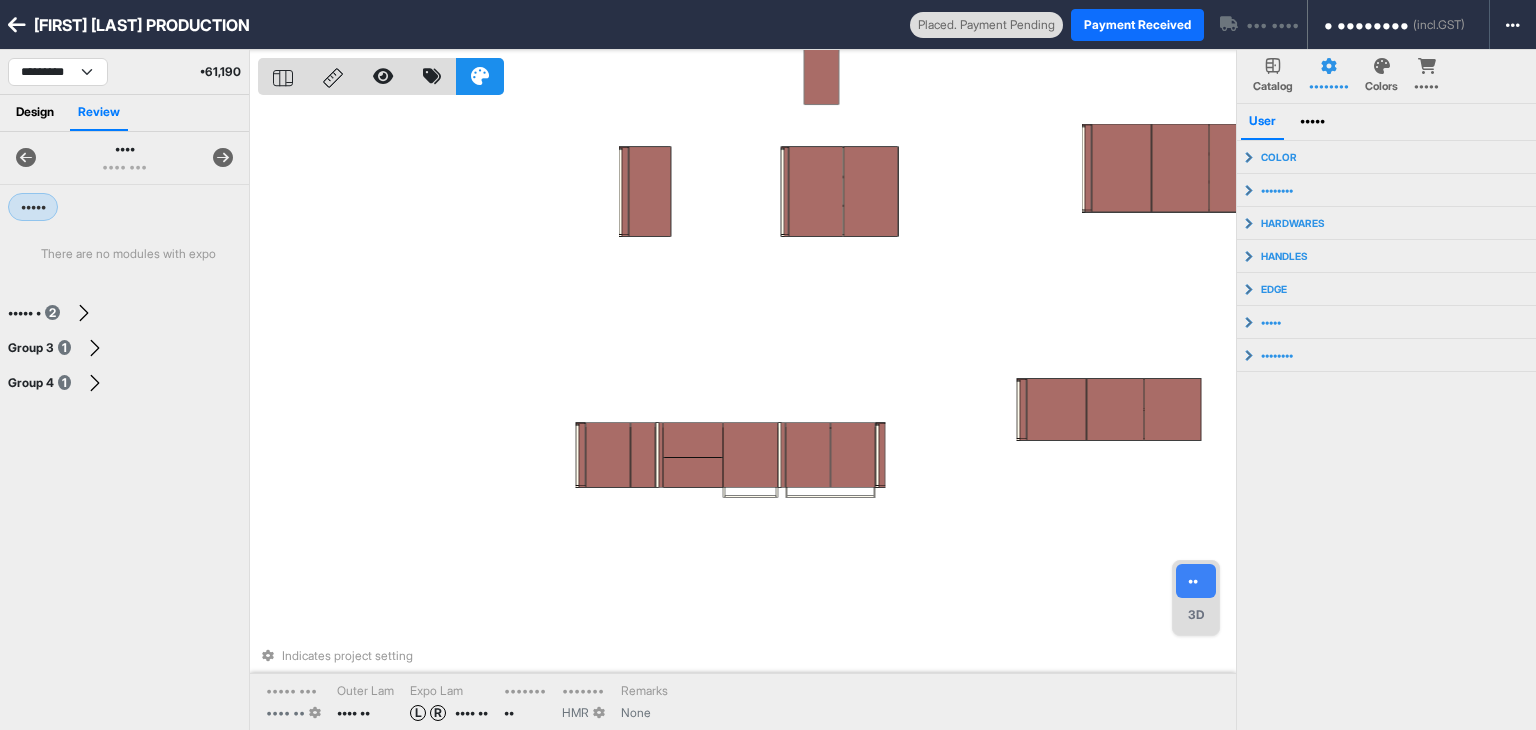 click at bounding box center (223, 158) 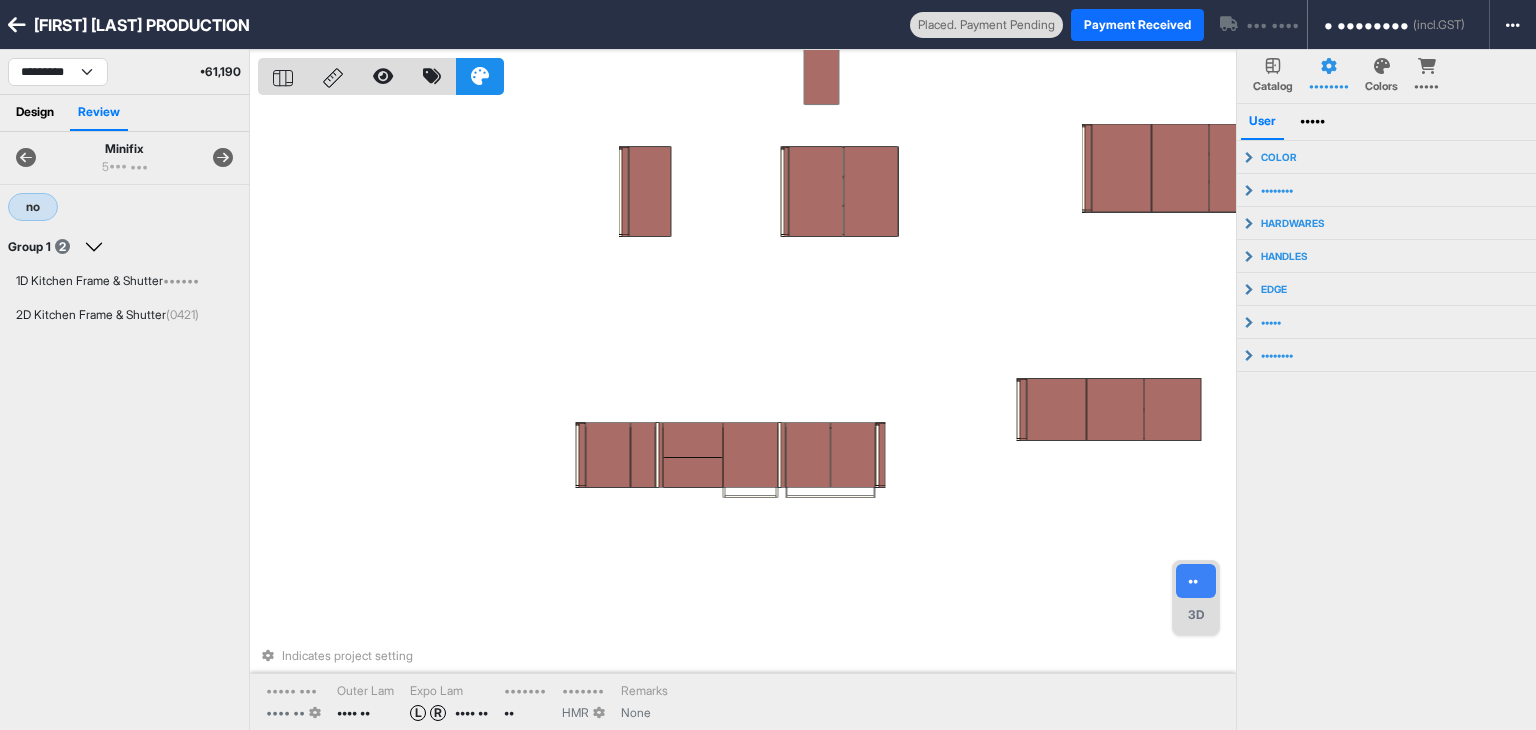 click at bounding box center [223, 158] 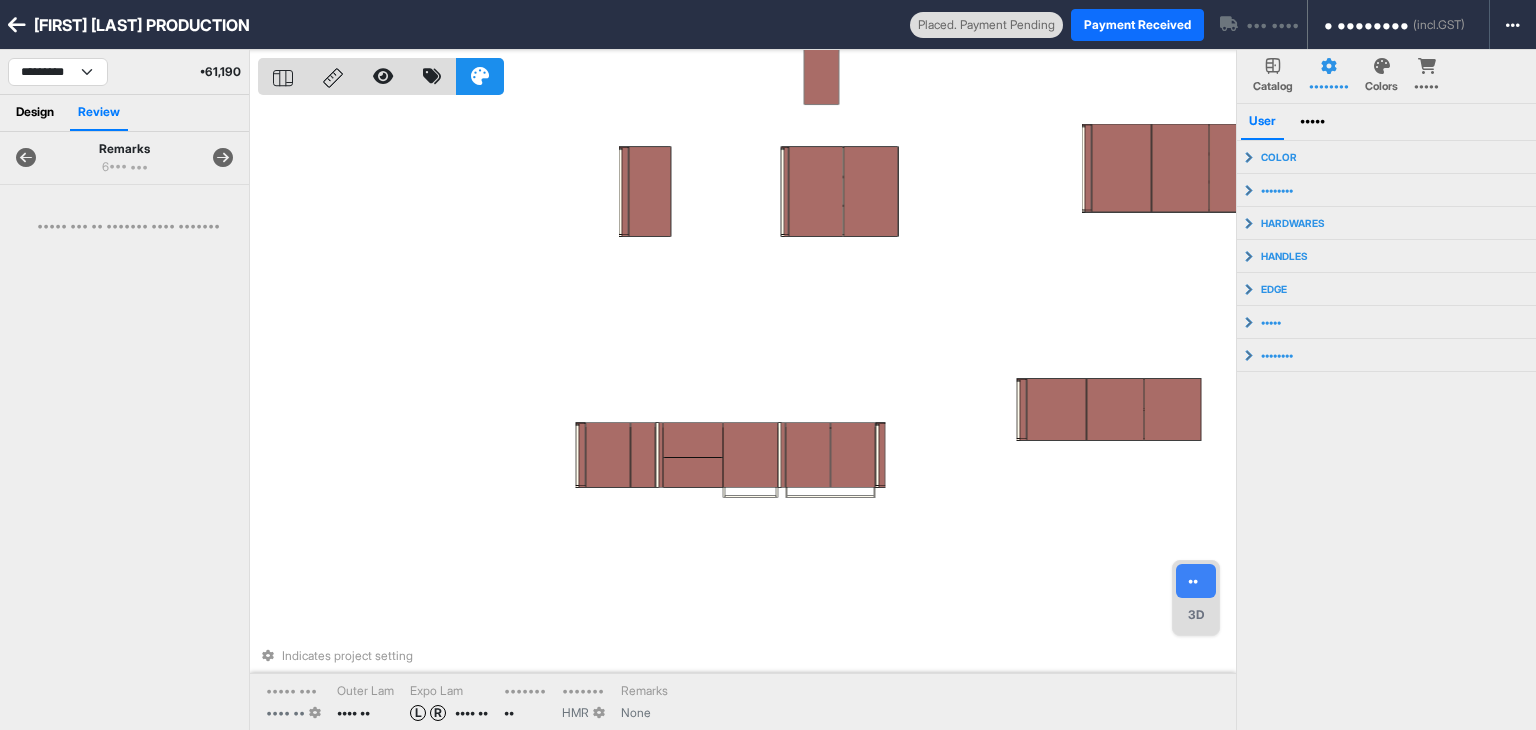 click at bounding box center [223, 158] 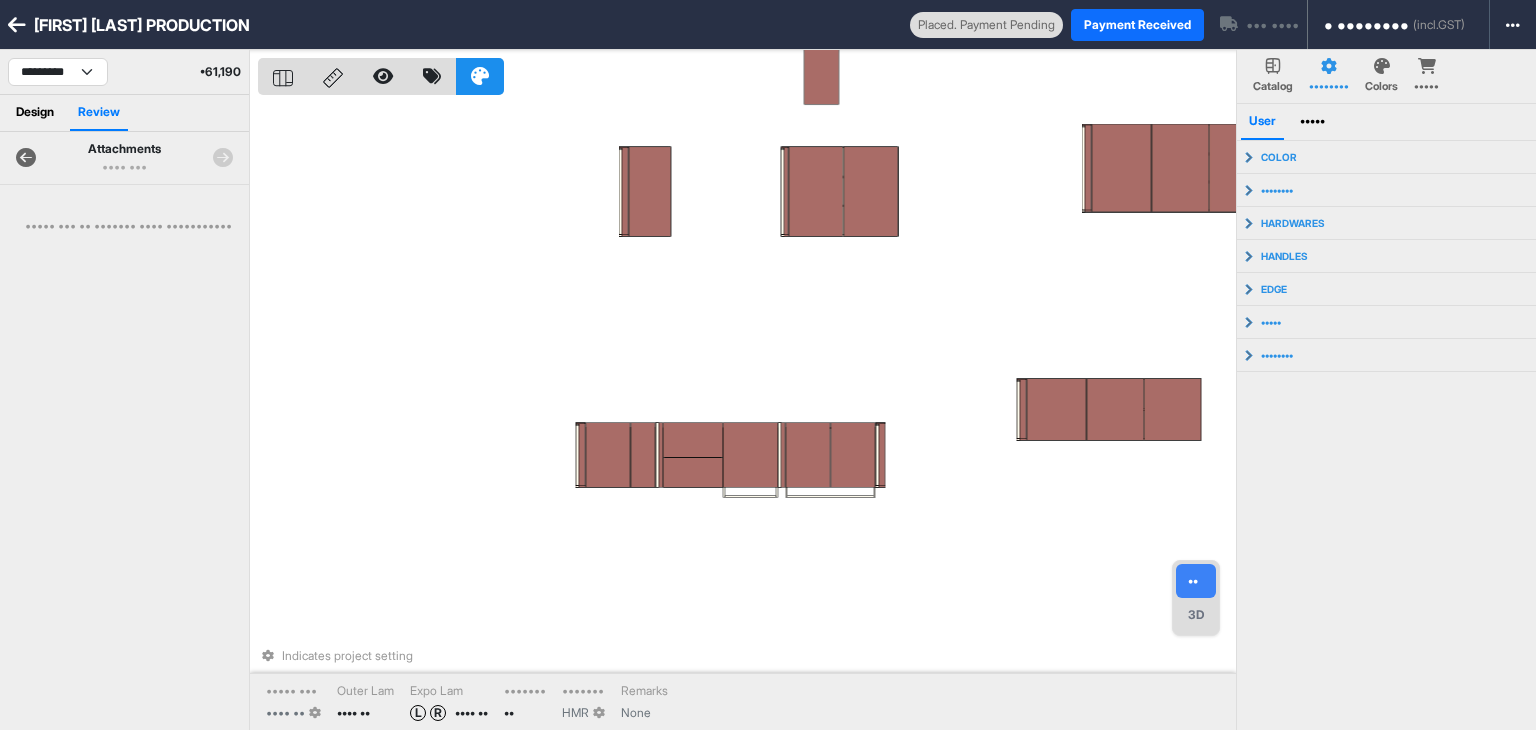 click at bounding box center [26, 158] 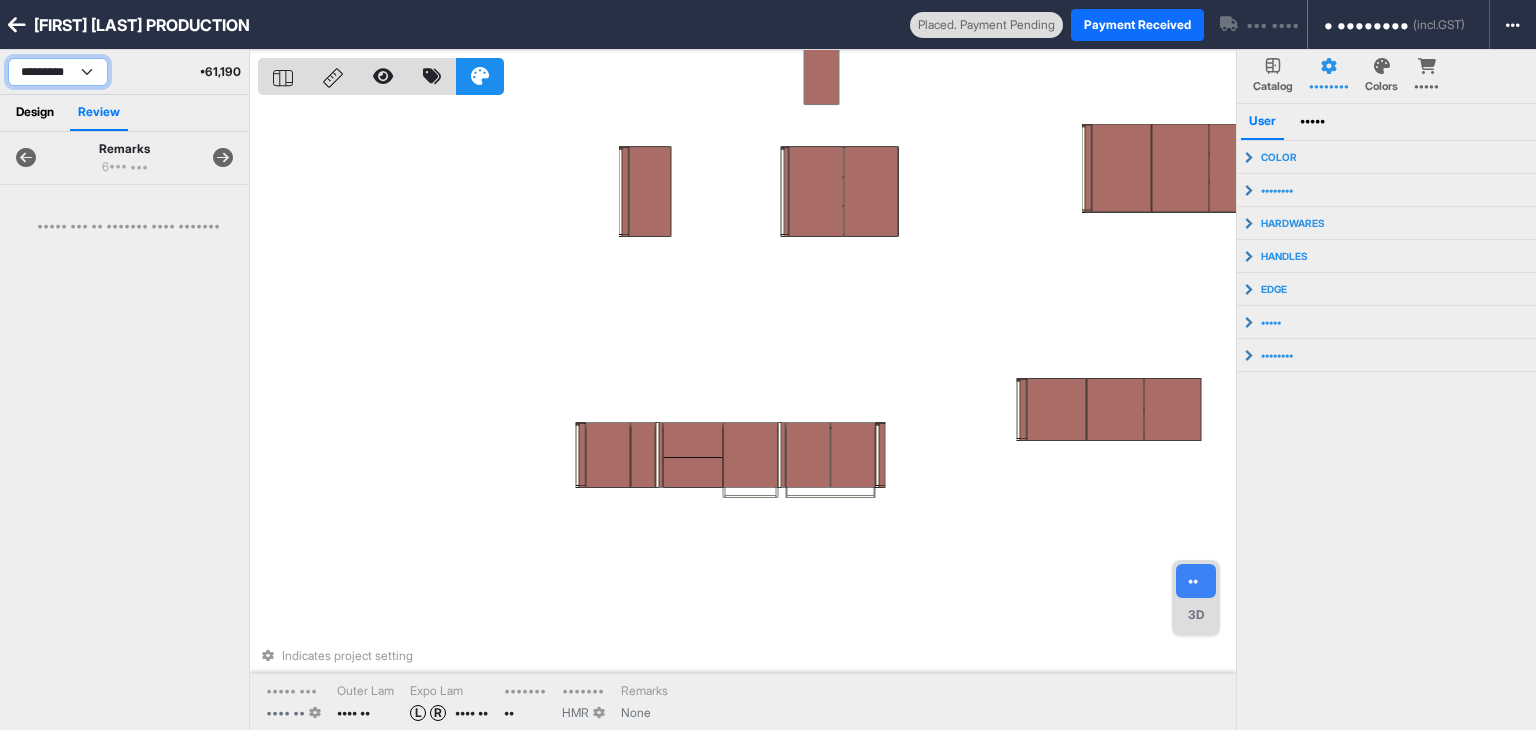 click on "**********" at bounding box center (58, 72) 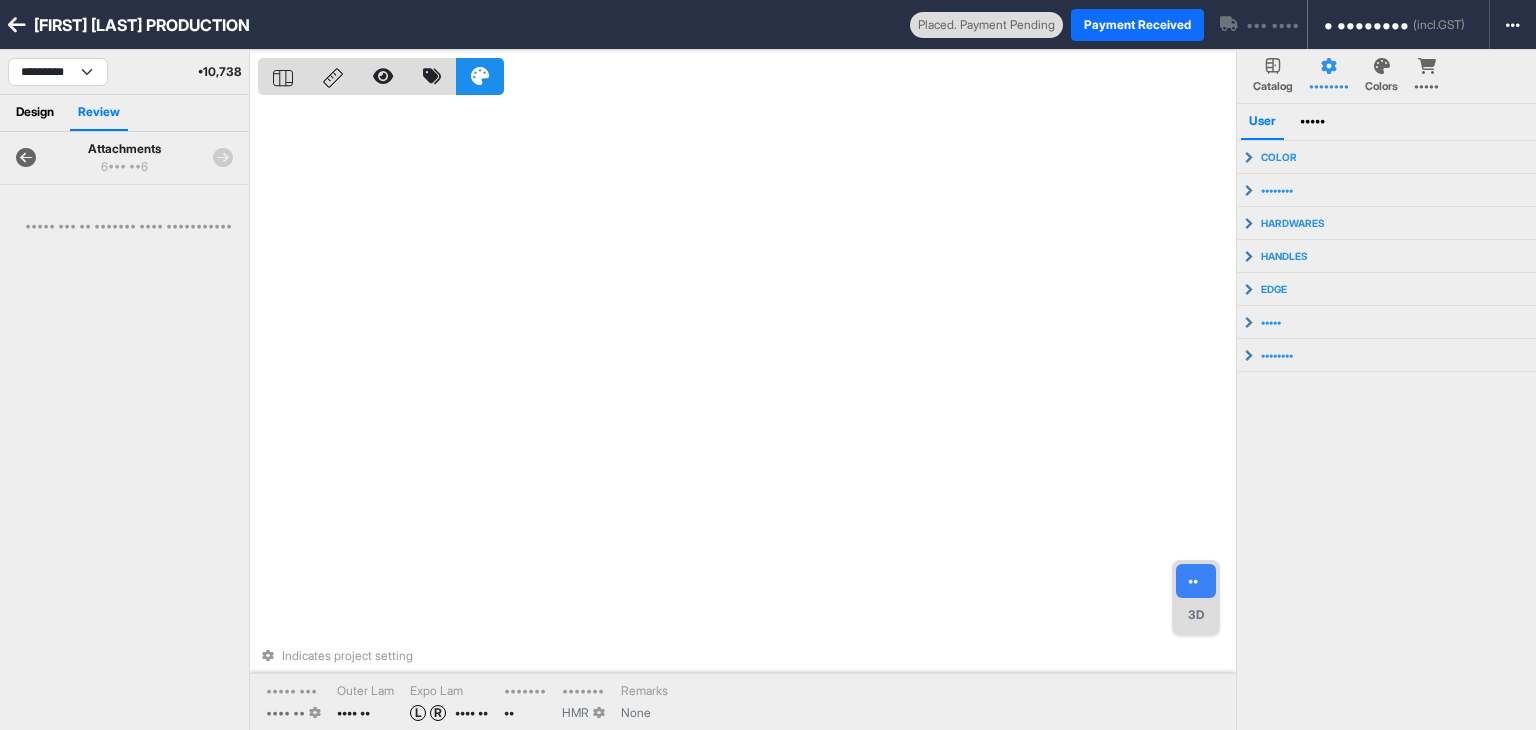 click at bounding box center (26, 158) 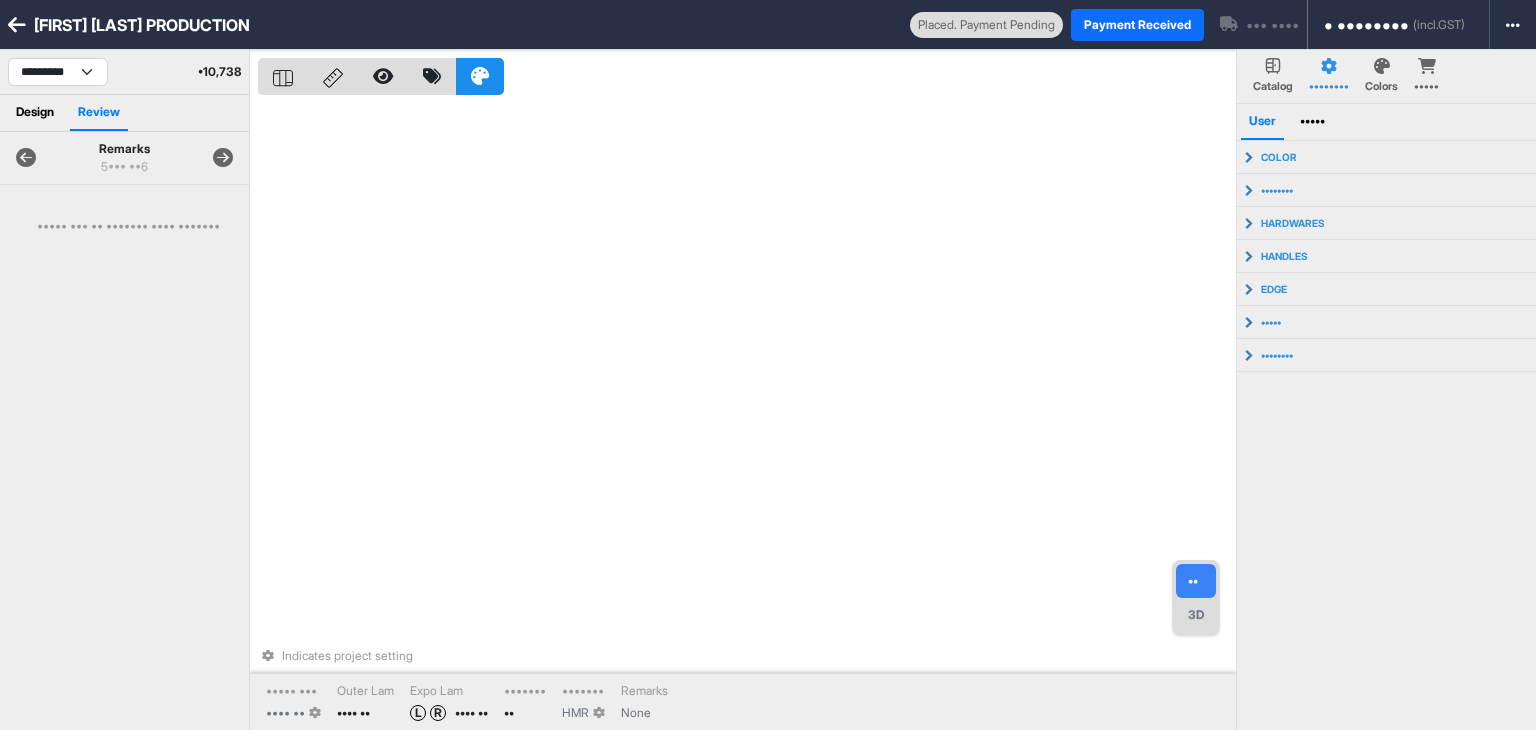 click at bounding box center [223, 158] 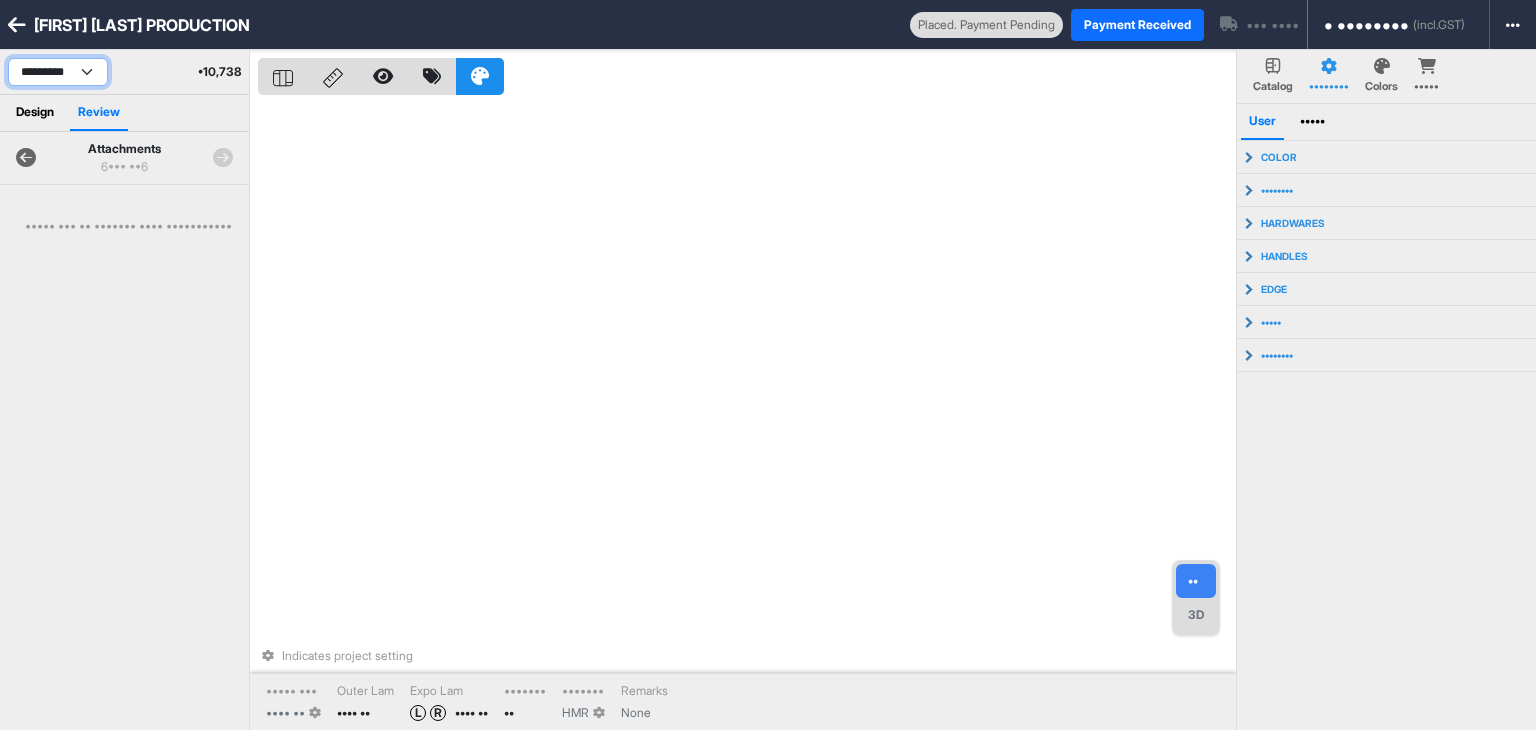 click on "**********" at bounding box center [58, 72] 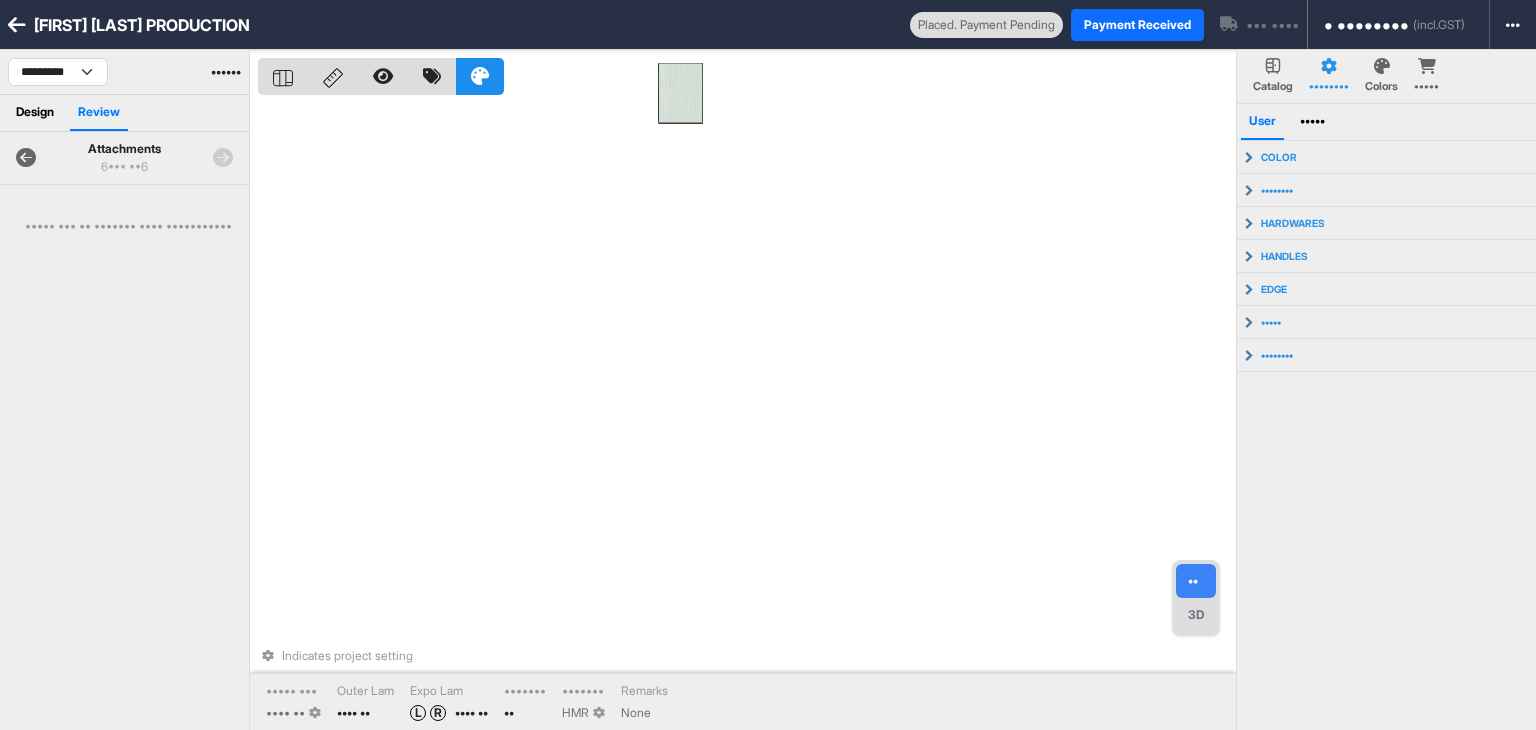 click at bounding box center (26, 158) 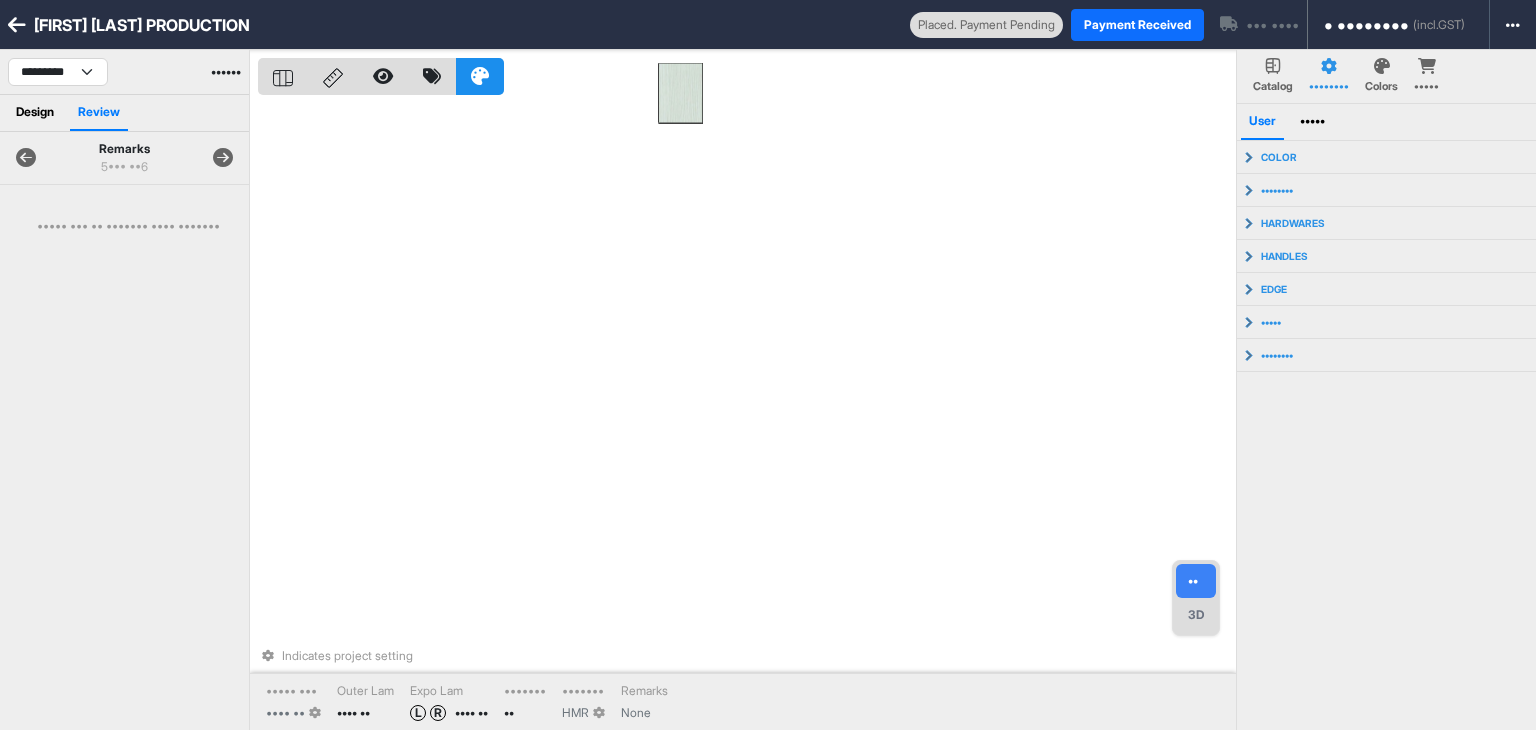 click at bounding box center (223, 158) 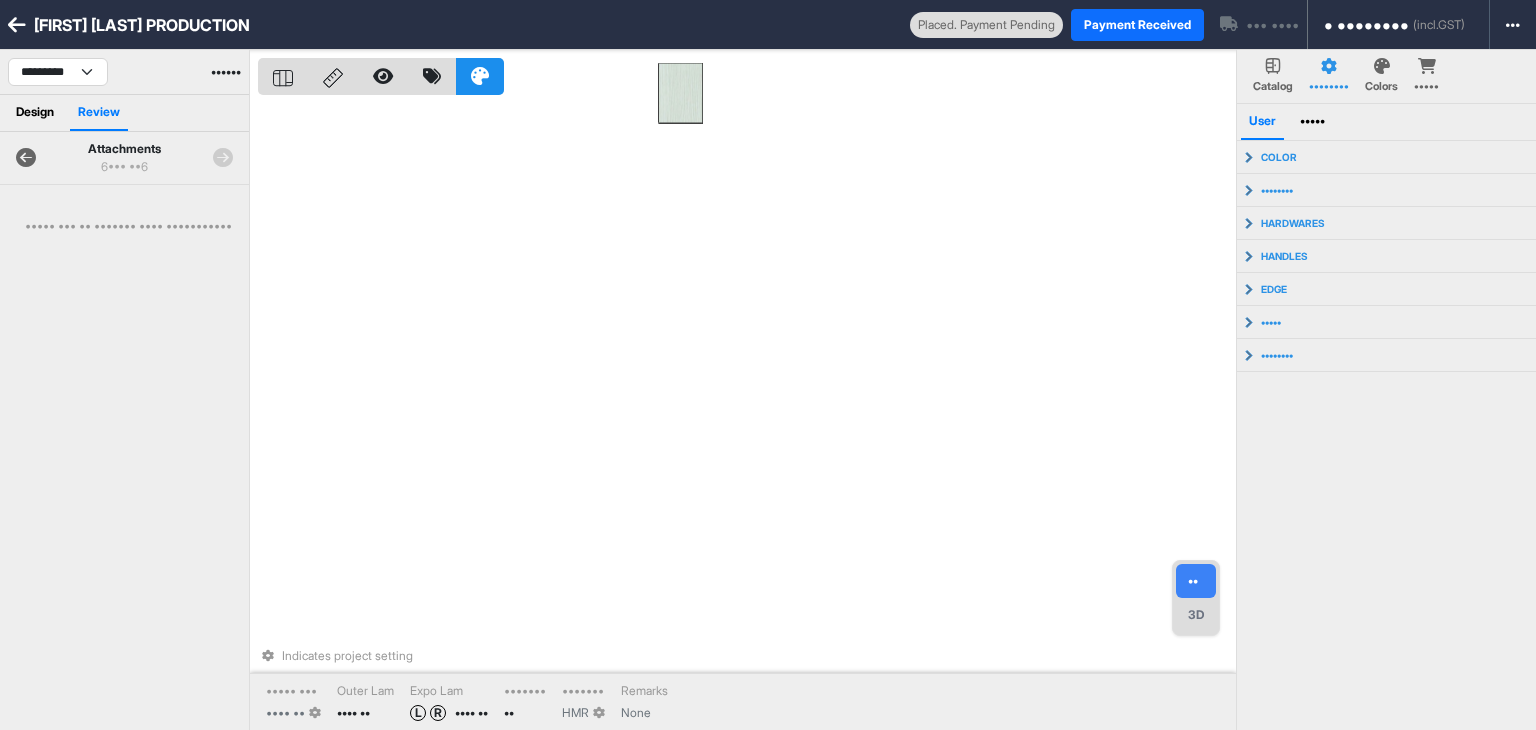 click at bounding box center (223, 158) 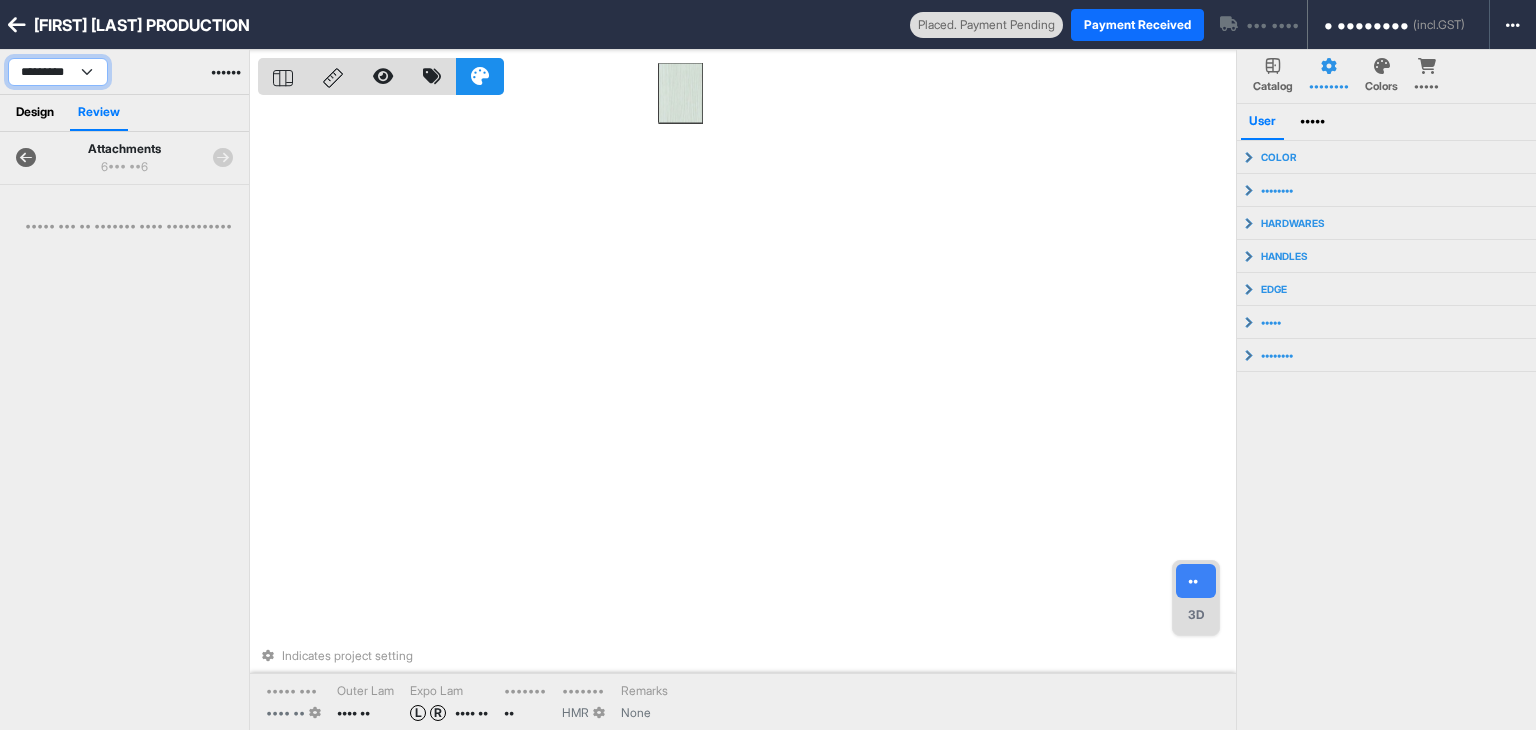 click on "**********" at bounding box center [58, 72] 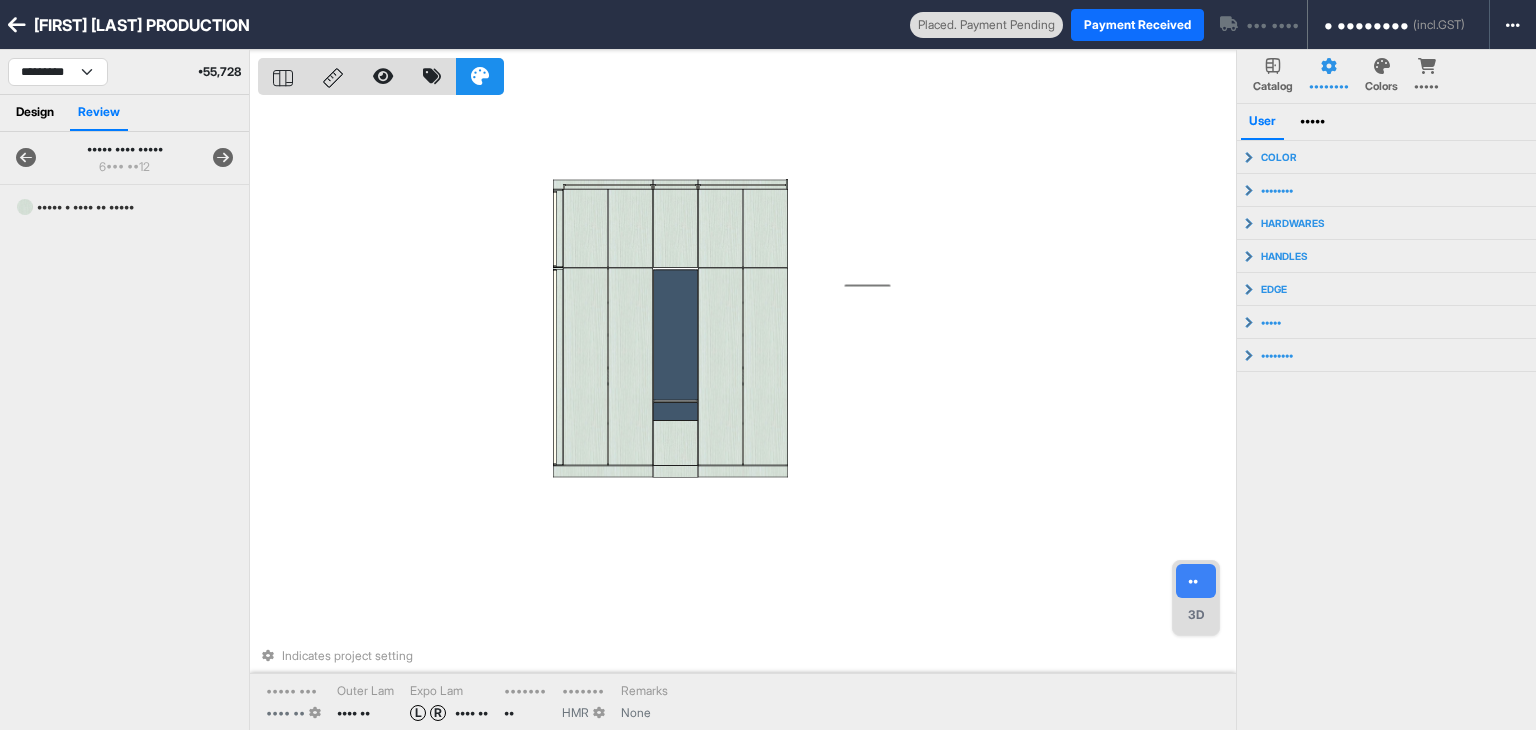 click at bounding box center (223, 158) 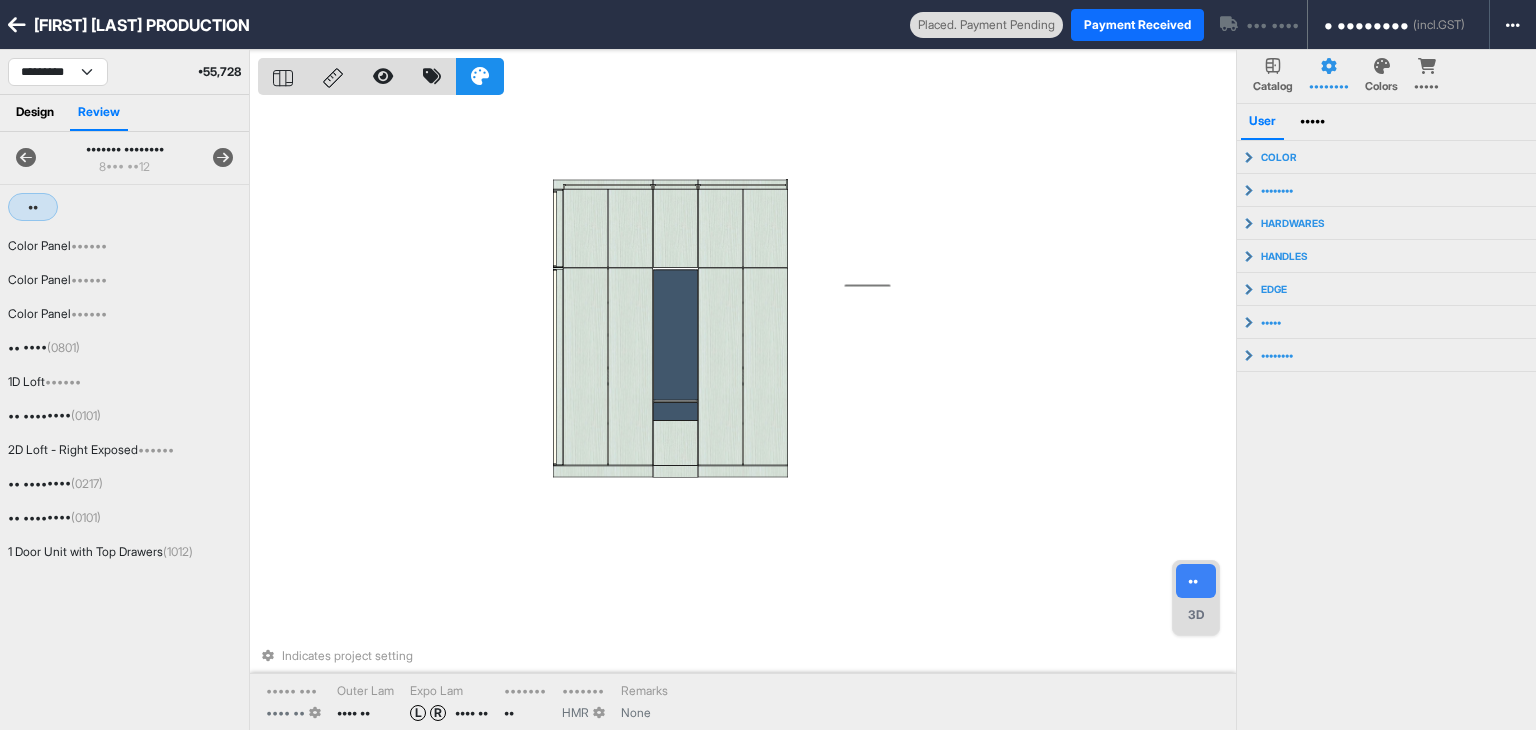 click at bounding box center [223, 158] 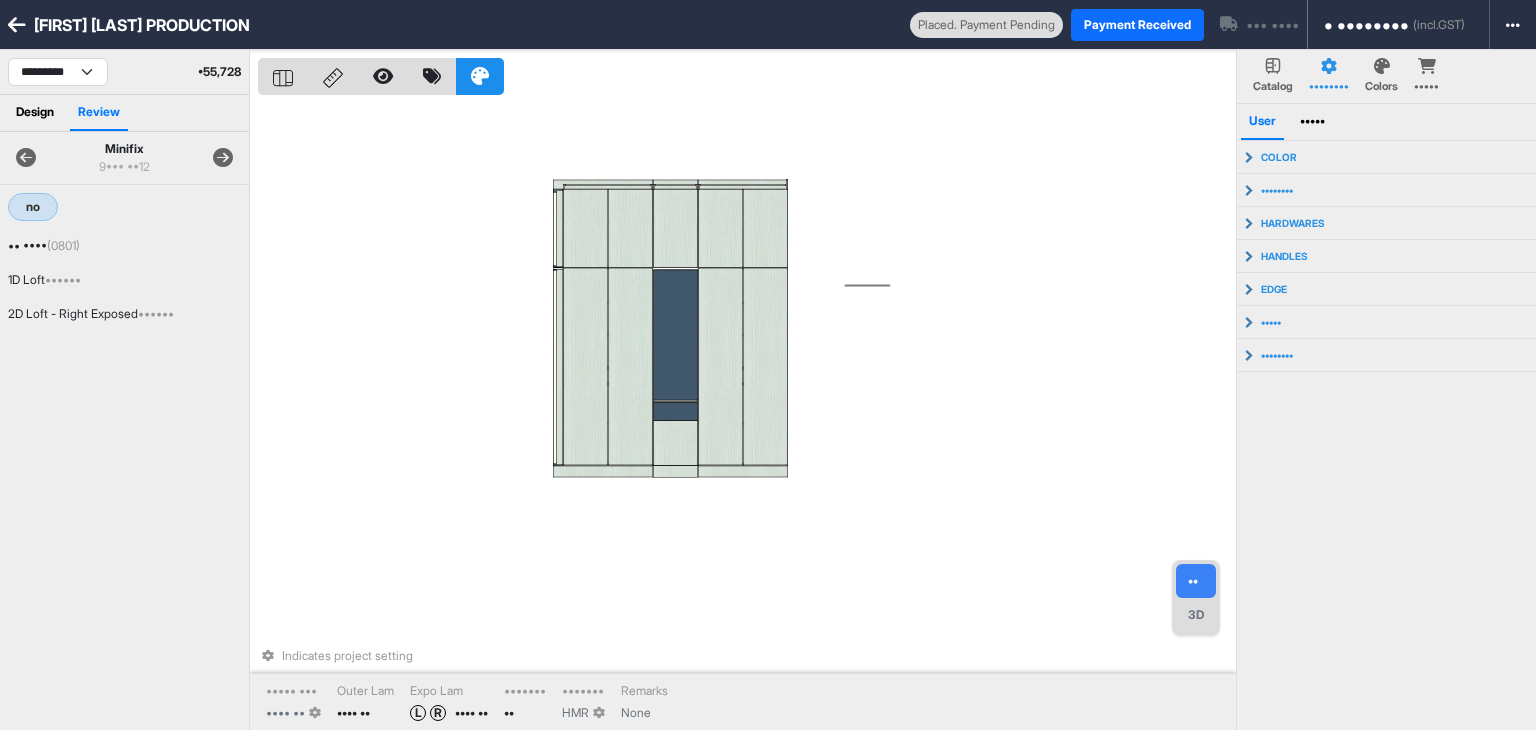 click at bounding box center (223, 158) 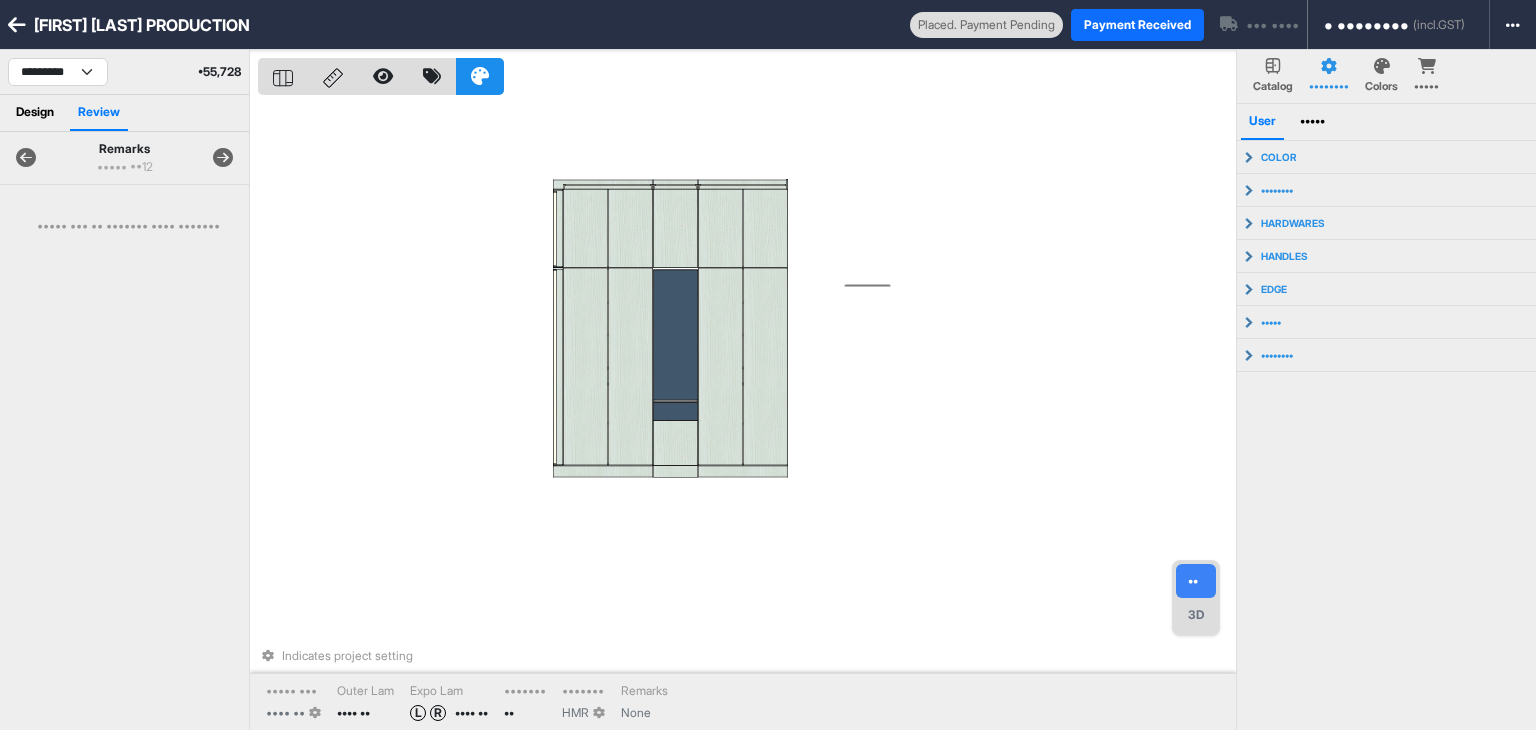 click at bounding box center (223, 158) 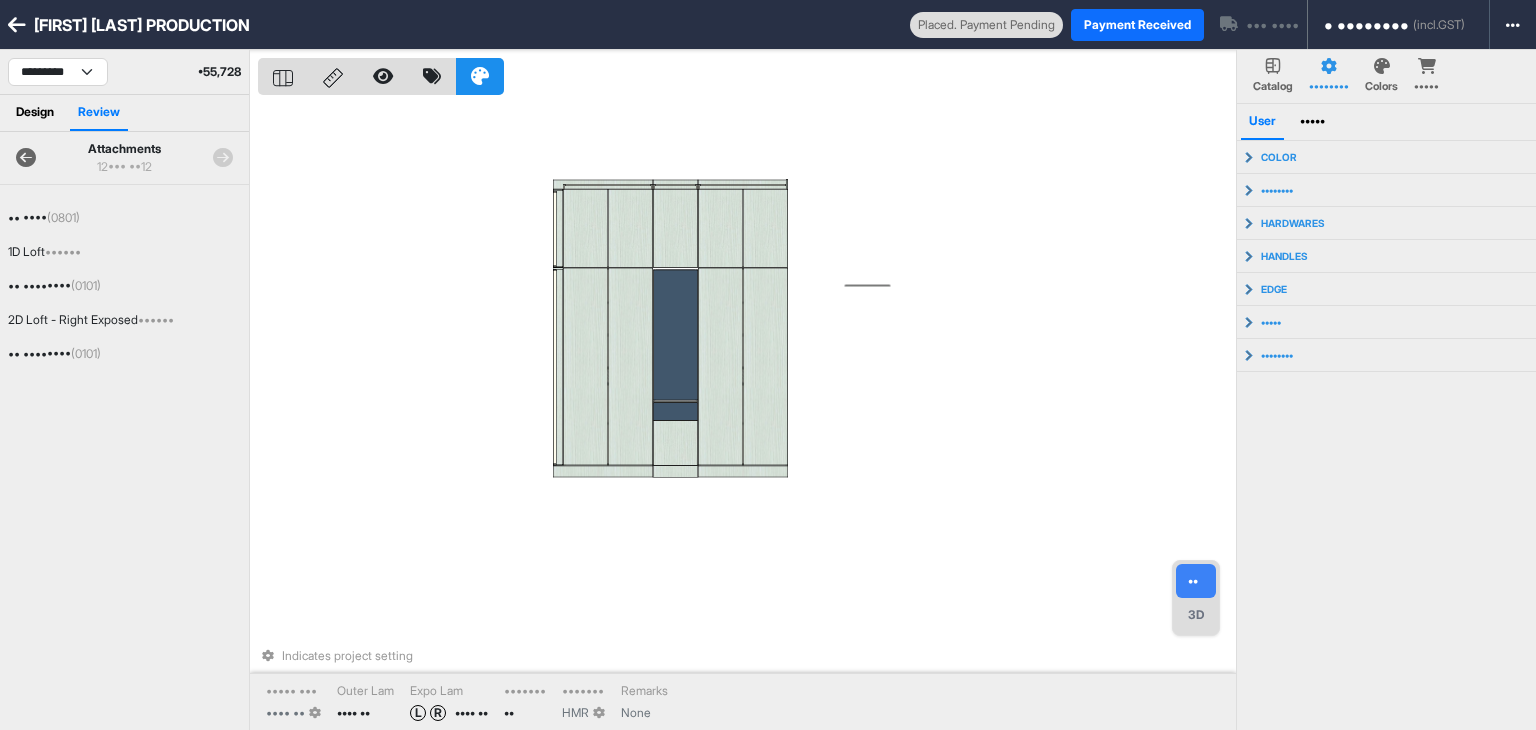 click at bounding box center (223, 158) 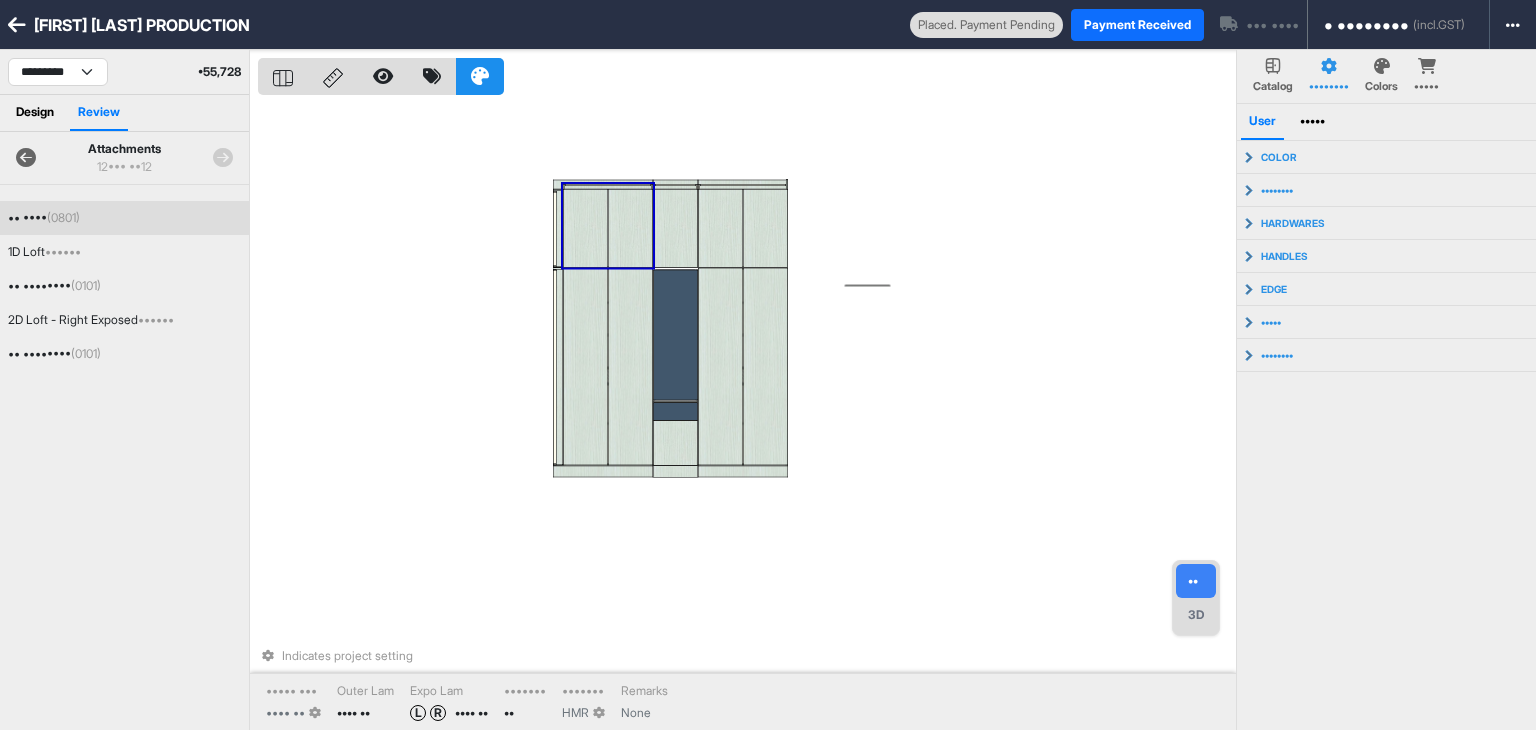 click on "2D Loft  (0801)" at bounding box center [124, 218] 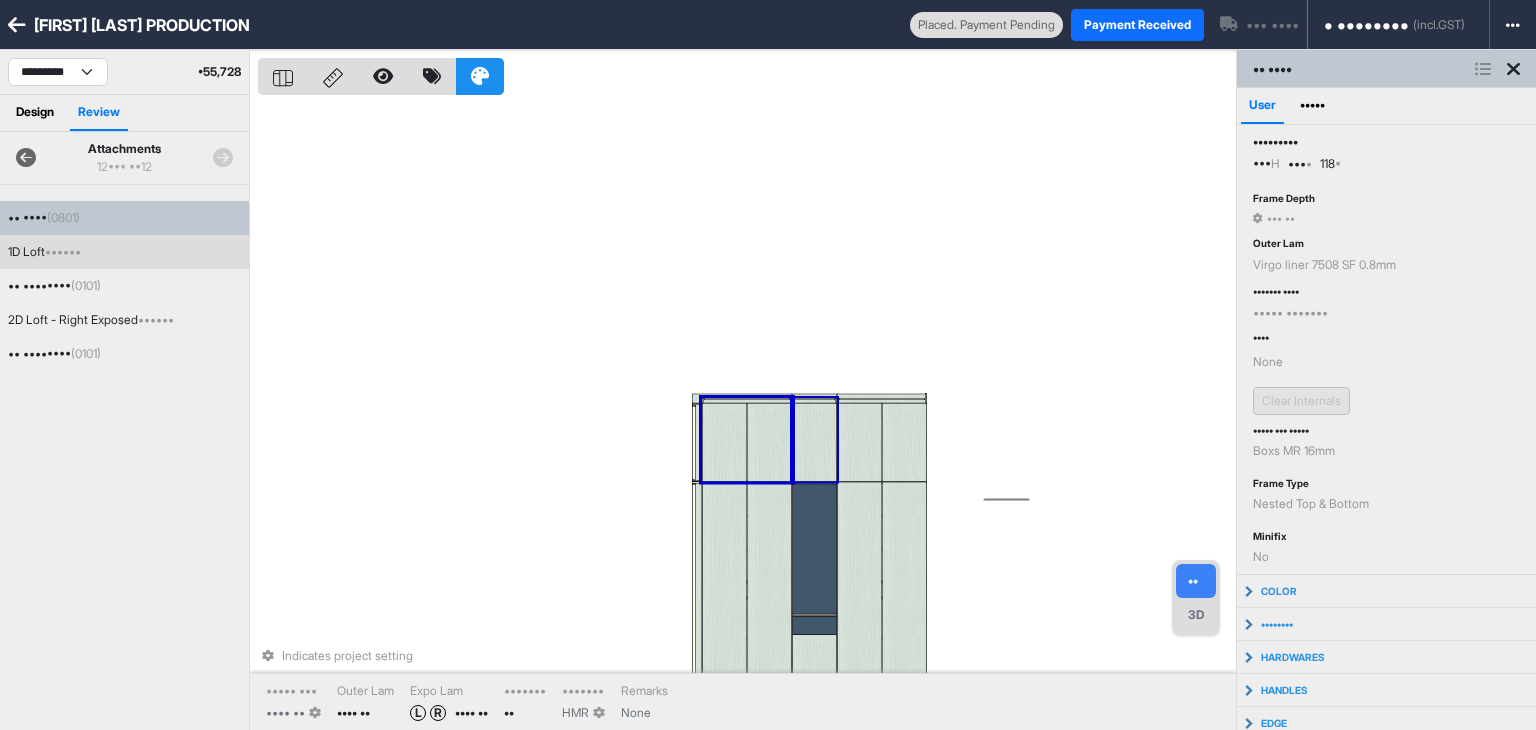 click on "1D Loft  (0802)" at bounding box center [124, 252] 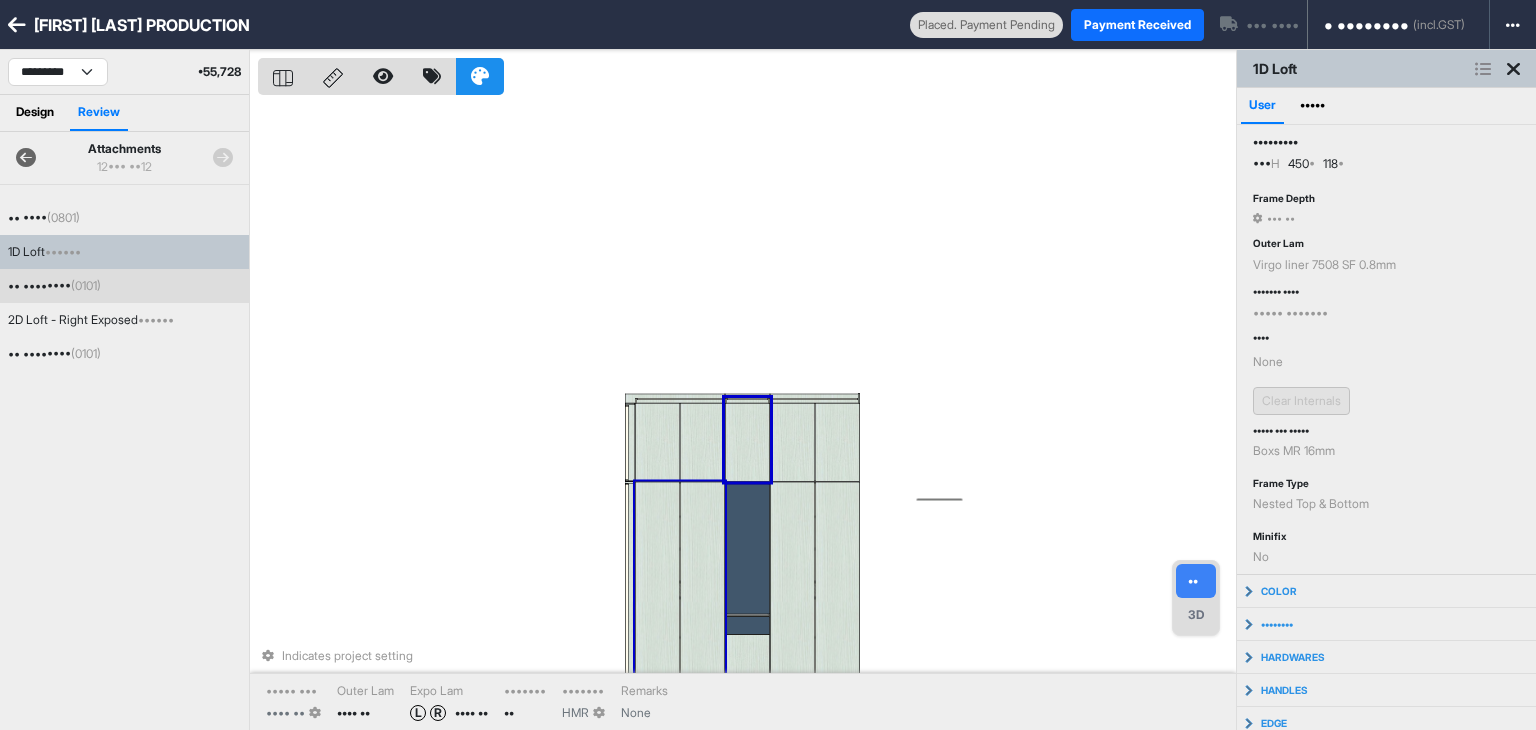 click on "2D Wardrobe  (0101)" at bounding box center (58, 286) 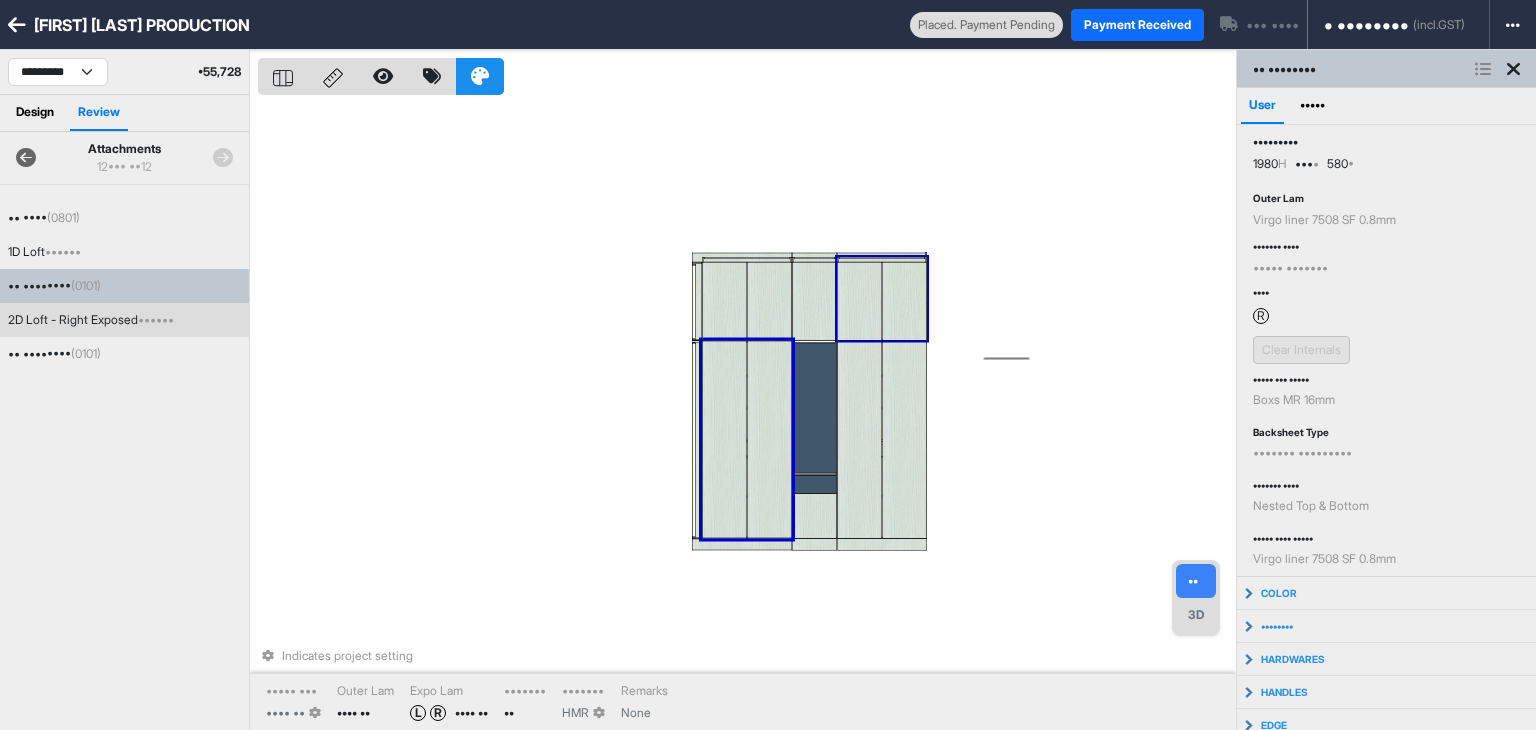 click on "2D Loft - Right Exposed  (0807)" at bounding box center [90, 320] 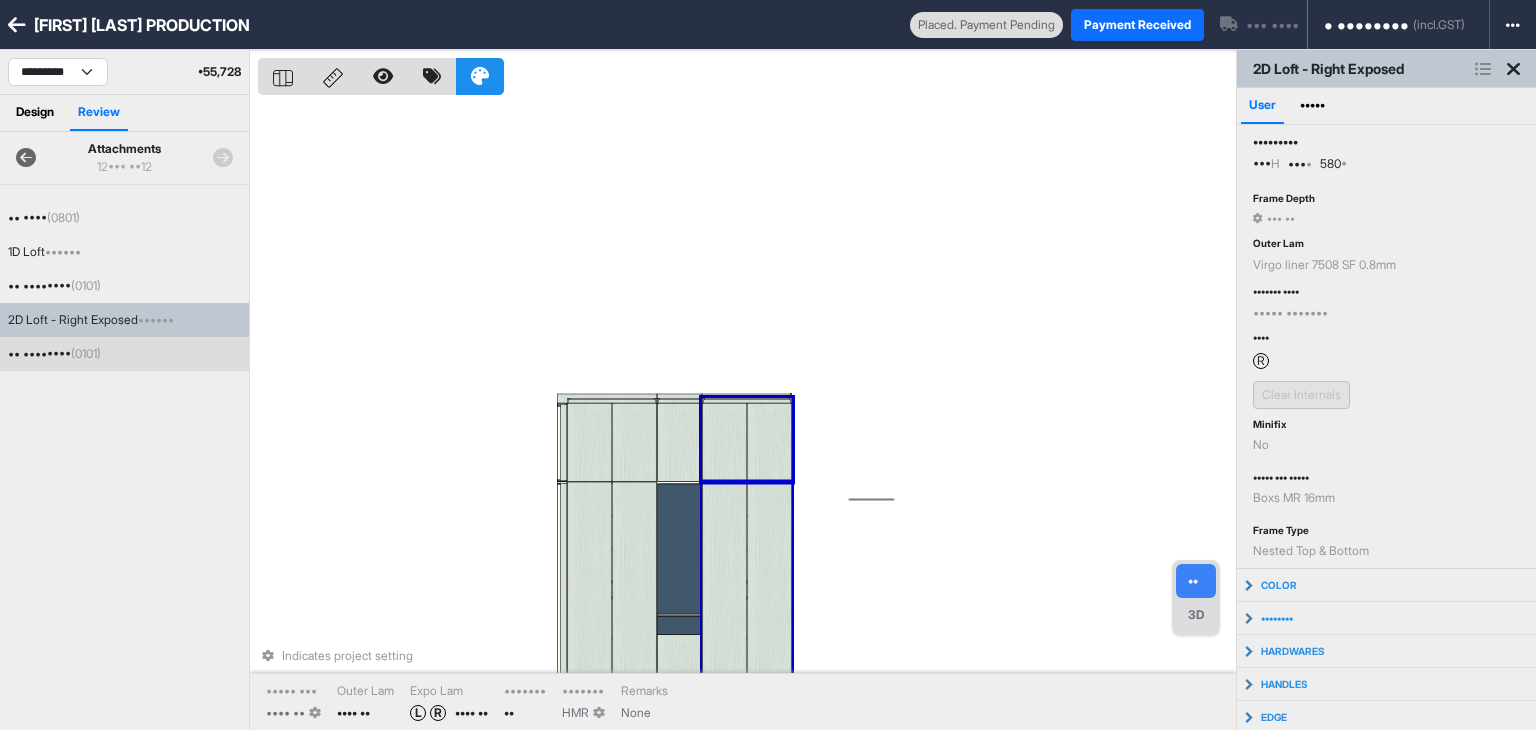 click on "2D Wardrobe  (0101)" at bounding box center [124, 354] 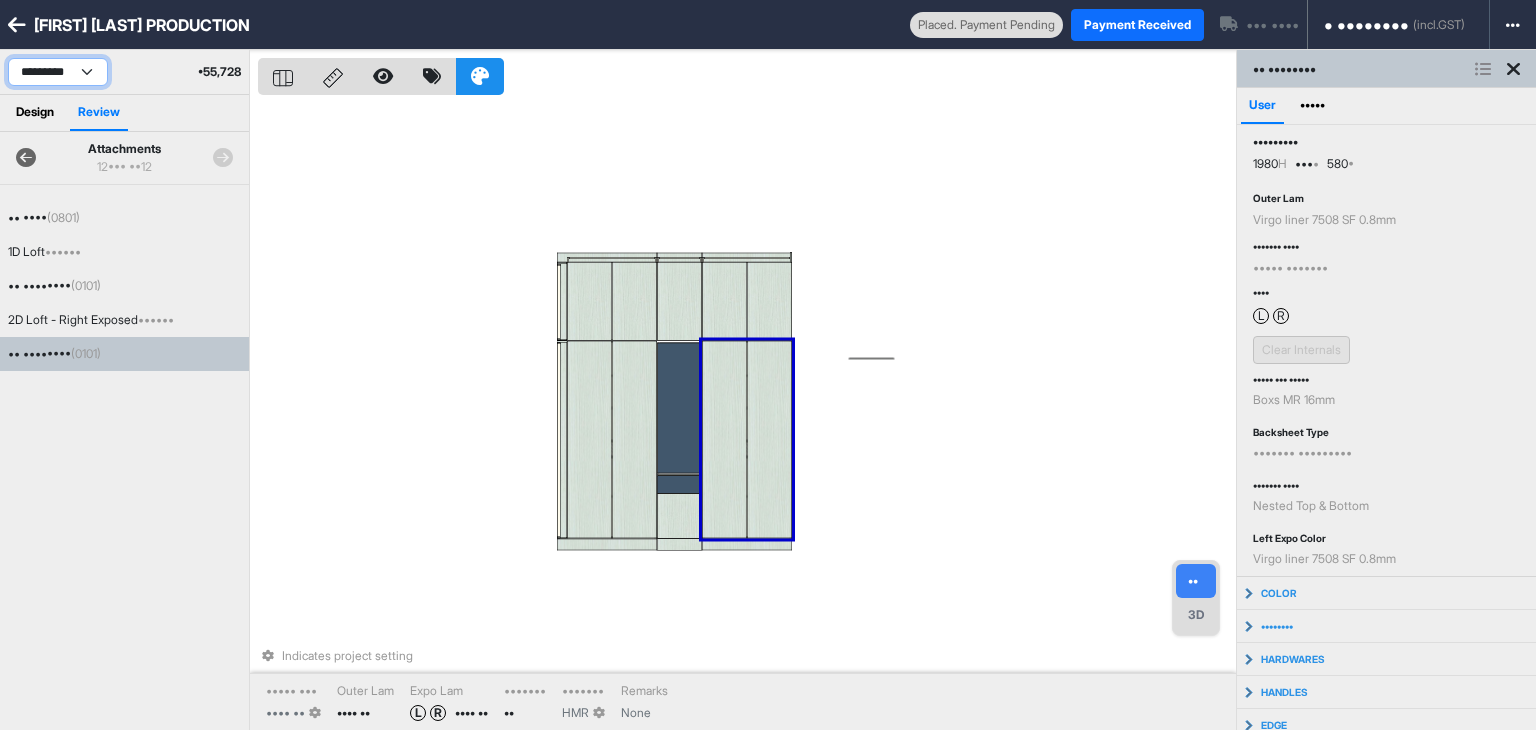 click on "**********" at bounding box center [58, 72] 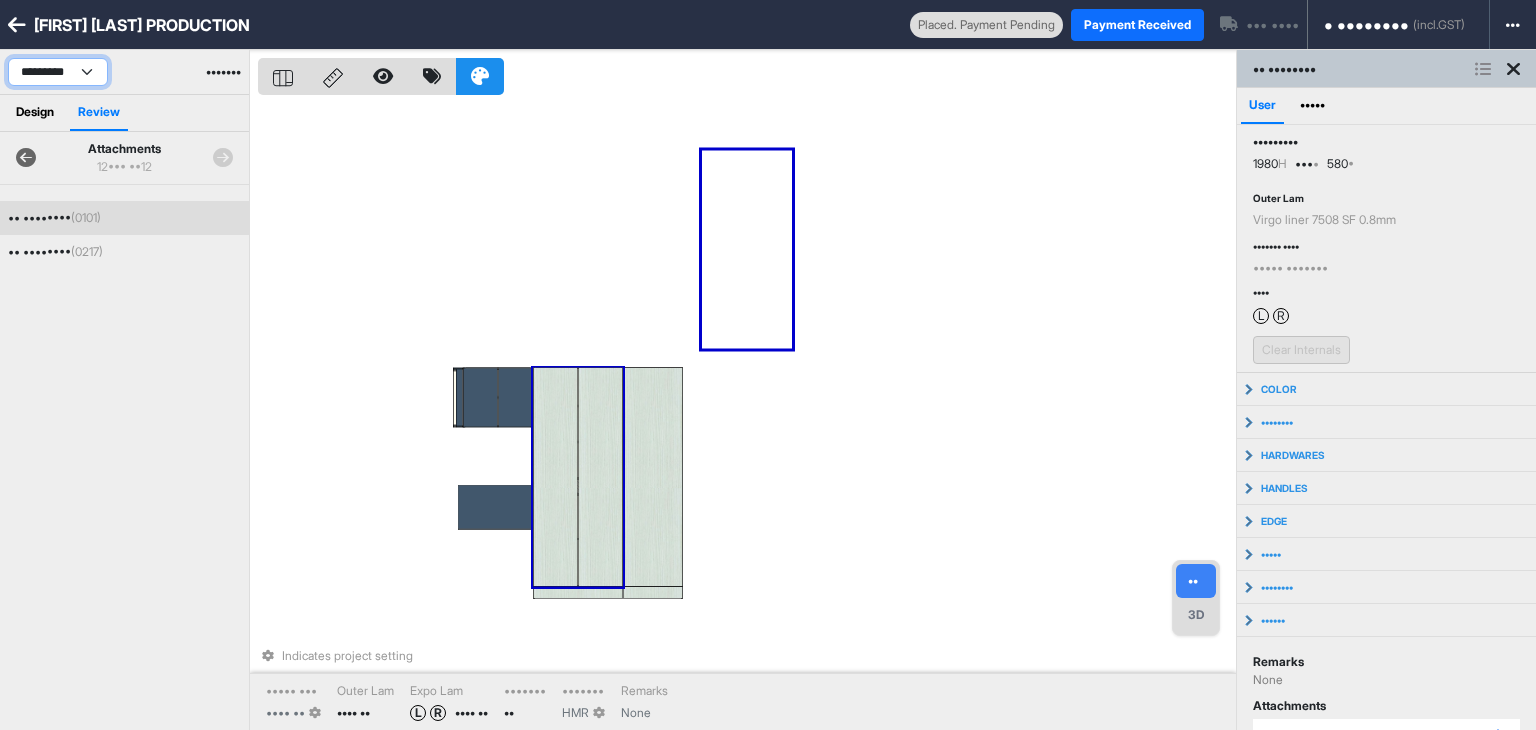 click on "**********" at bounding box center [58, 72] 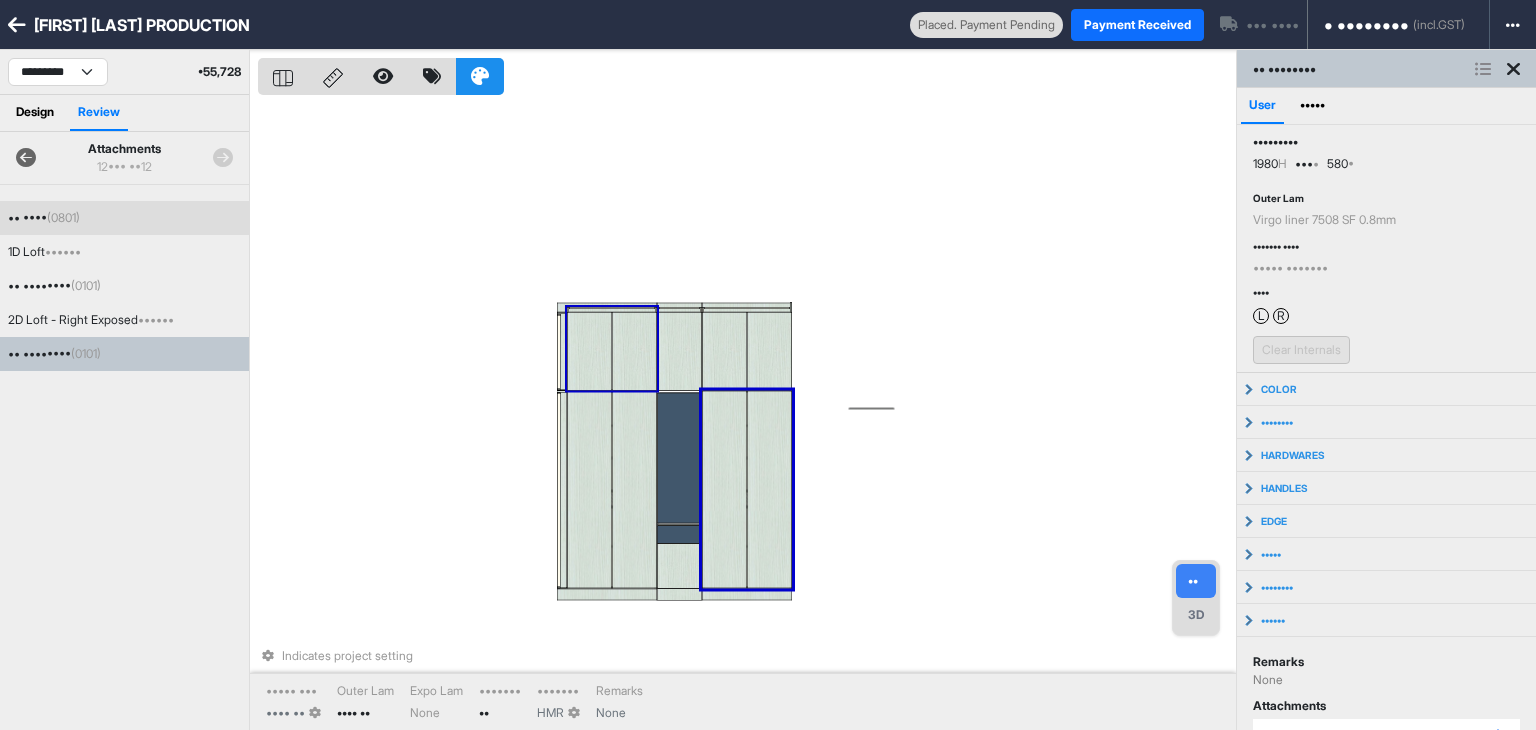 click at bounding box center [589, 352] 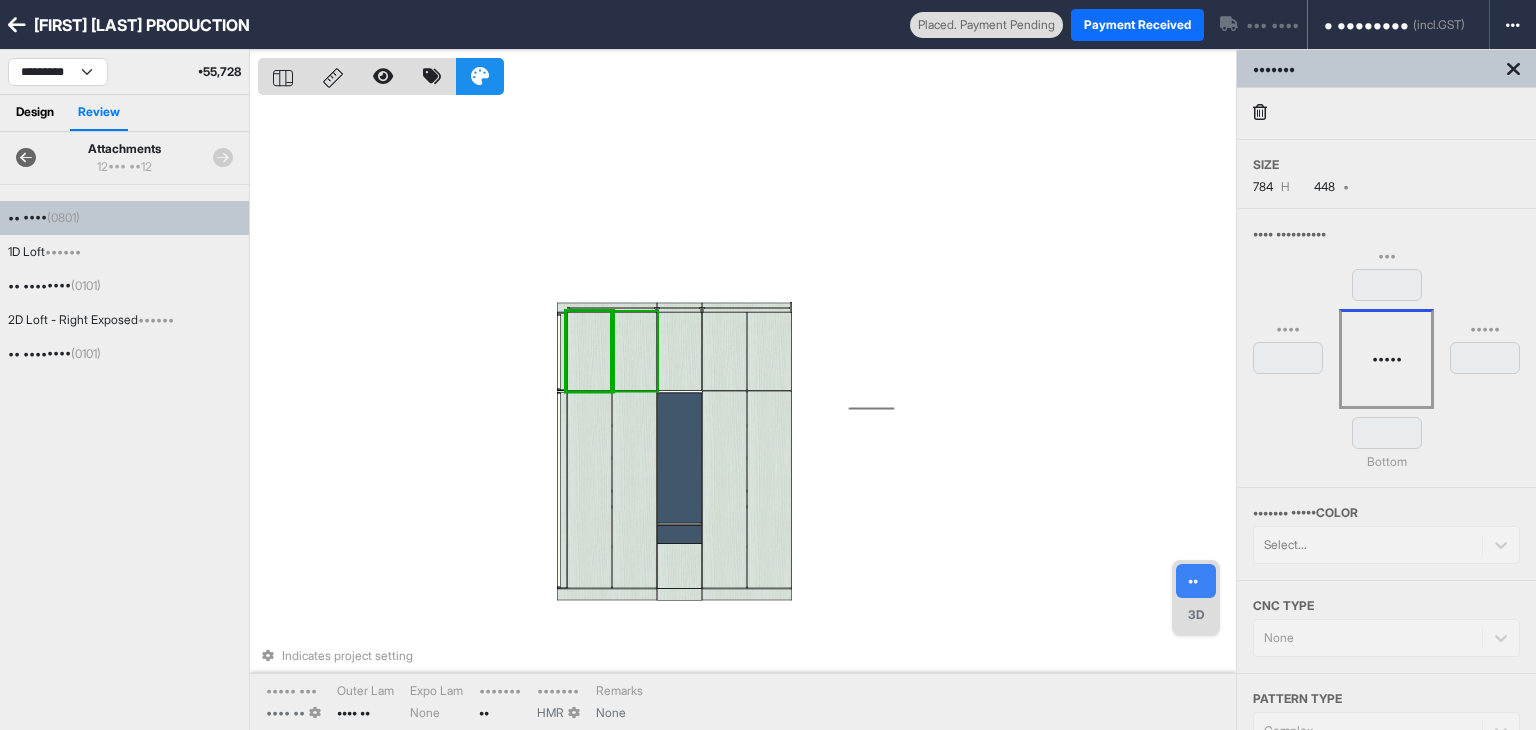 click at bounding box center [634, 352] 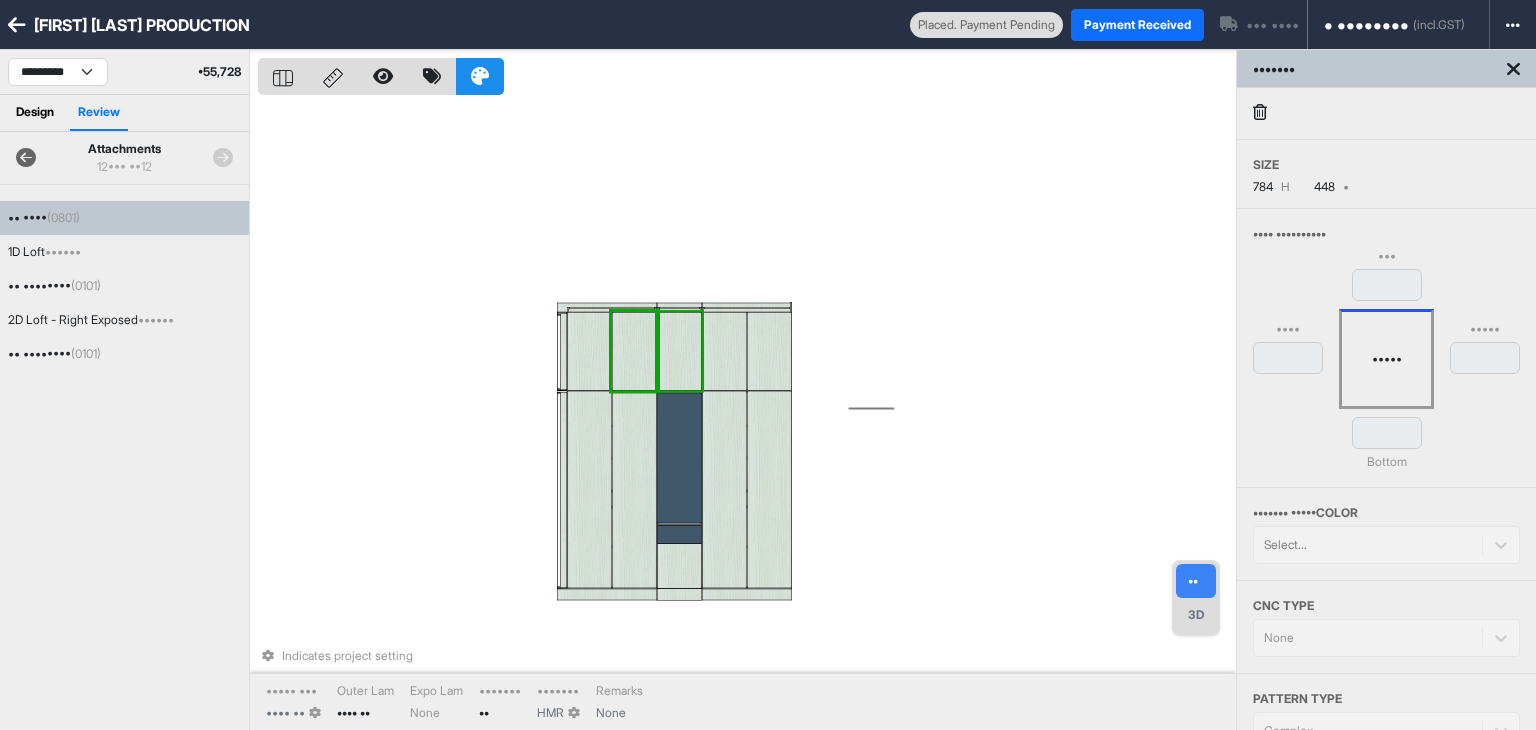 click at bounding box center (679, 352) 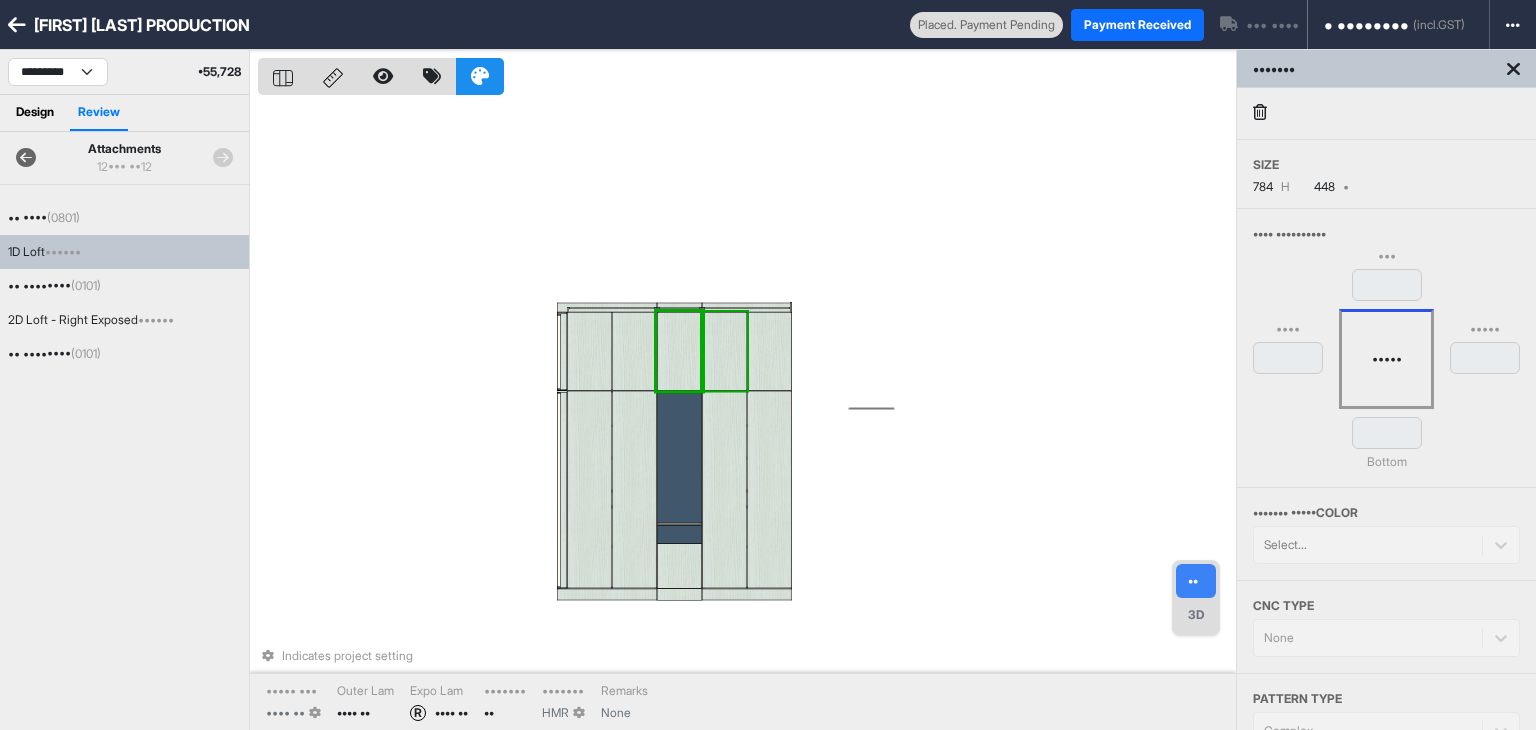 click at bounding box center [724, 352] 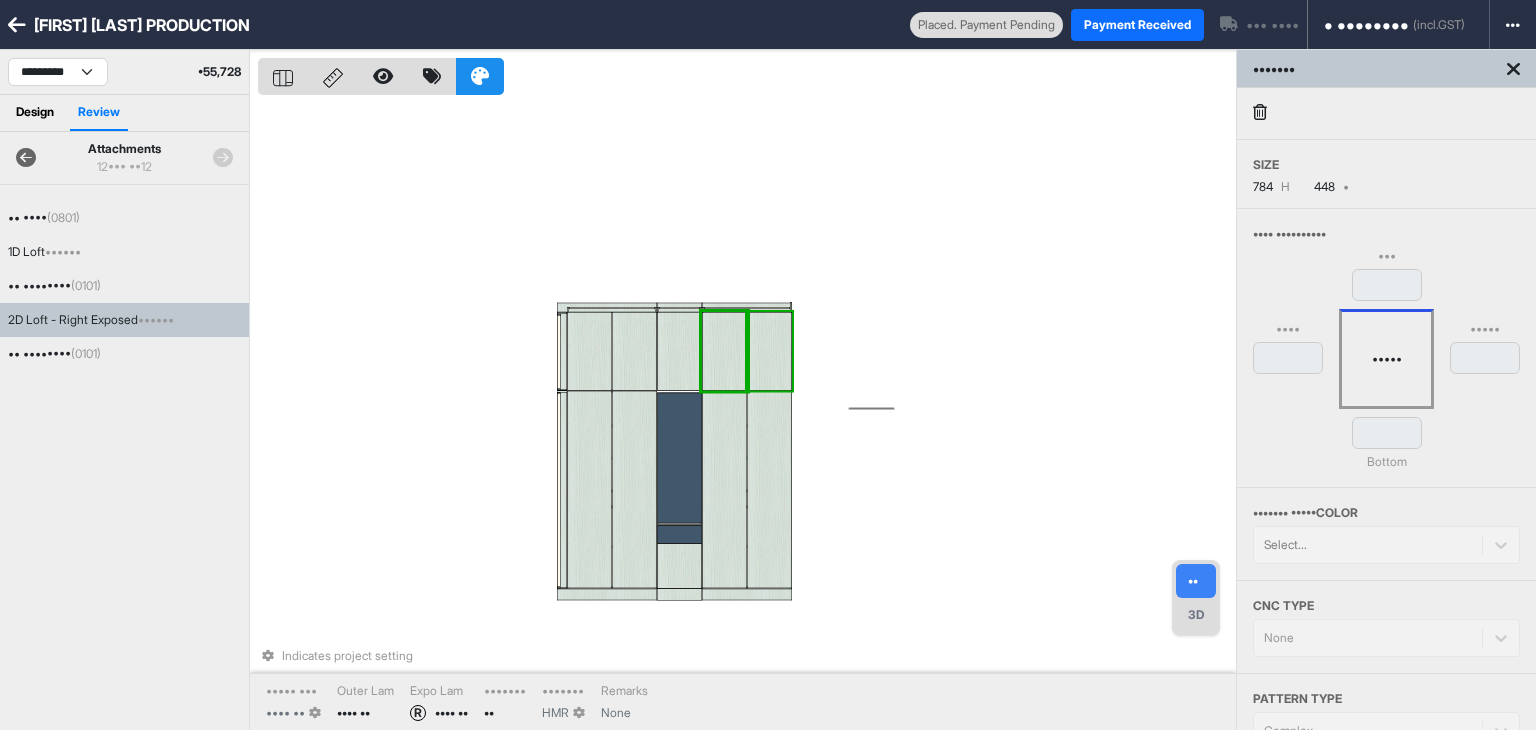 click at bounding box center (769, 352) 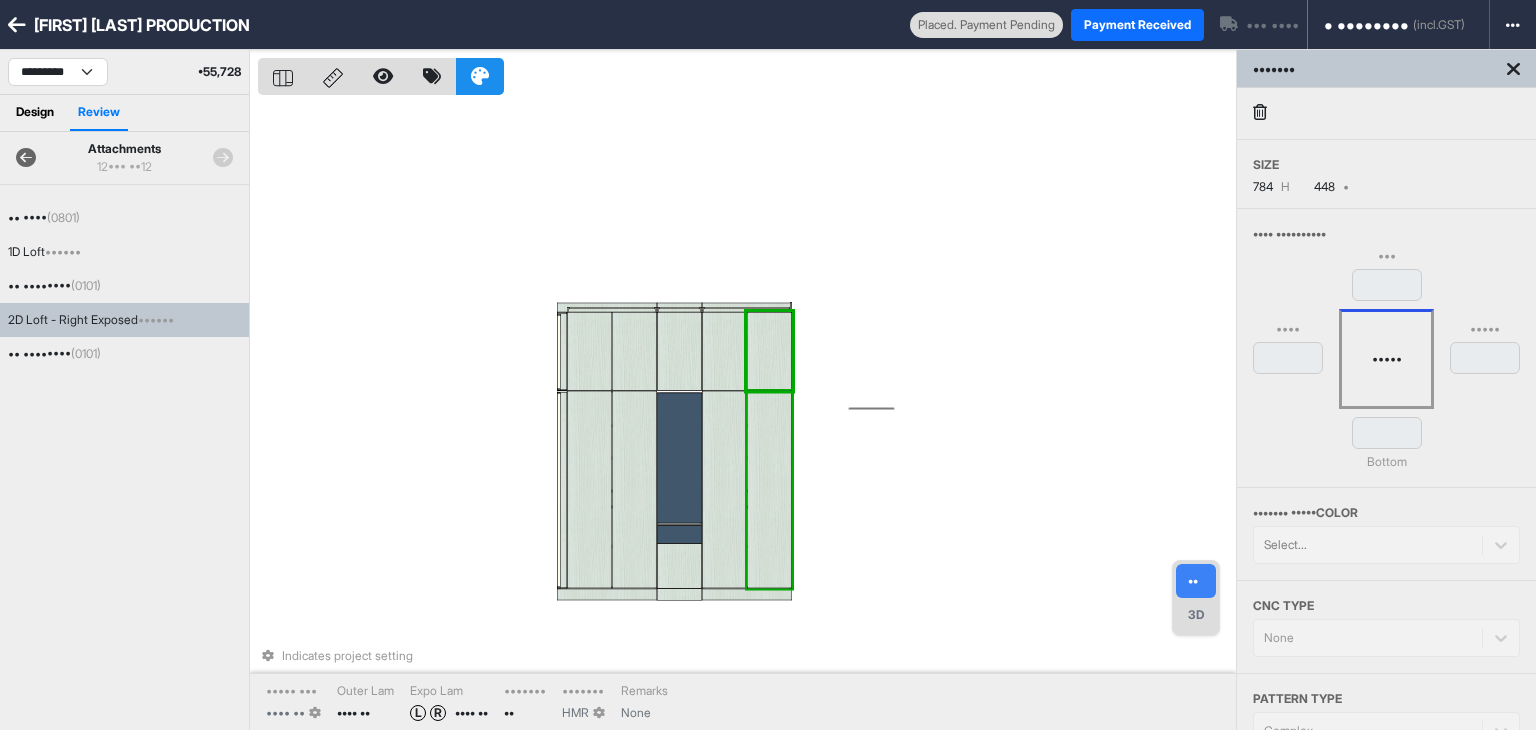 click at bounding box center [769, 490] 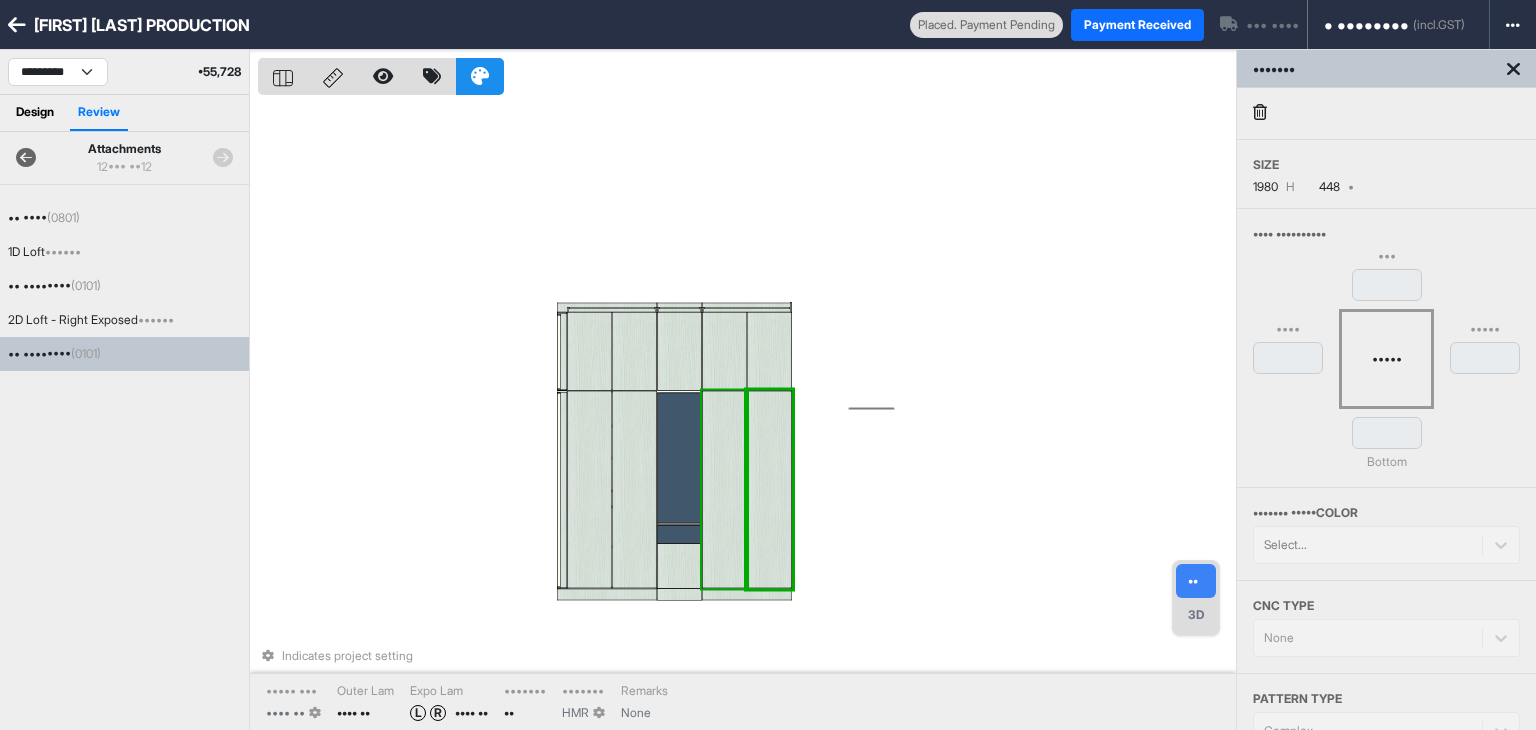 click at bounding box center (724, 490) 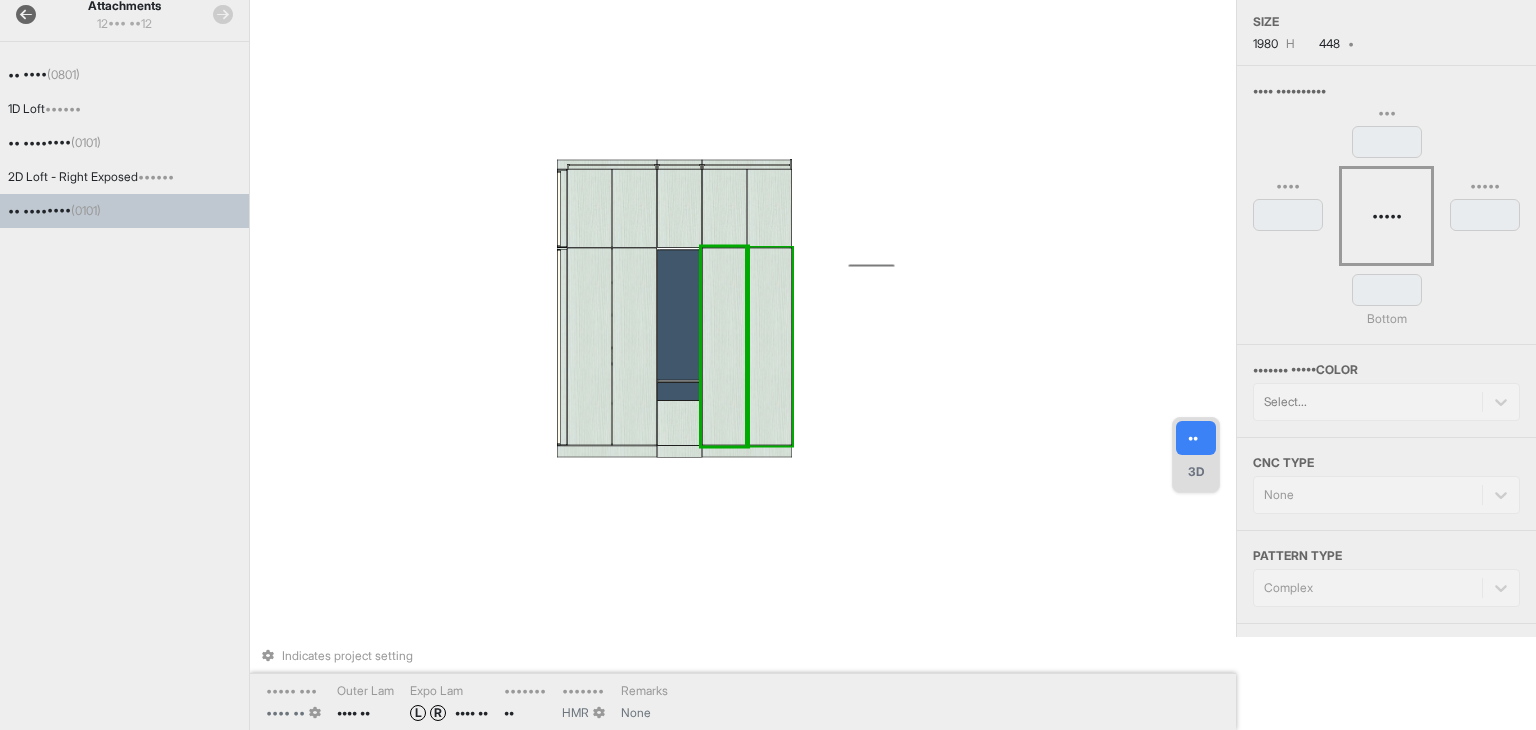 scroll, scrollTop: 200, scrollLeft: 0, axis: vertical 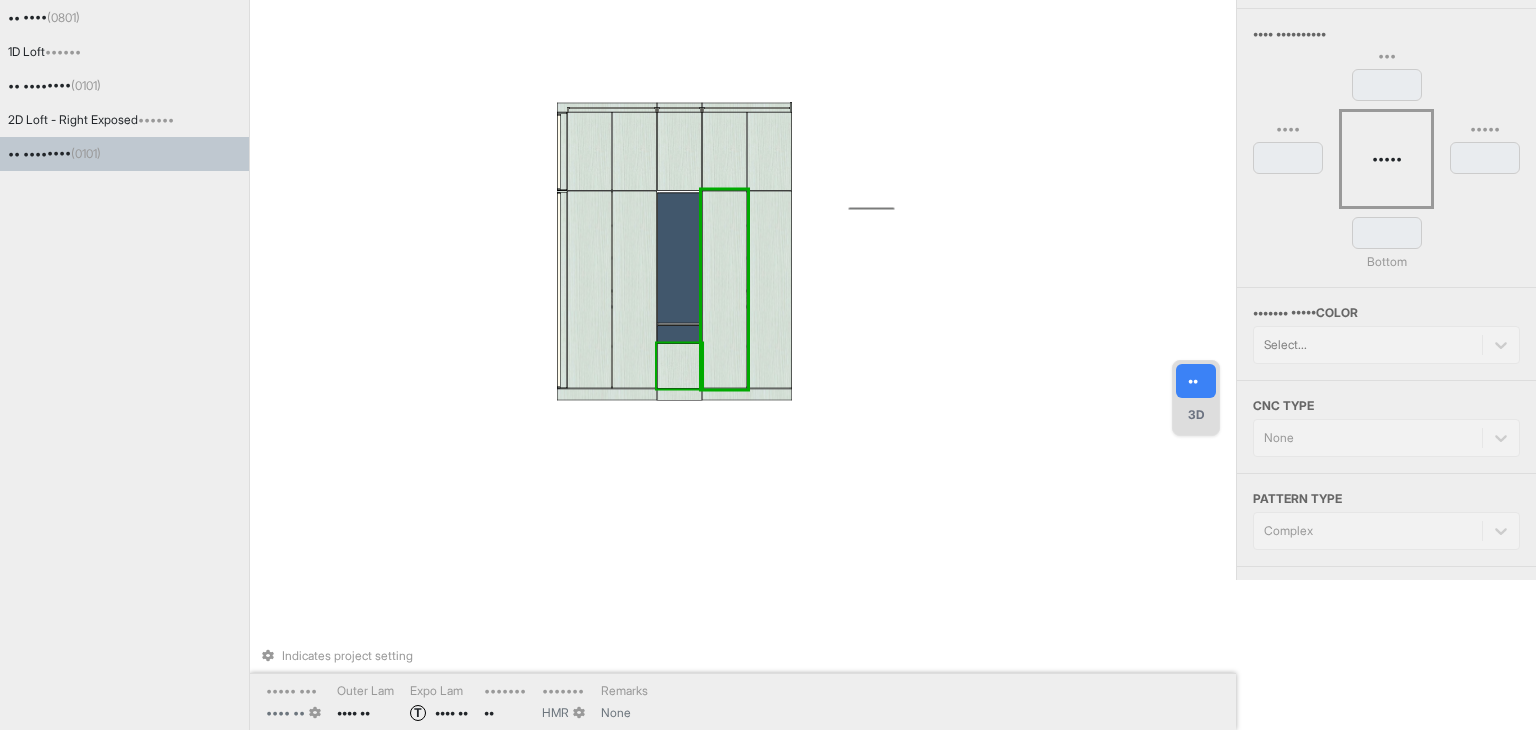 click at bounding box center [679, 366] 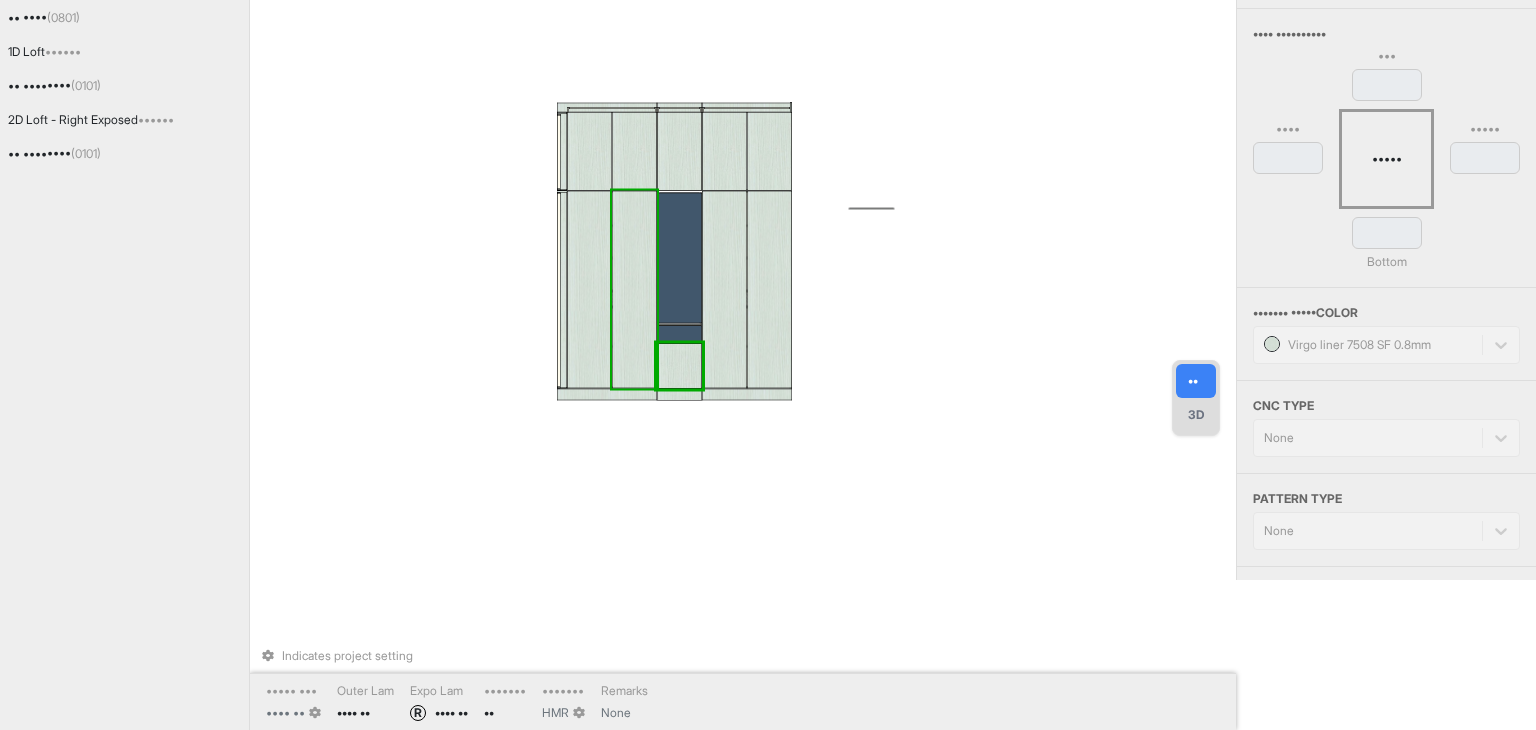click at bounding box center [634, 290] 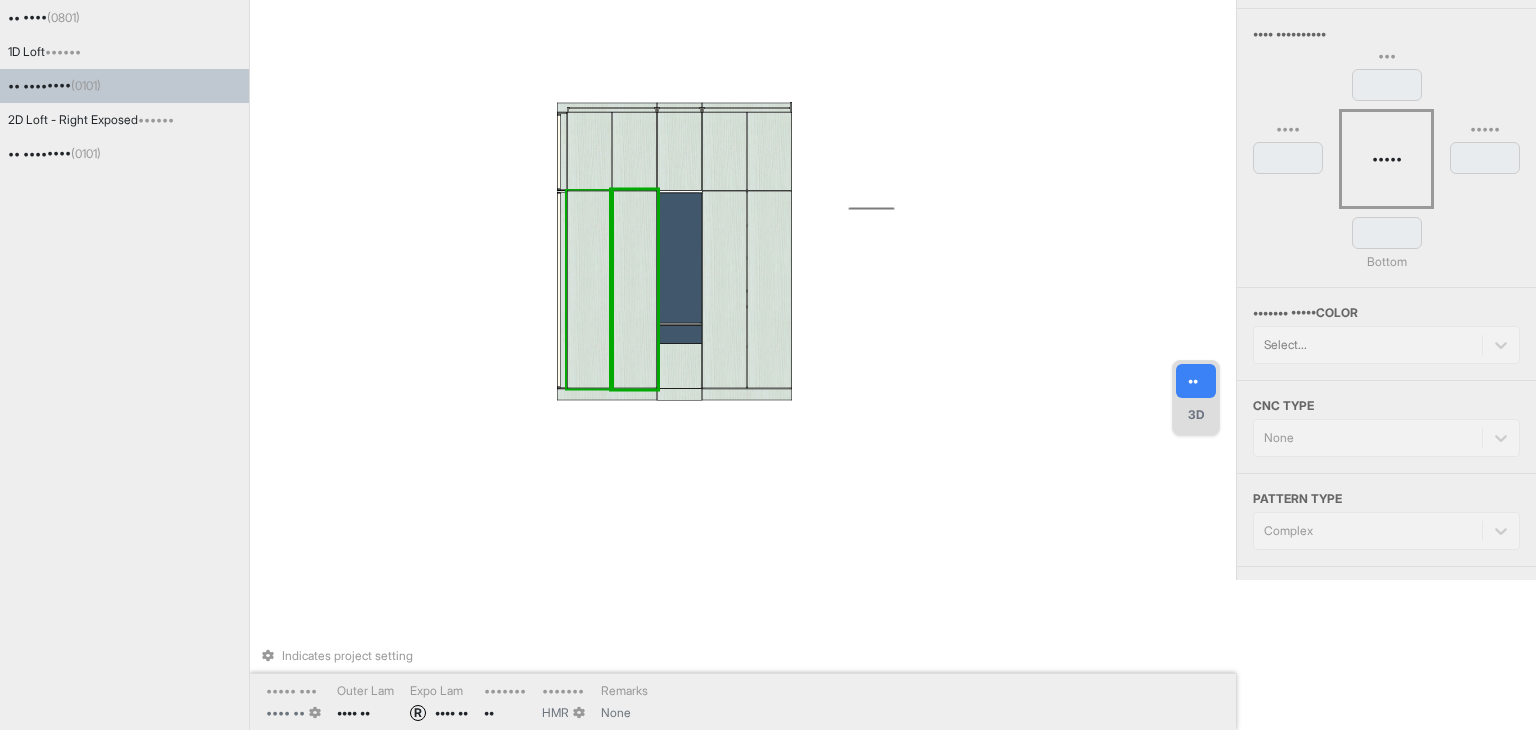 click at bounding box center [589, 290] 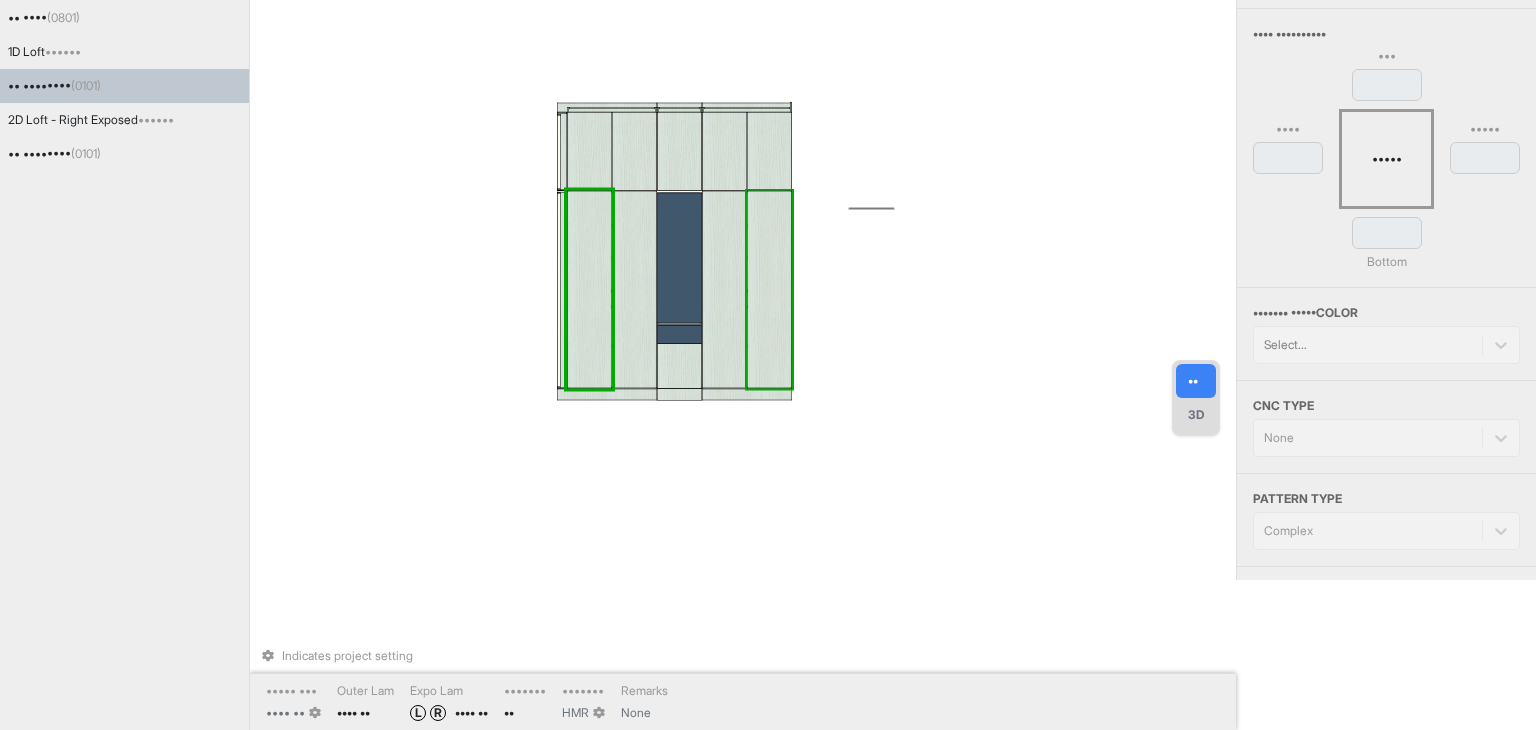 click on "Indicates project setting Inner Lam 1909 SF Outer Lam 7508 SF Expo Lam L R 7508 SF Carcass MR Shutter HMR Remarks None" at bounding box center [747, 215] 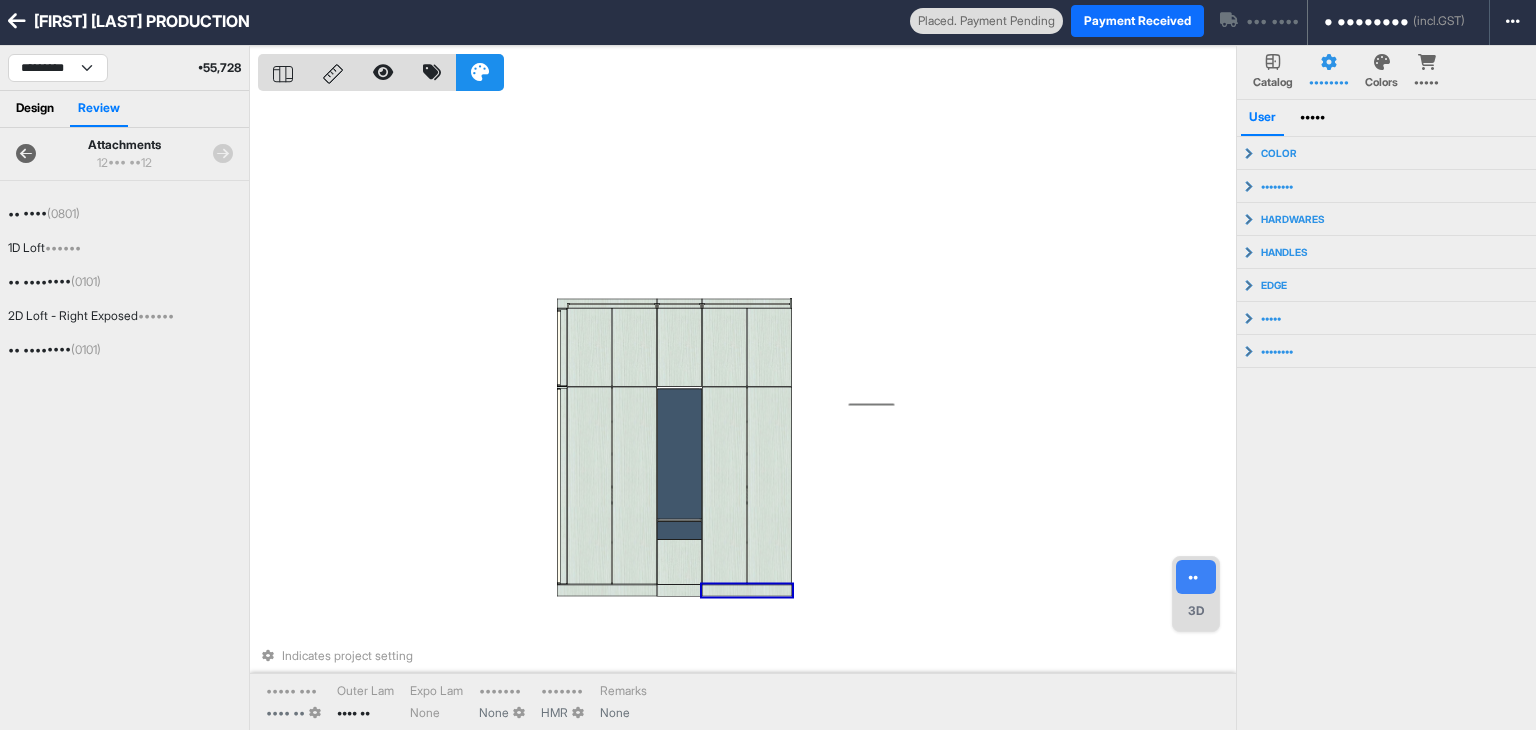 scroll, scrollTop: 0, scrollLeft: 0, axis: both 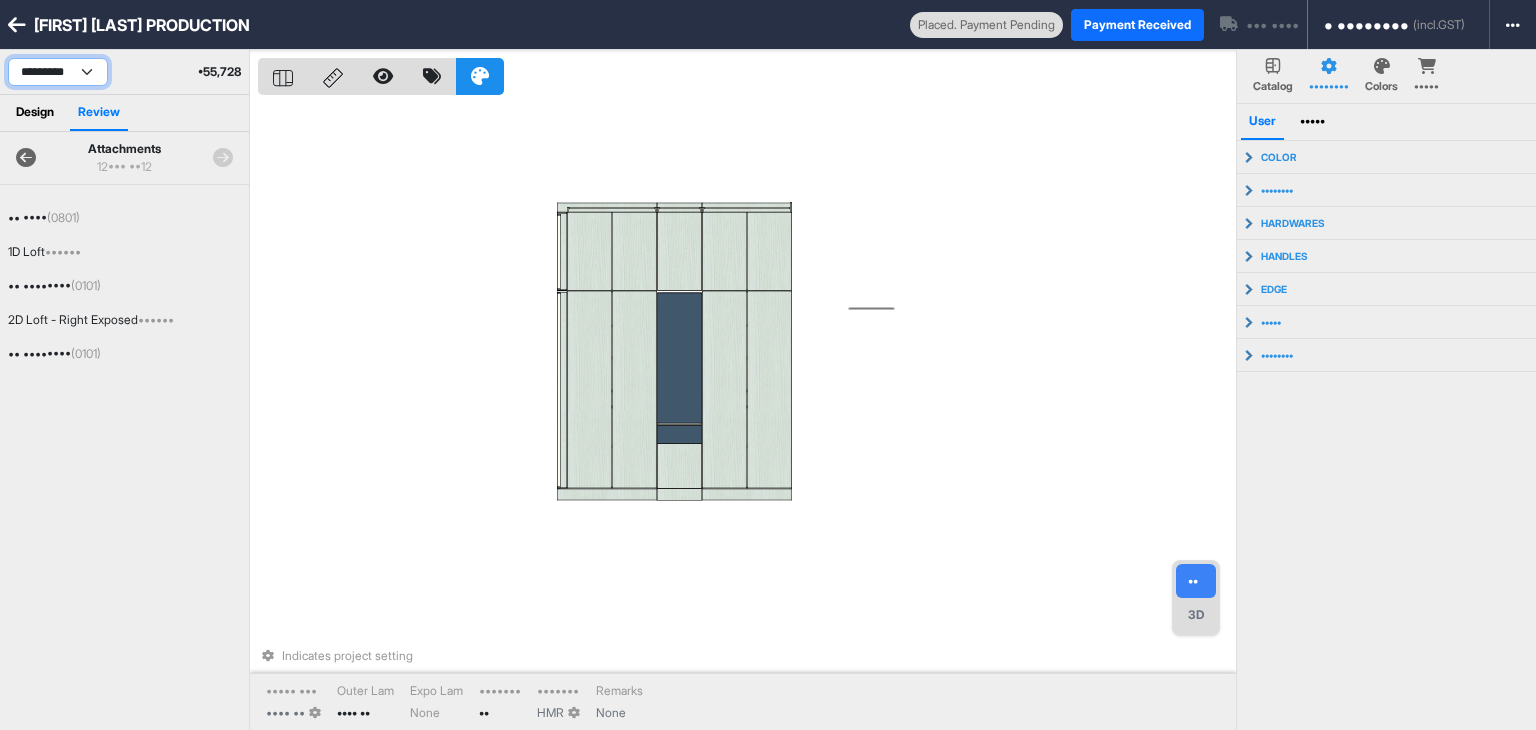 click on "**********" at bounding box center (58, 72) 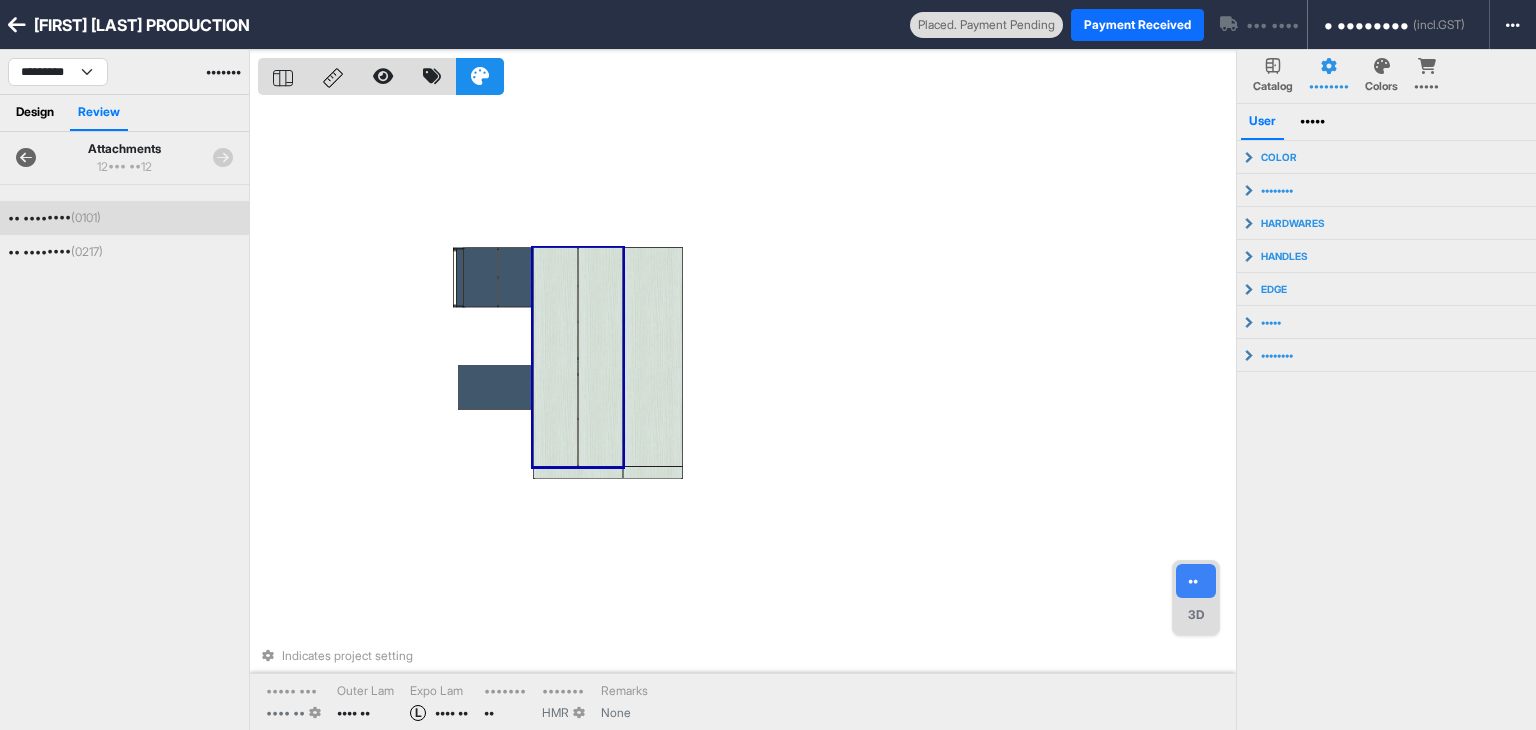 click at bounding box center (555, 357) 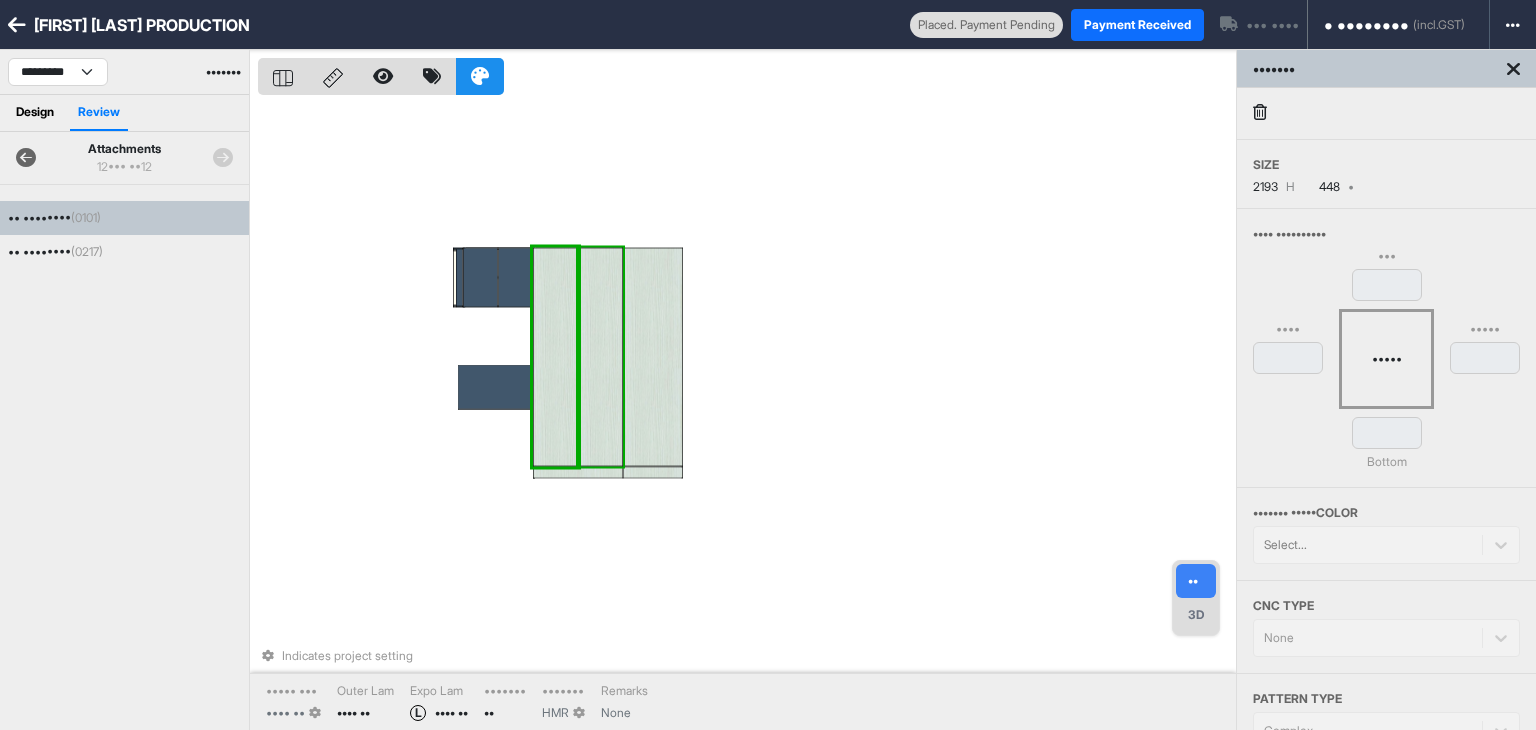 click at bounding box center [600, 357] 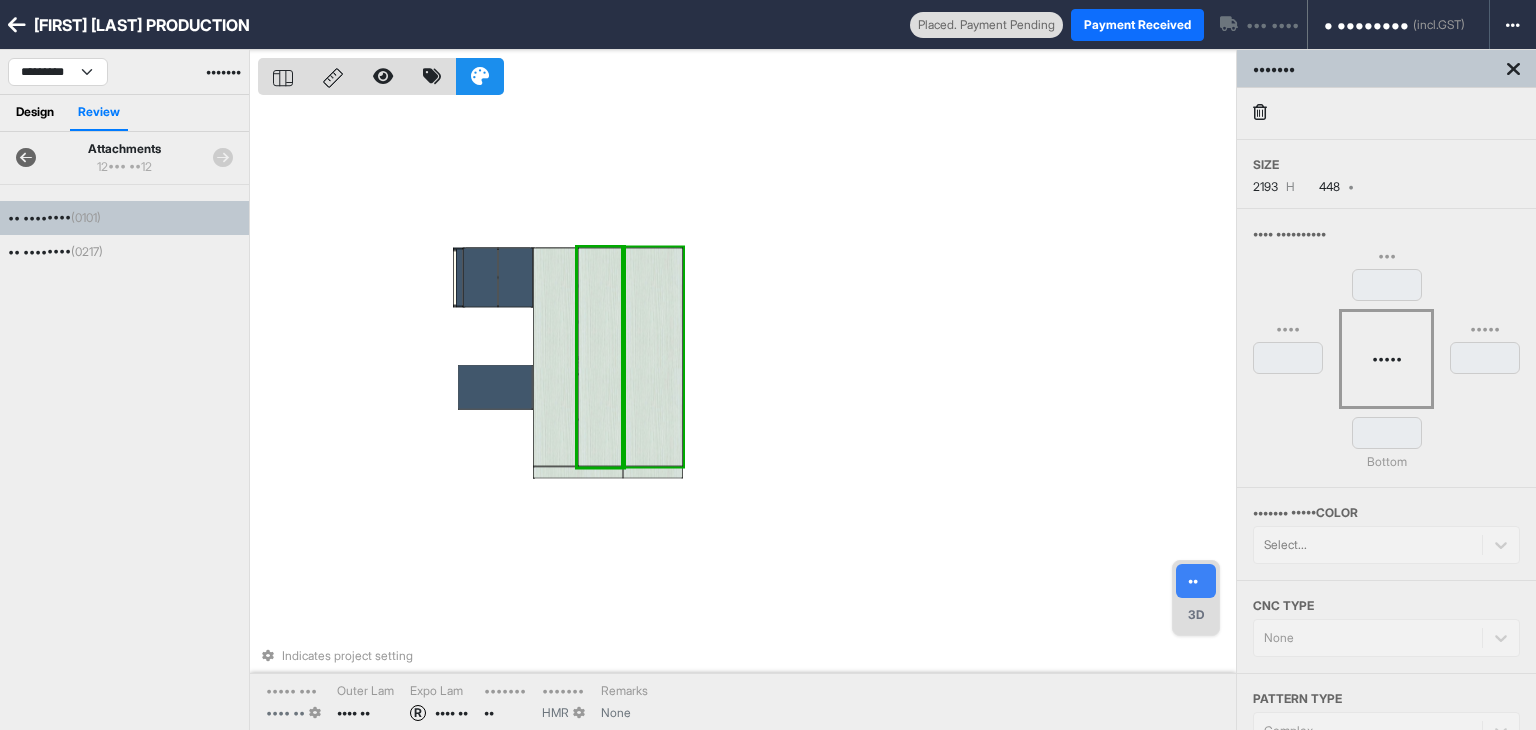 click at bounding box center (653, 357) 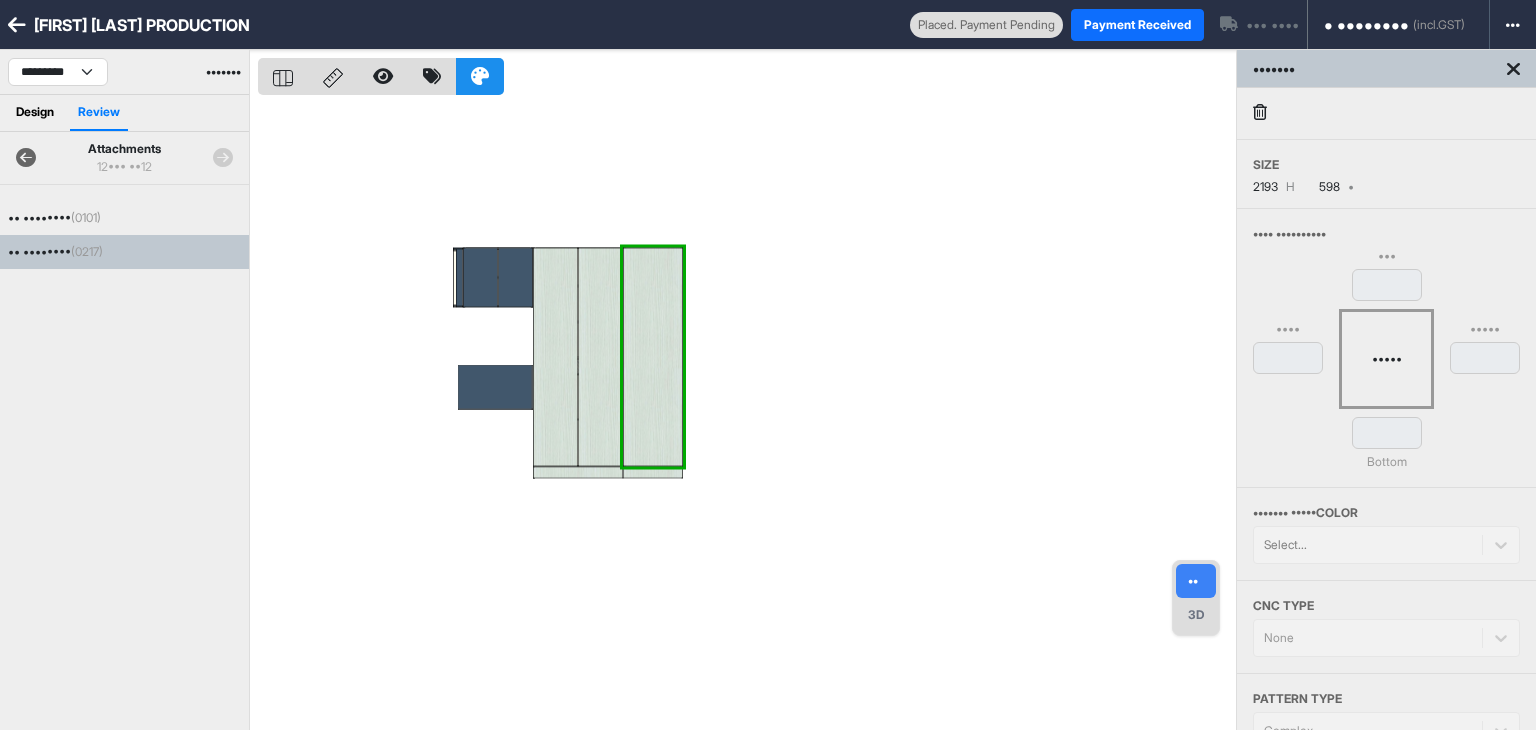 click at bounding box center (747, 415) 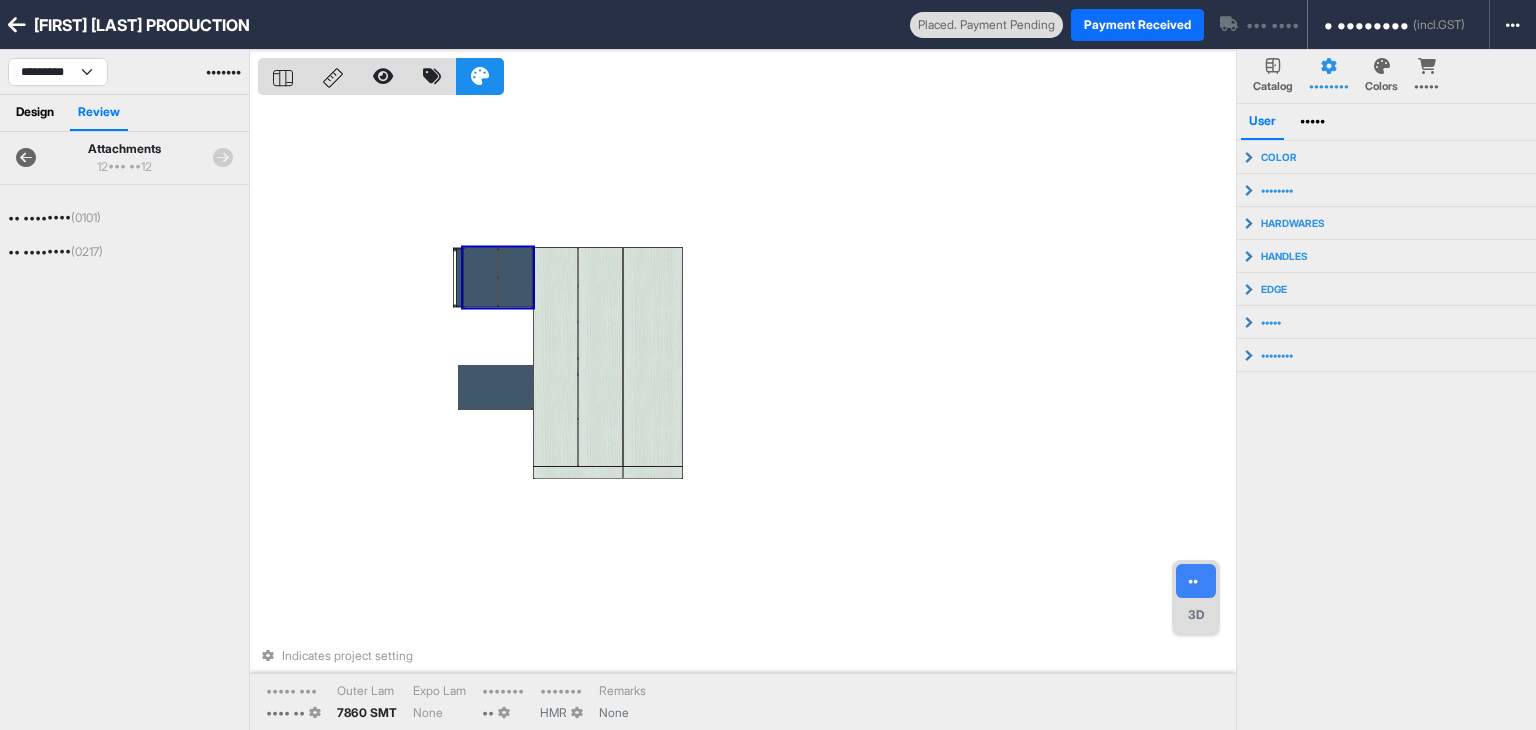 click at bounding box center [480, 278] 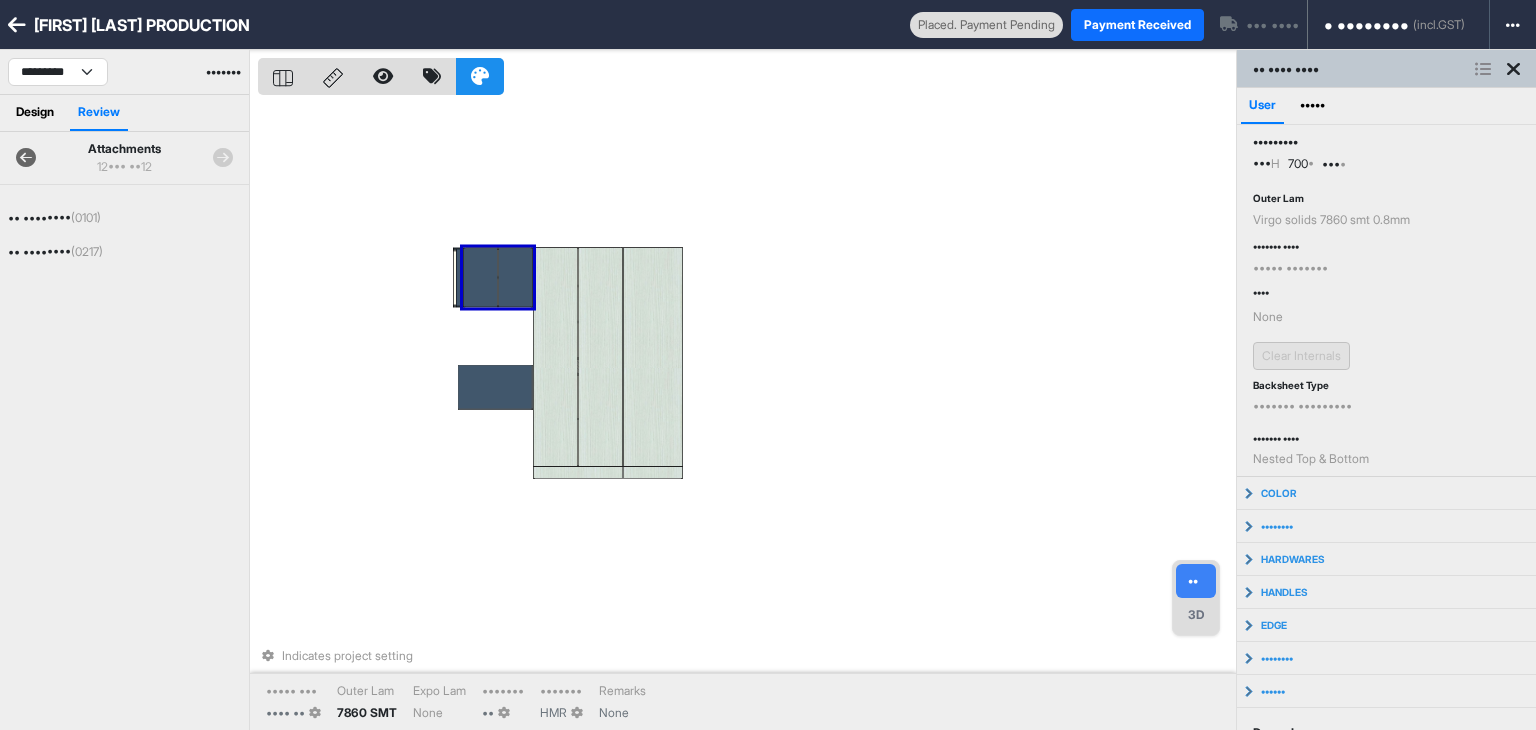 click at bounding box center [480, 278] 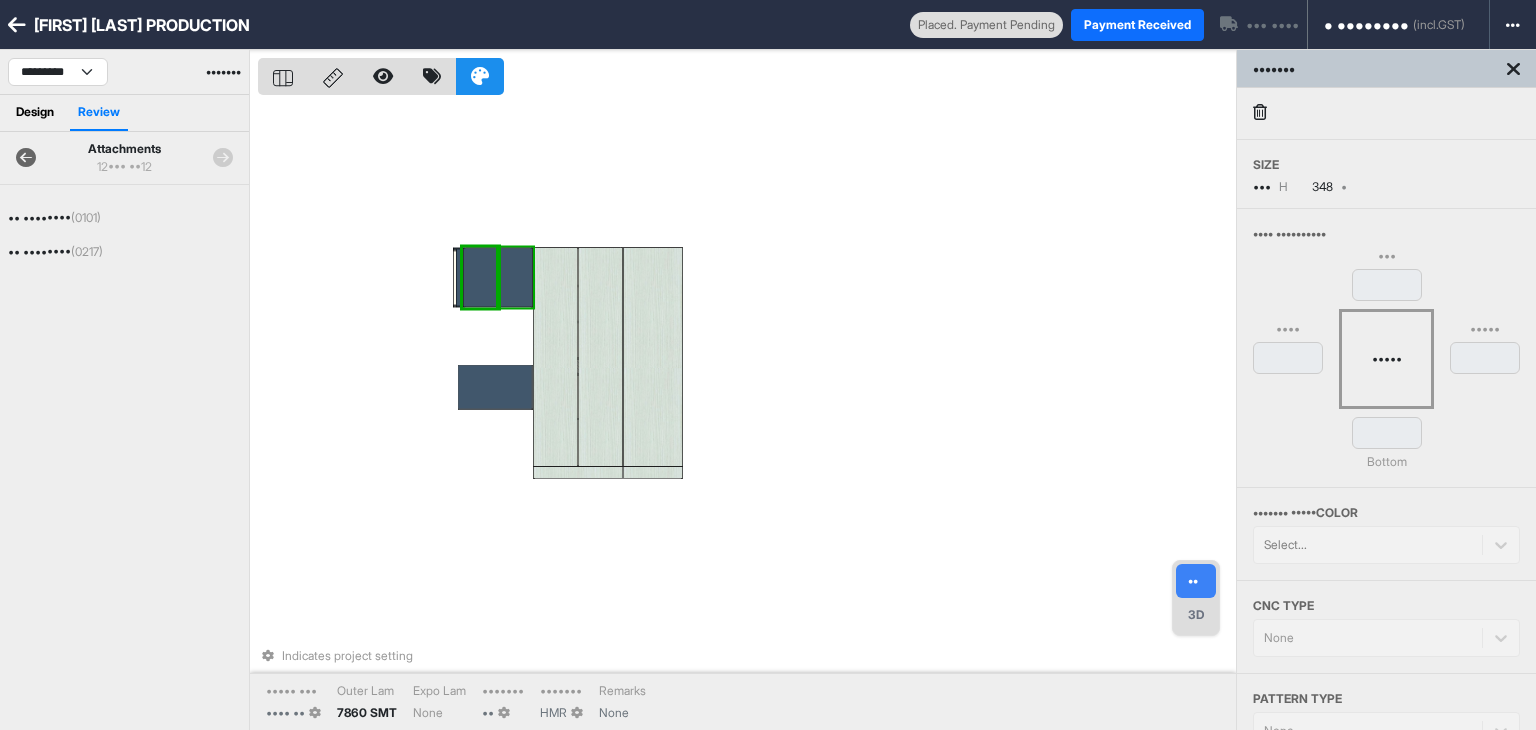click at bounding box center [515, 278] 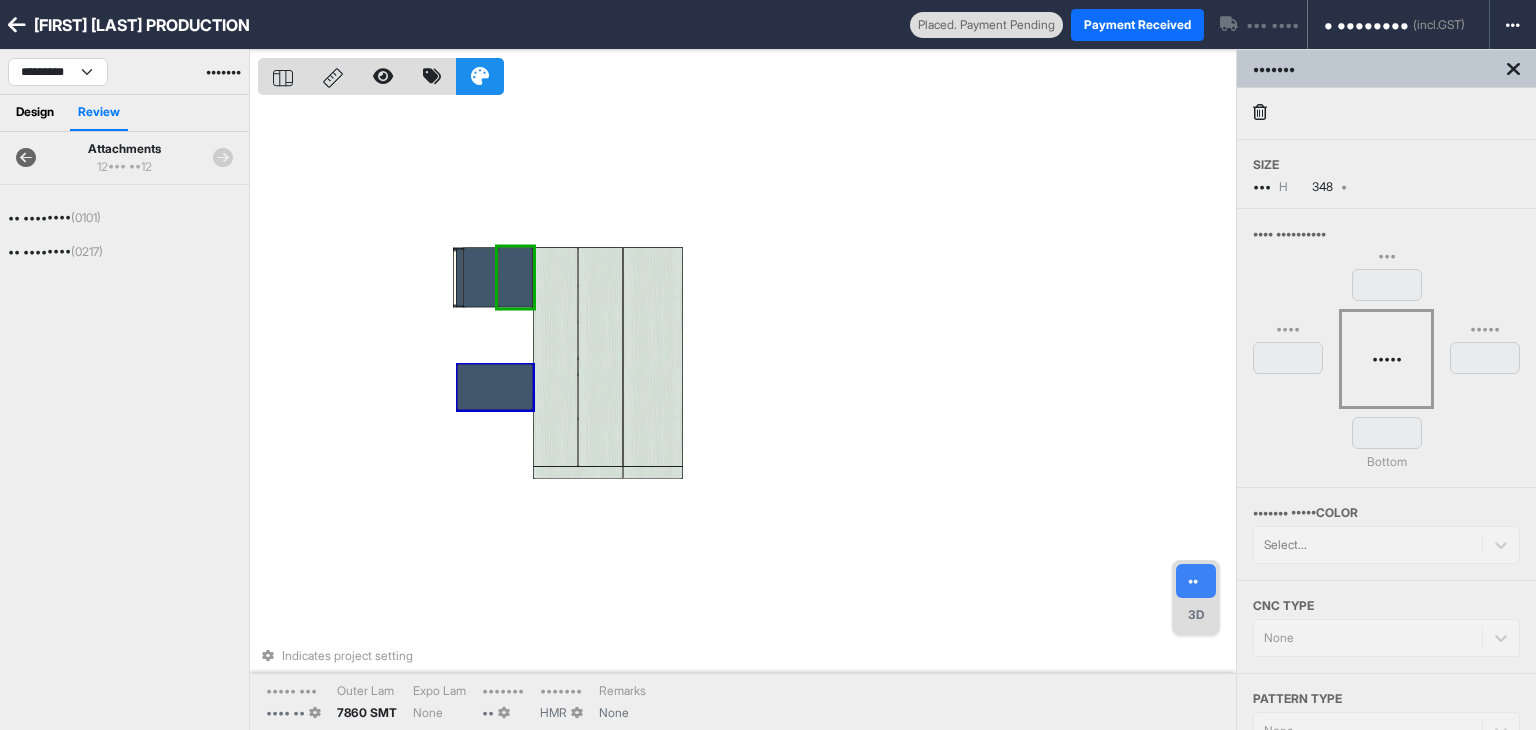 click at bounding box center [495, 387] 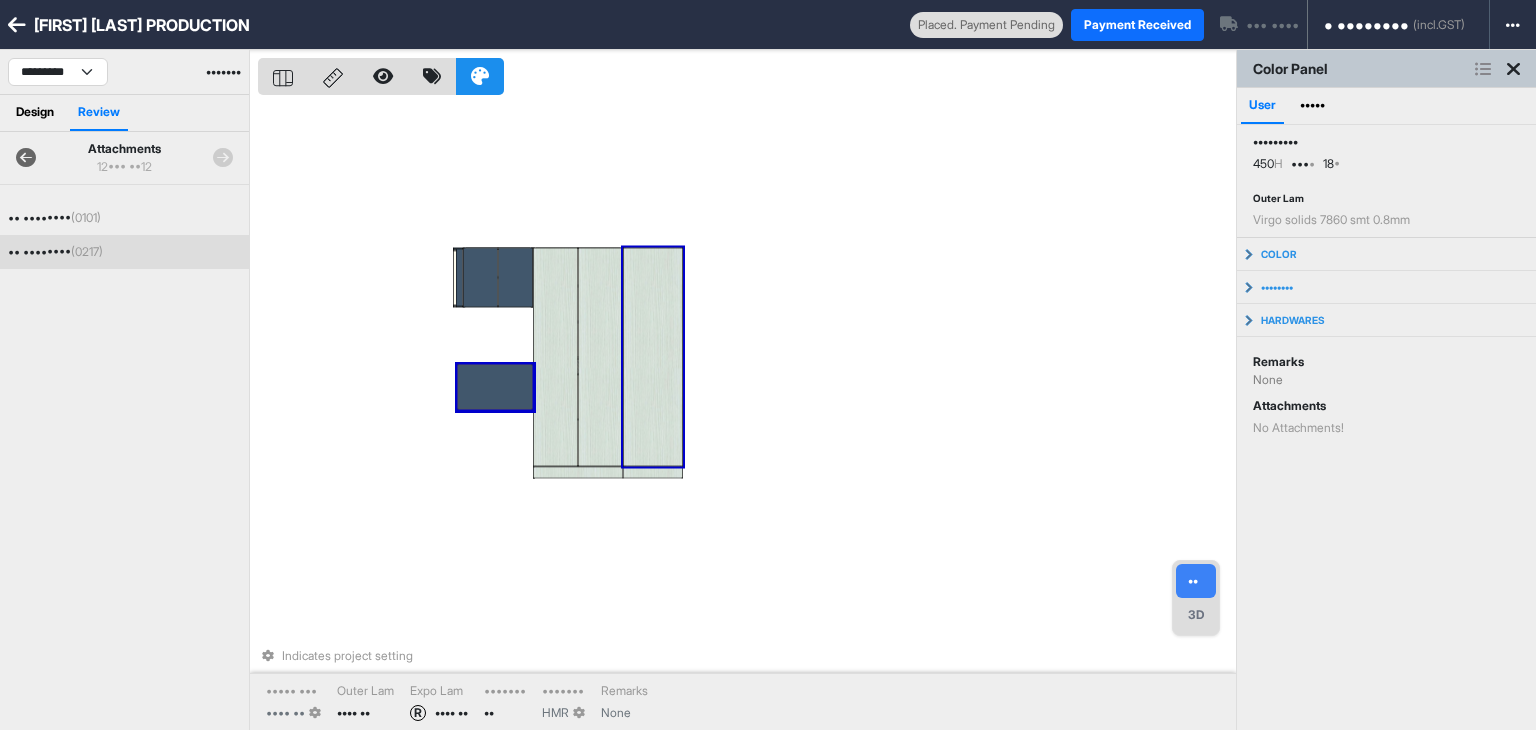 click on "Indicates project setting Inner Lam 1909 SF Outer Lam 7508 SF Expo Lam R 7508 SF Carcass MR Shutter HMR Remarks None" at bounding box center (747, 415) 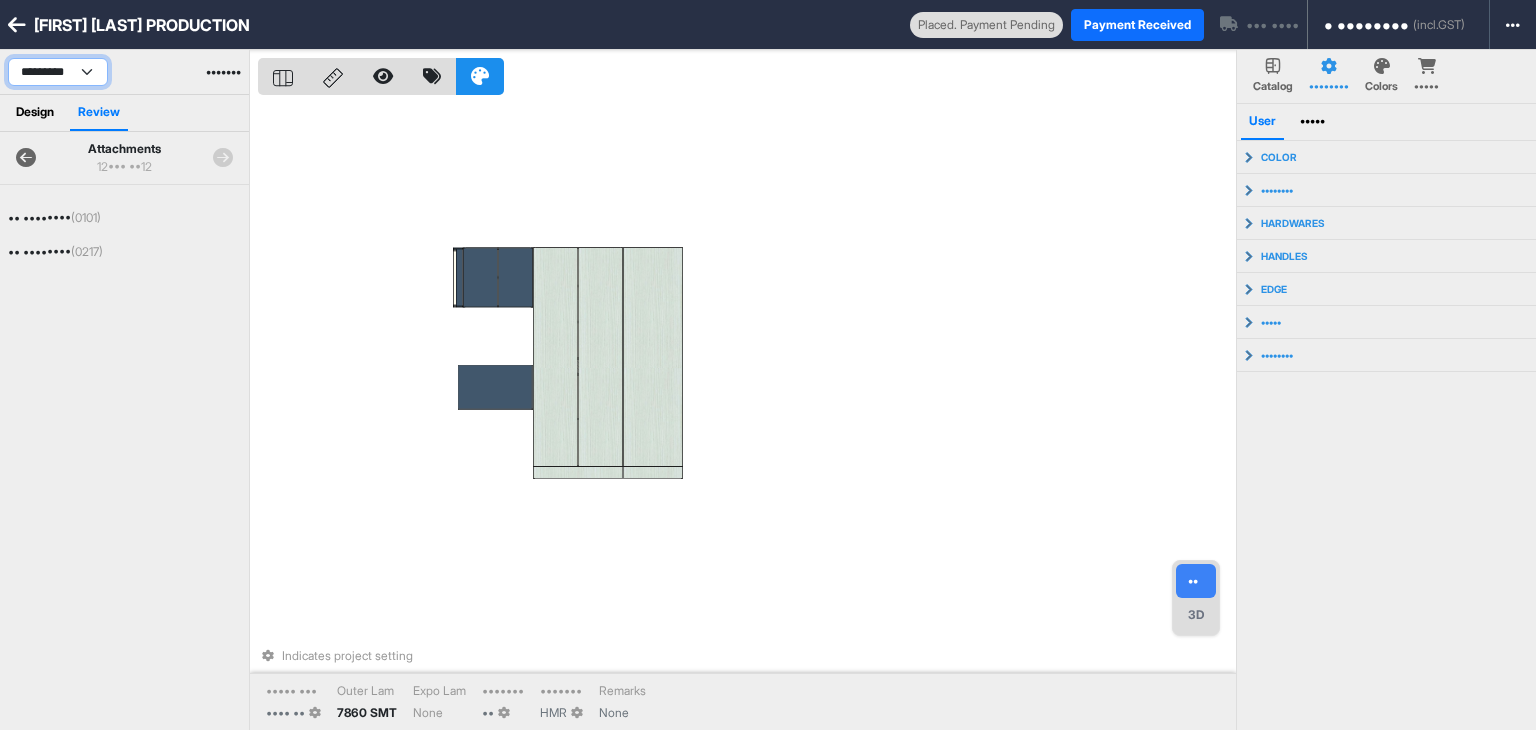 click on "**********" at bounding box center (58, 72) 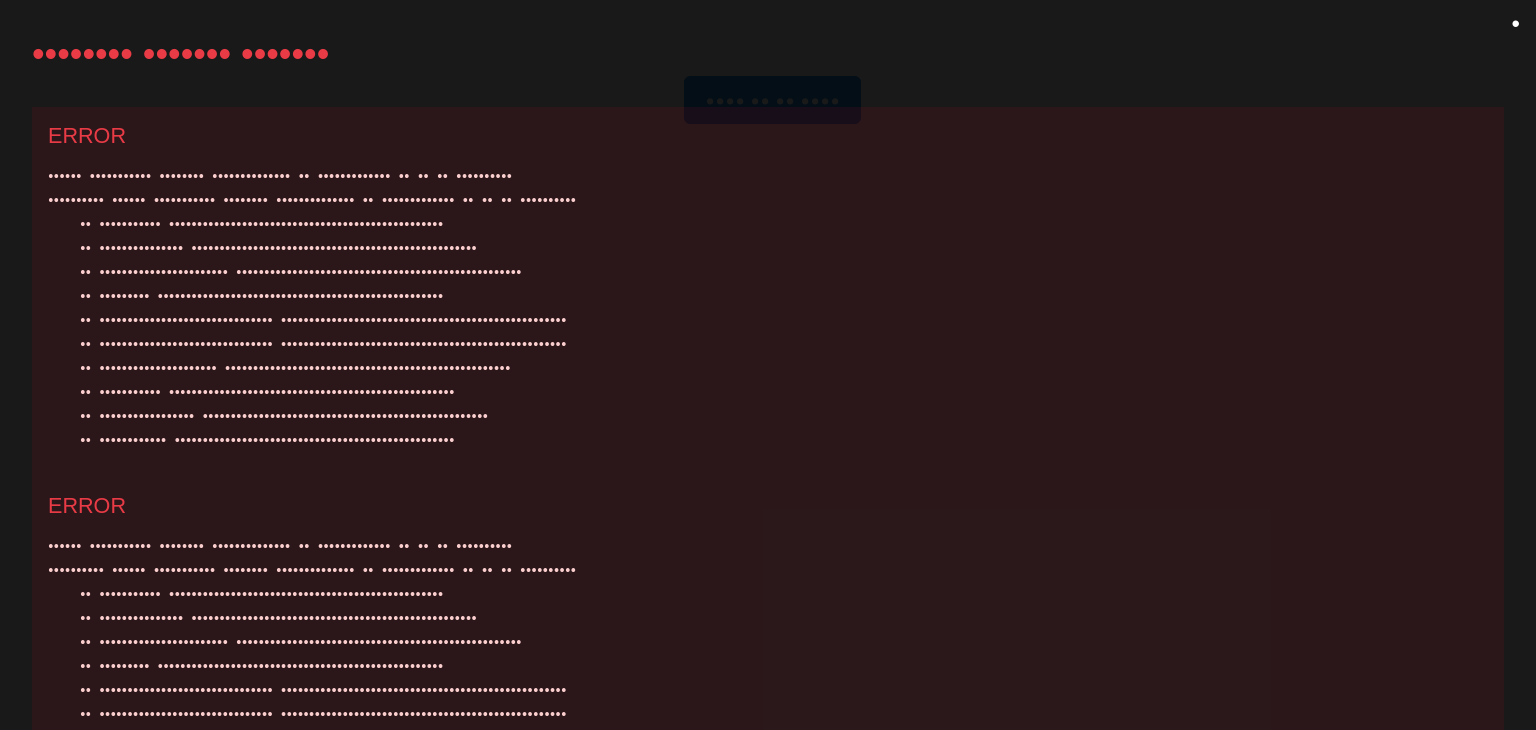 scroll, scrollTop: 0, scrollLeft: 0, axis: both 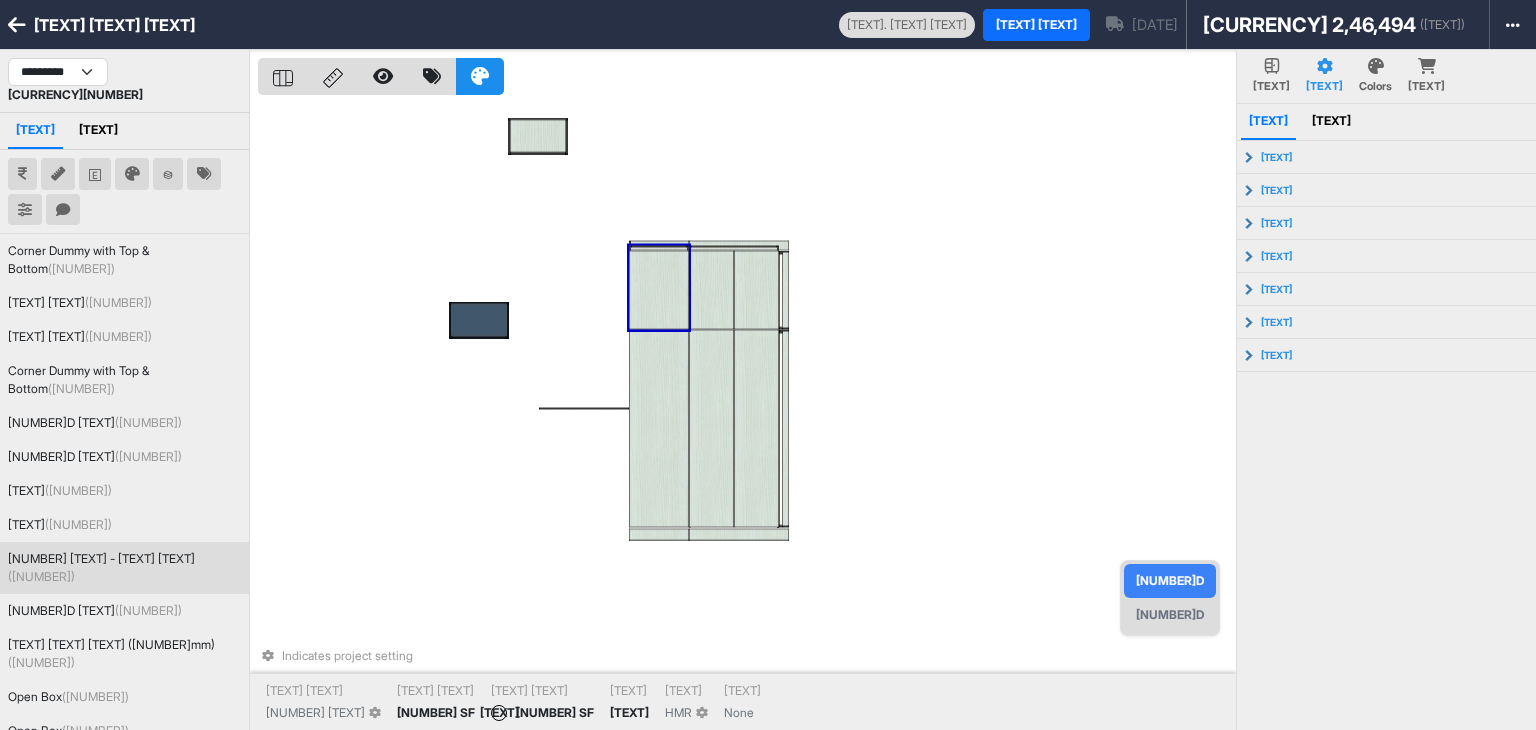 click at bounding box center [659, 290] 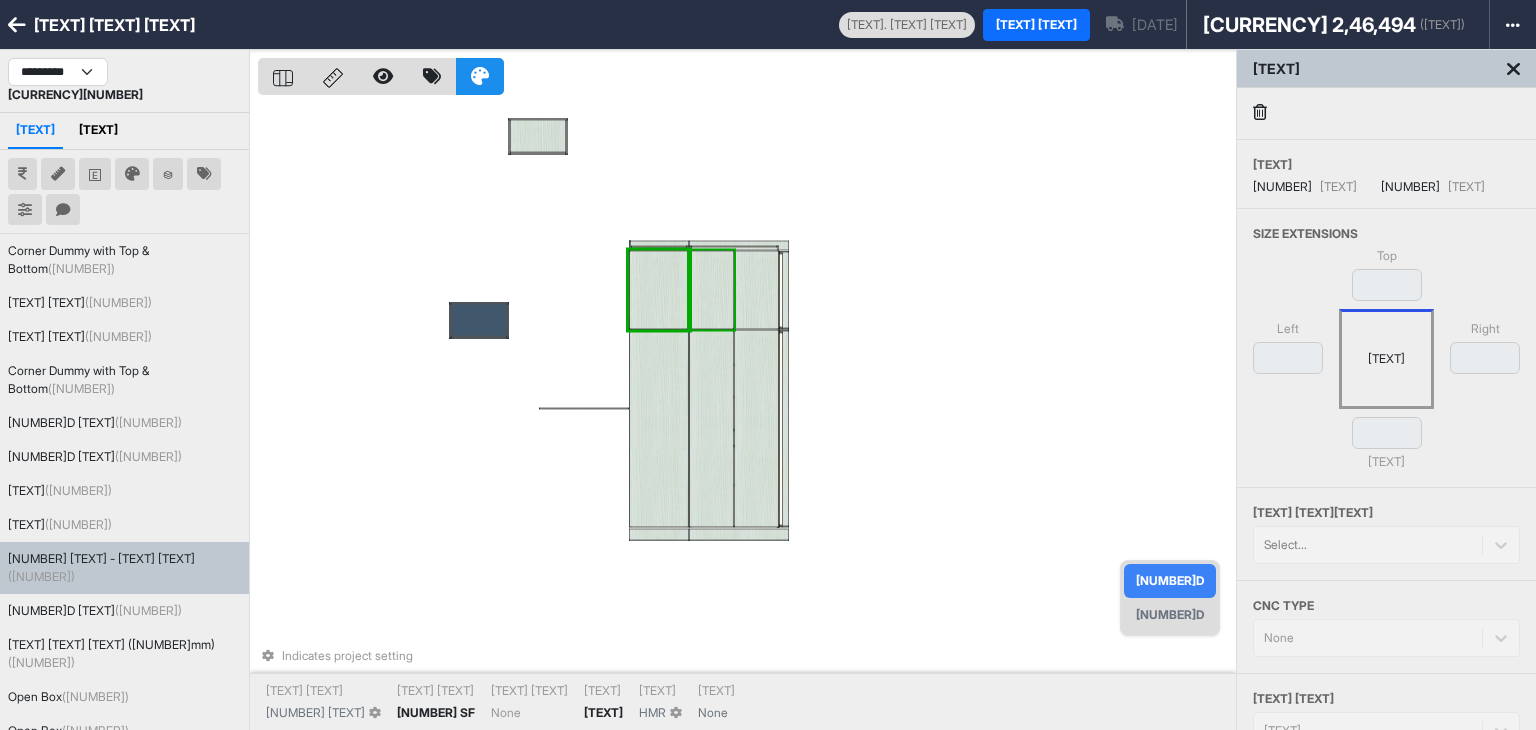click at bounding box center [711, 290] 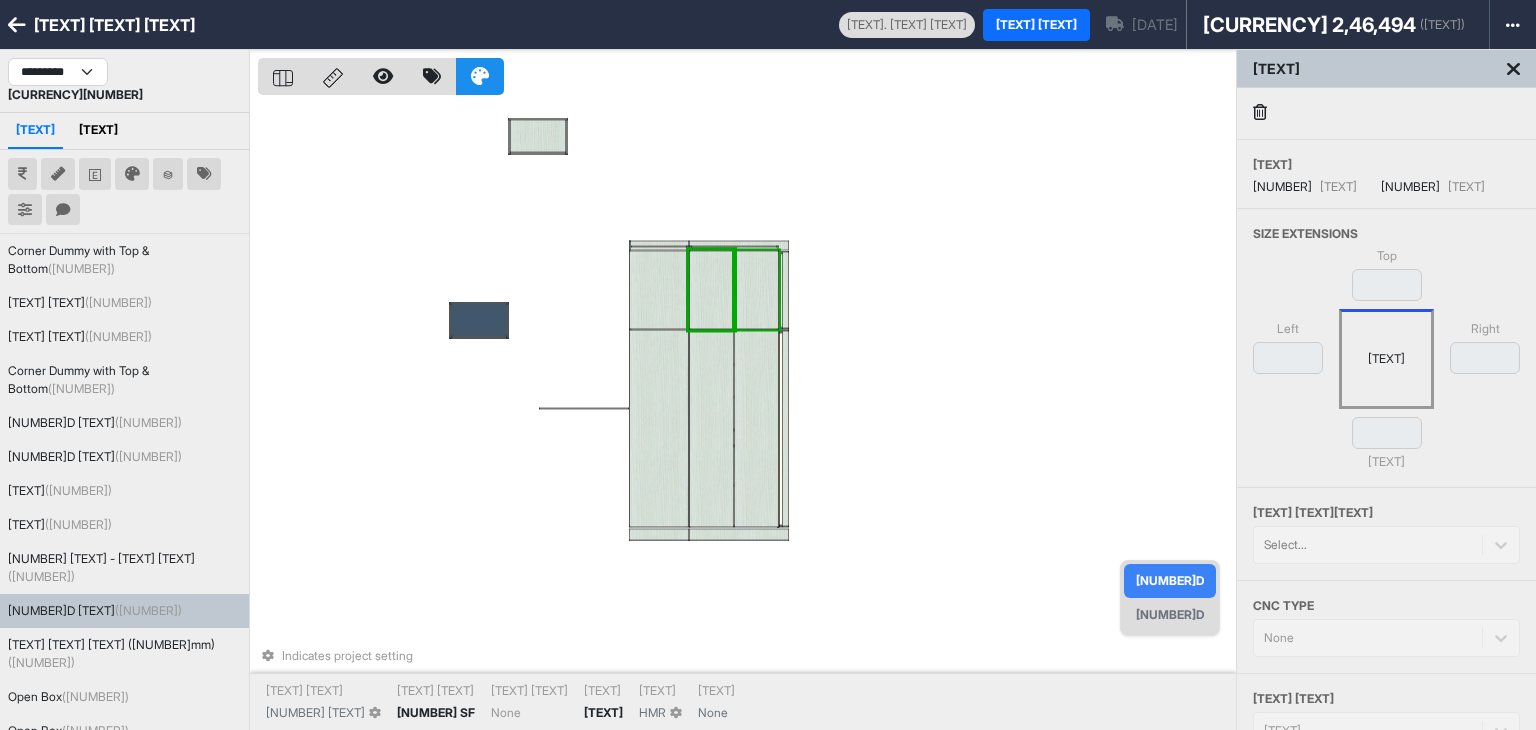 click at bounding box center [756, 290] 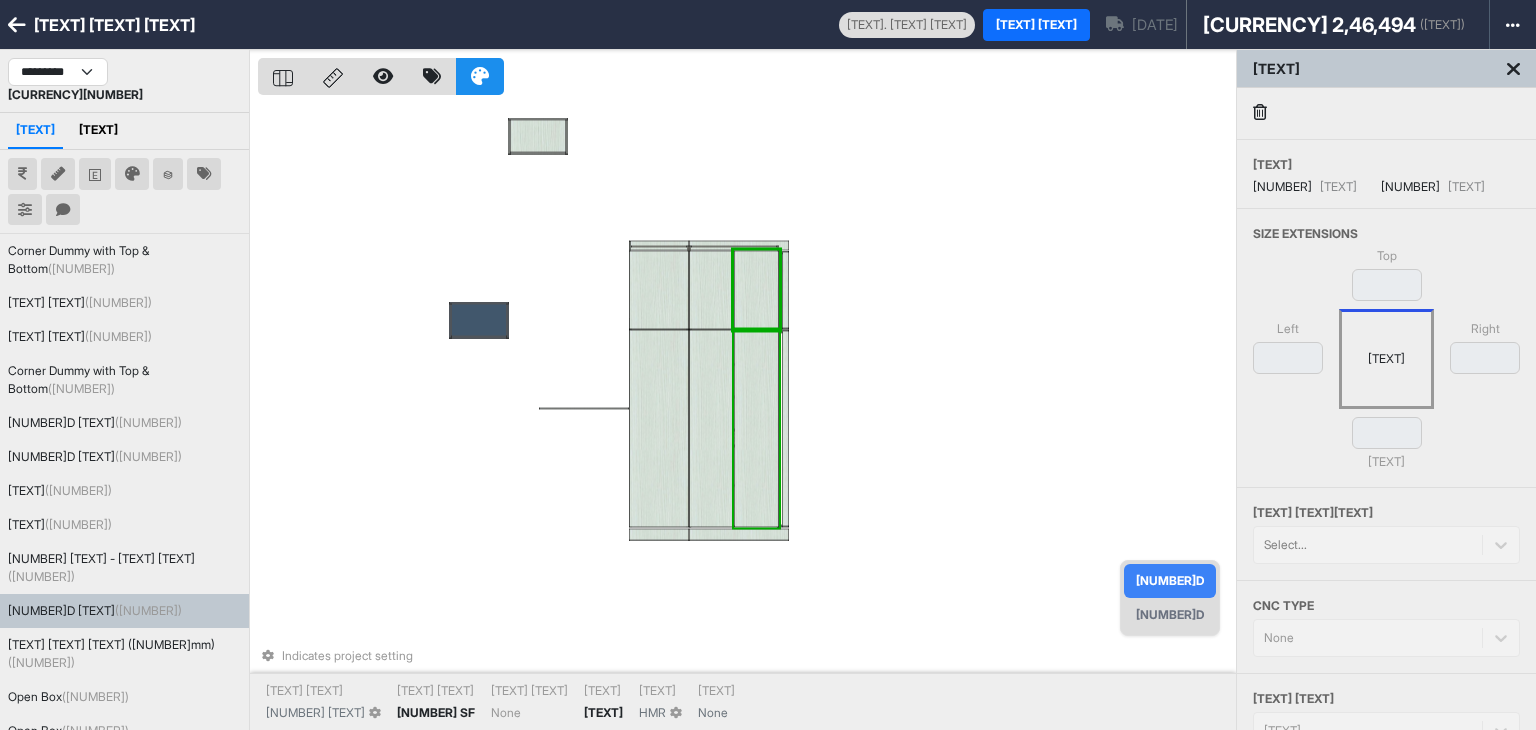 click at bounding box center [756, 429] 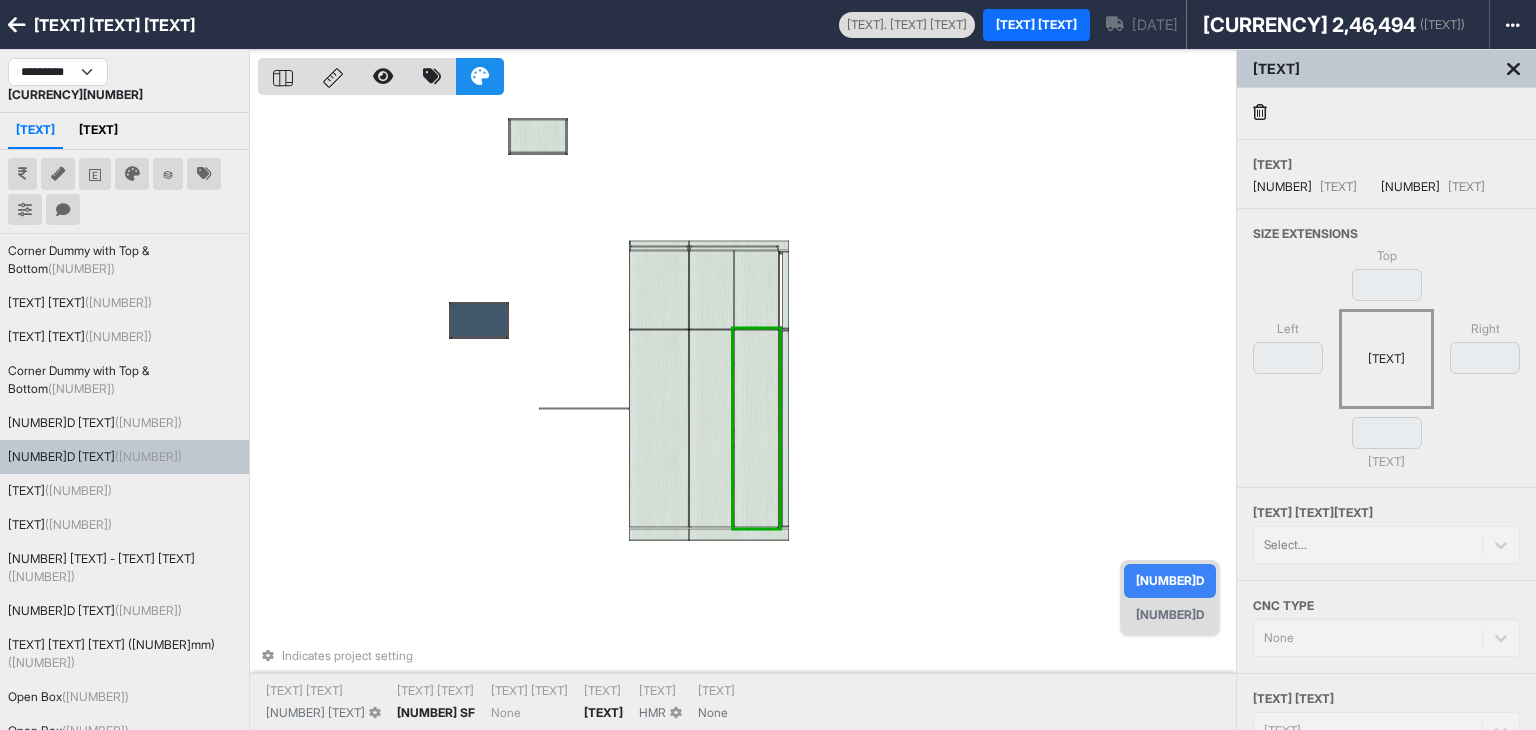 click at bounding box center (711, 429) 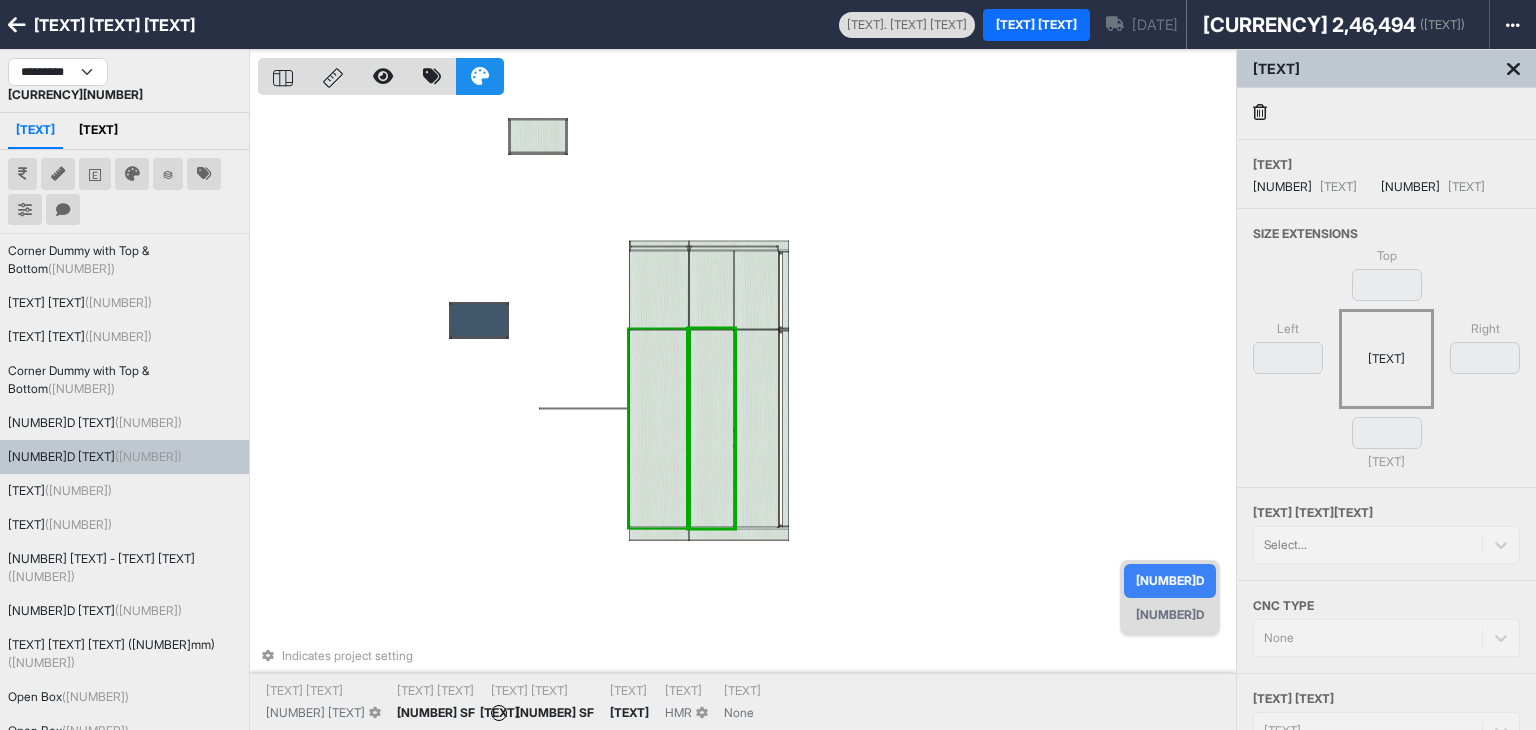click at bounding box center [659, 429] 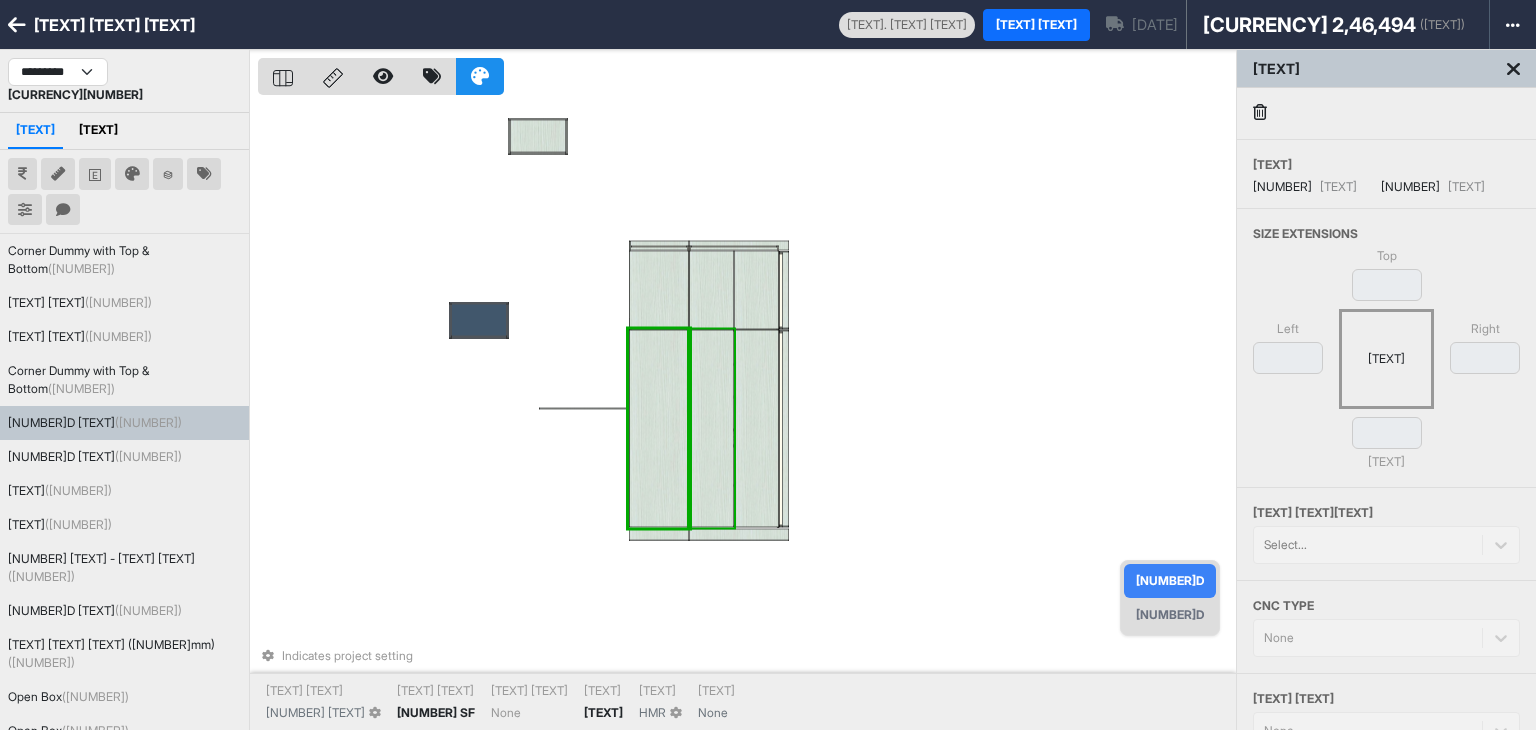 click at bounding box center [711, 429] 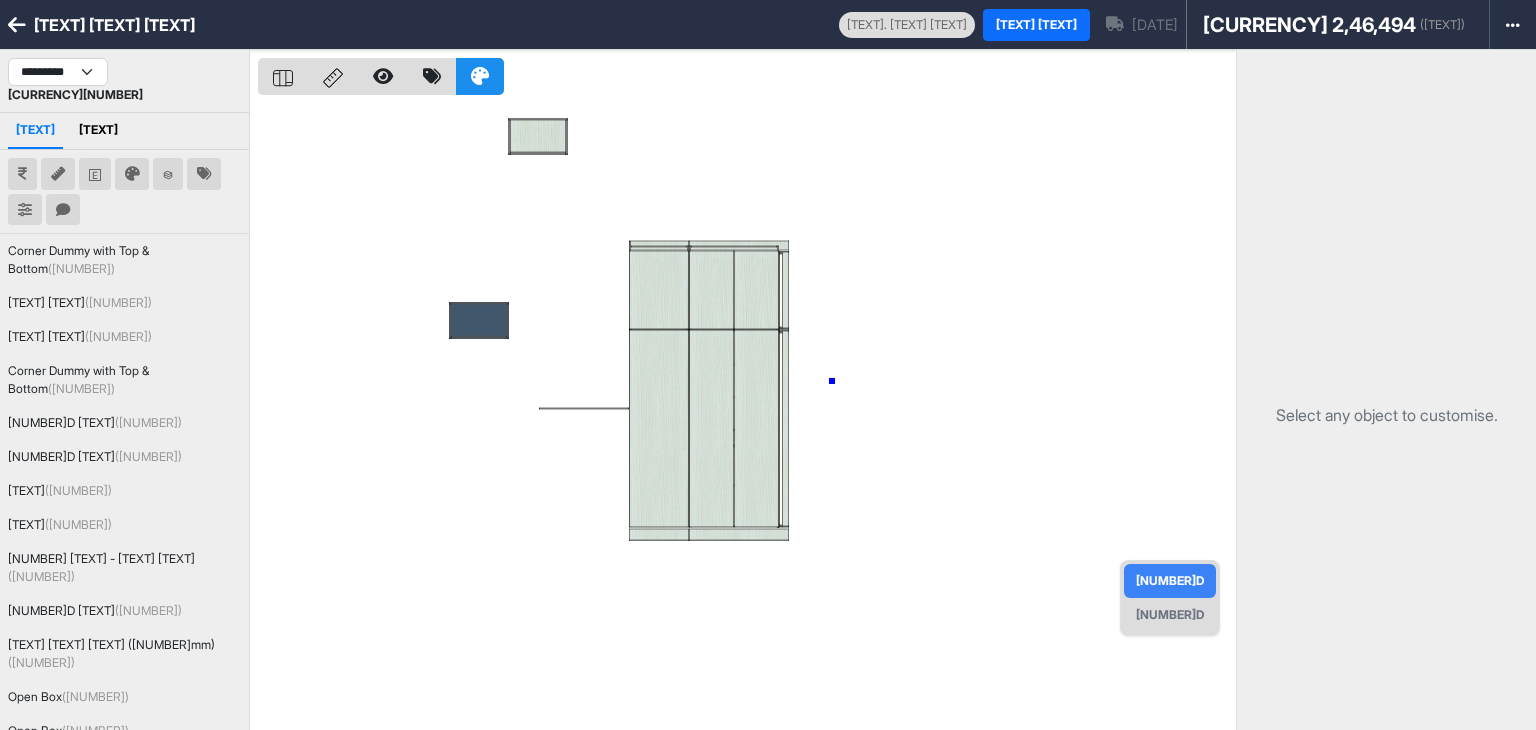 click at bounding box center [747, 415] 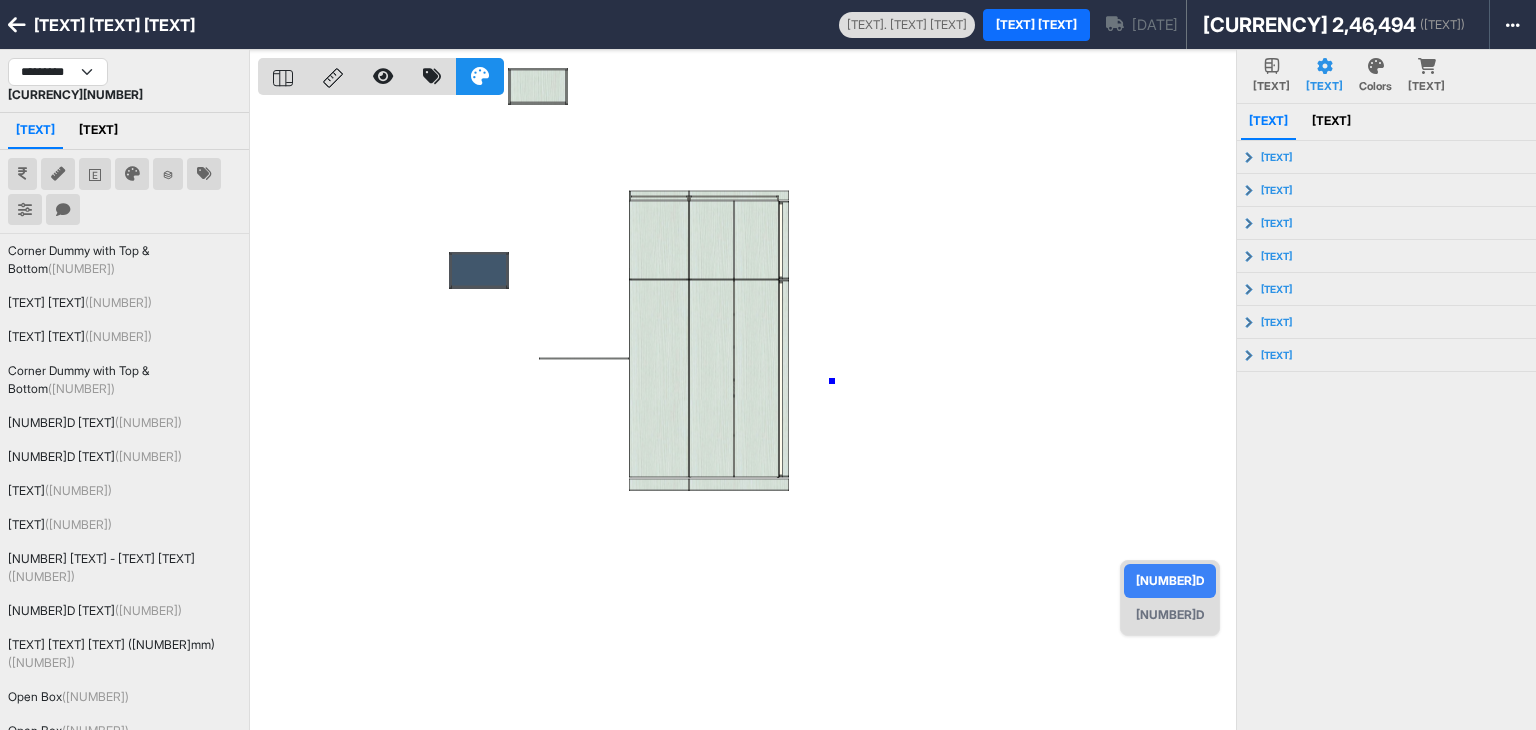 click at bounding box center (747, 415) 